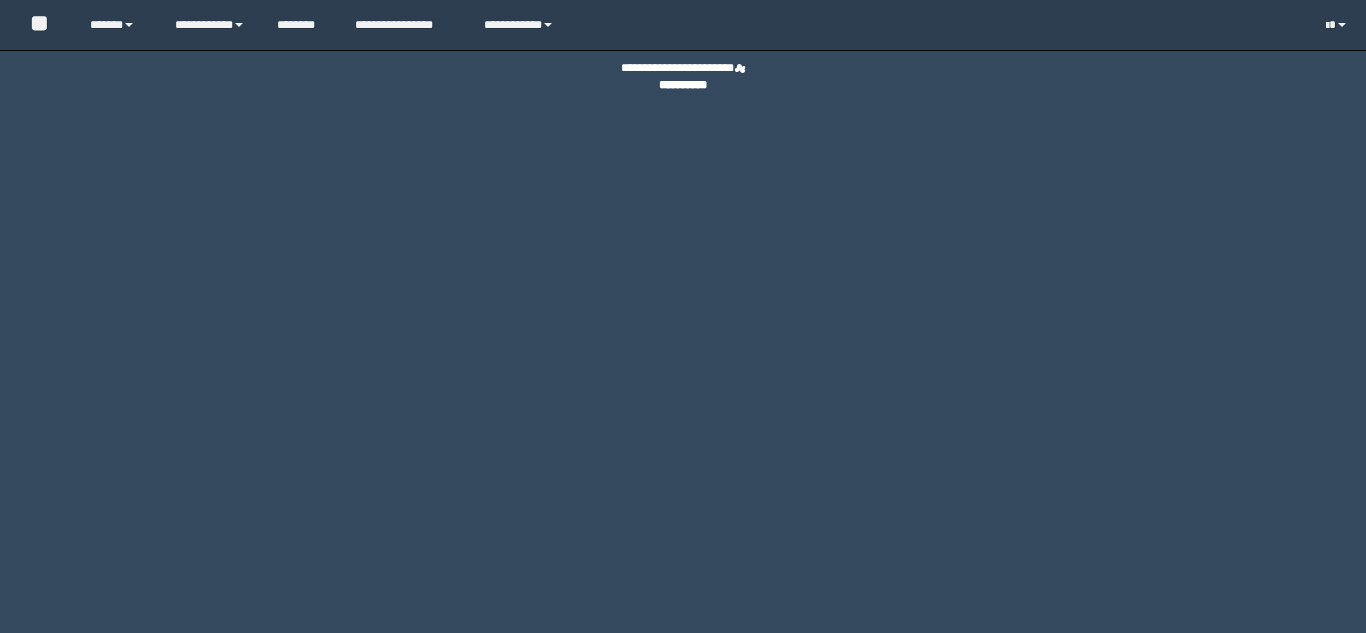 scroll, scrollTop: 0, scrollLeft: 0, axis: both 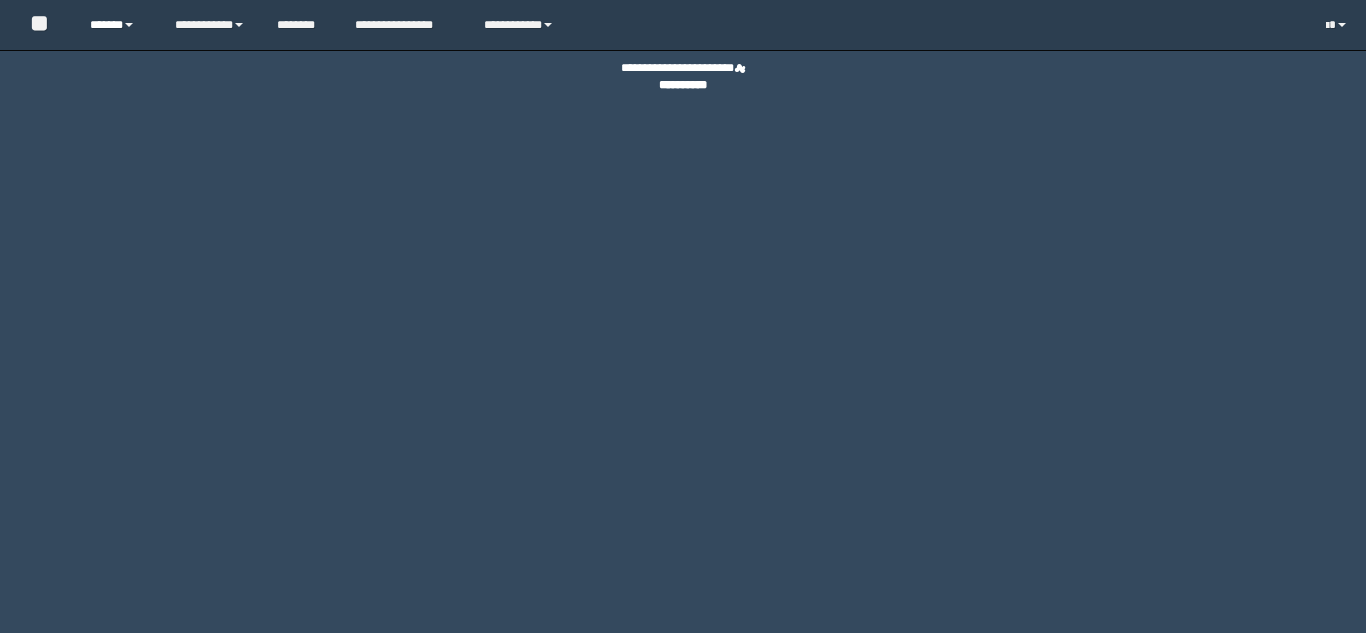 click on "******" at bounding box center (117, 25) 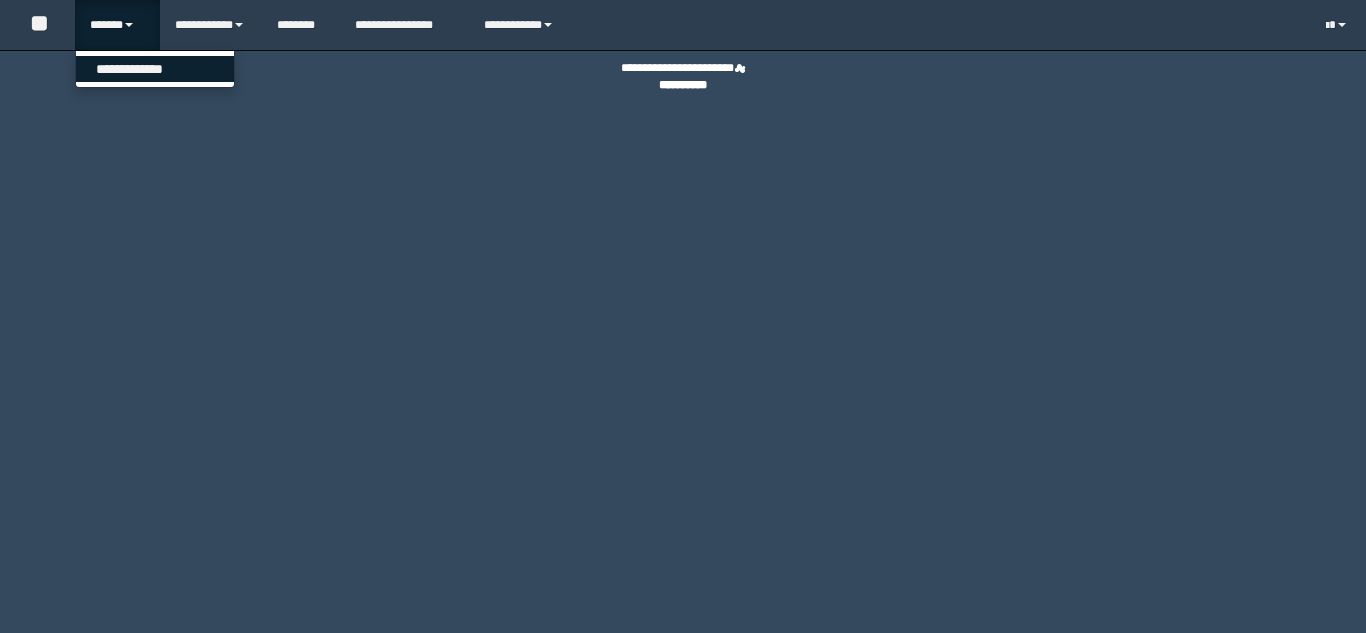 scroll, scrollTop: 0, scrollLeft: 0, axis: both 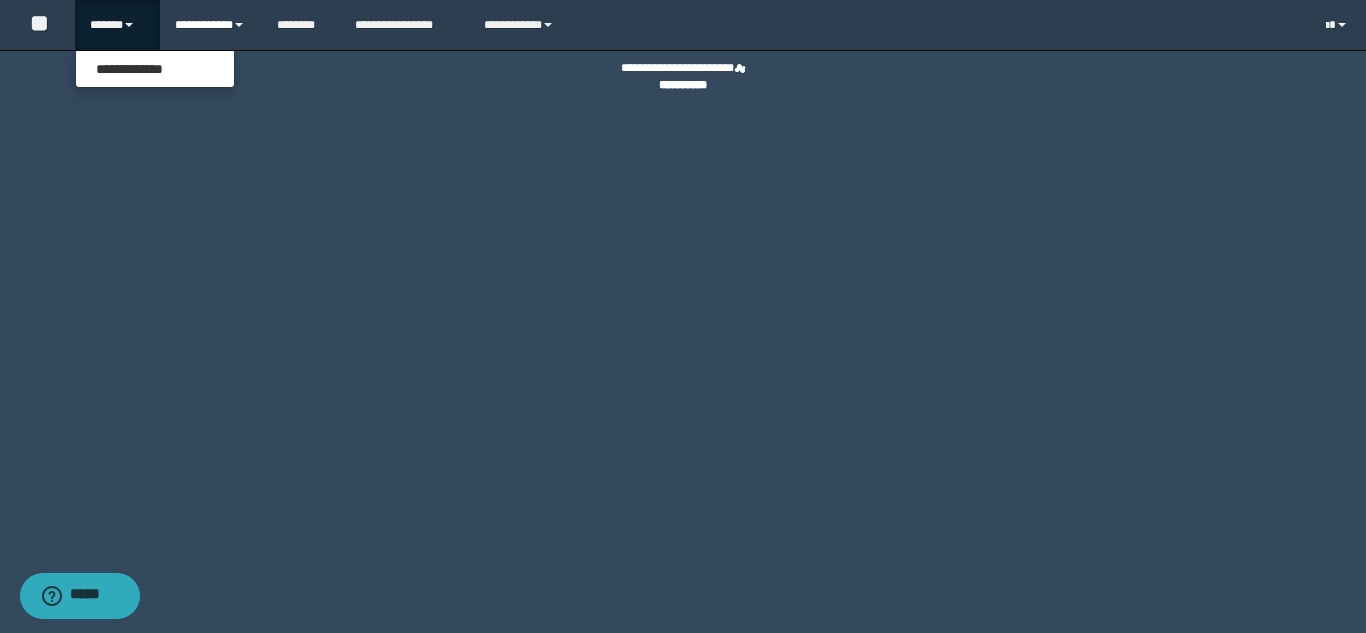 click on "**********" at bounding box center (210, 25) 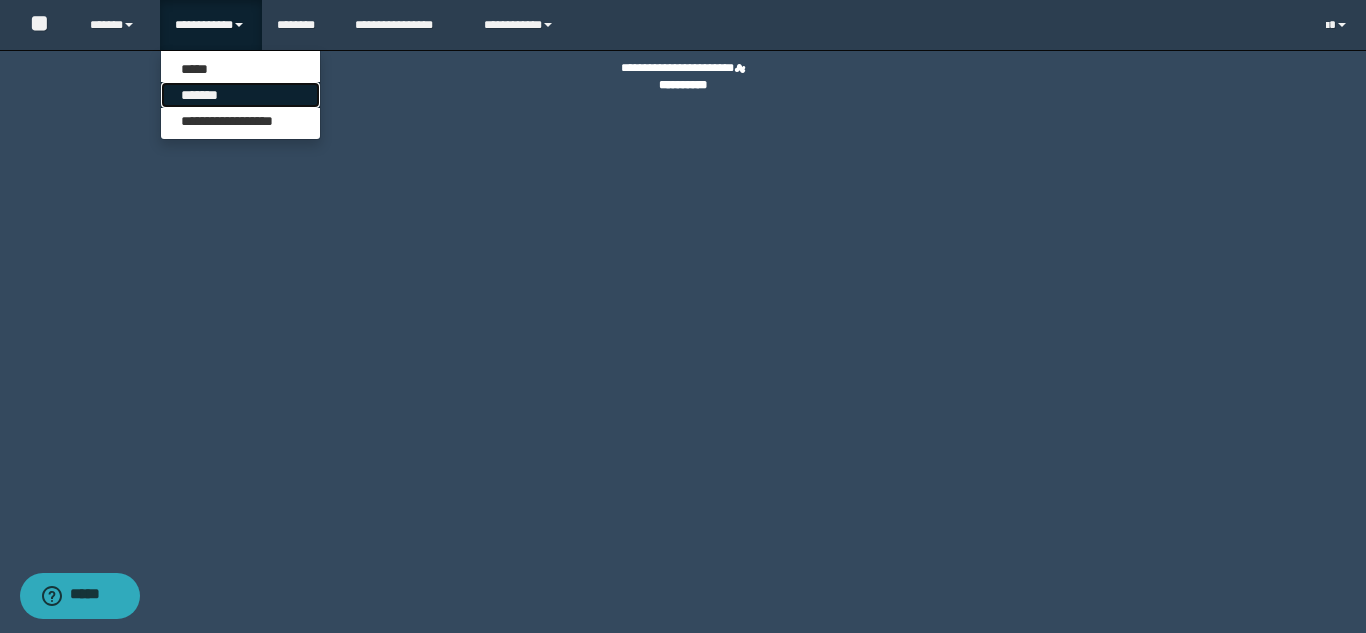 click on "*******" at bounding box center (240, 95) 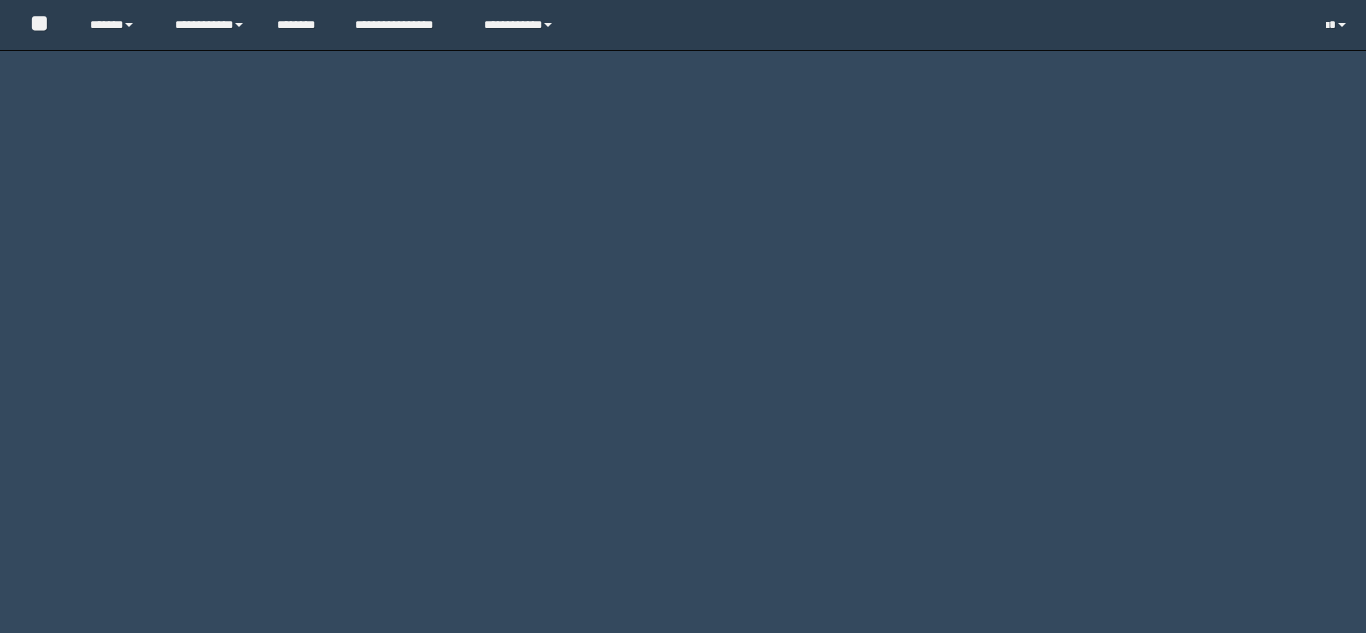 scroll, scrollTop: 0, scrollLeft: 0, axis: both 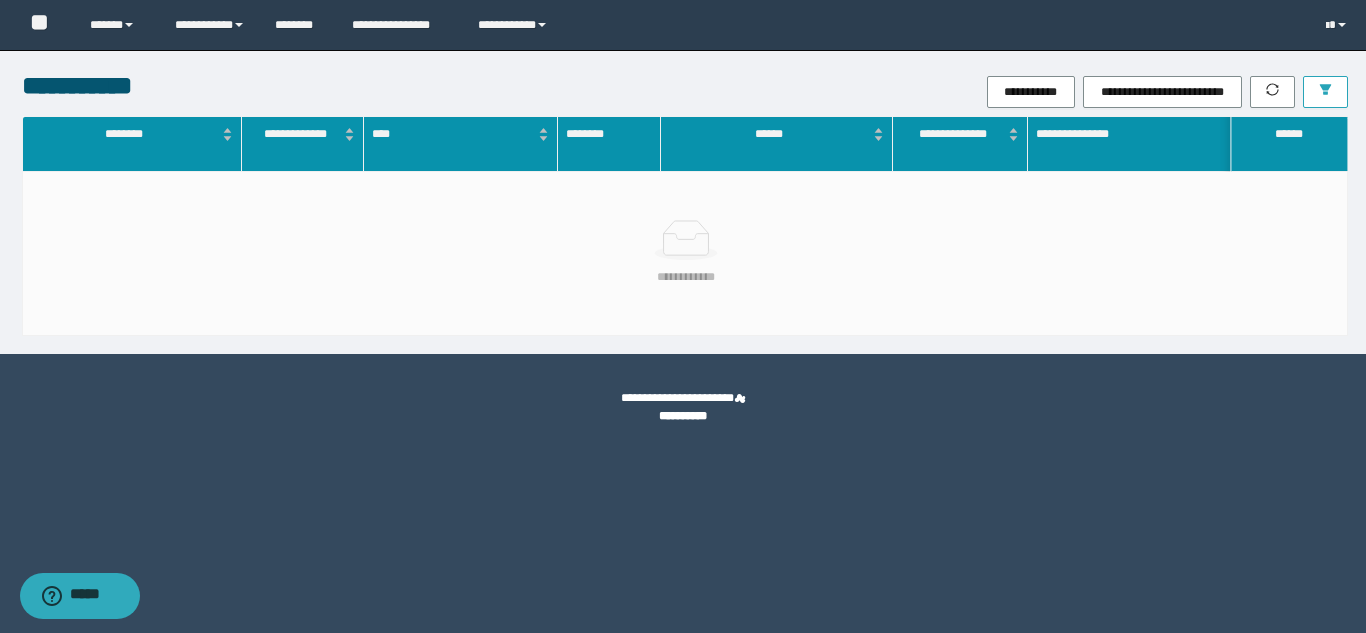 click at bounding box center (1325, 92) 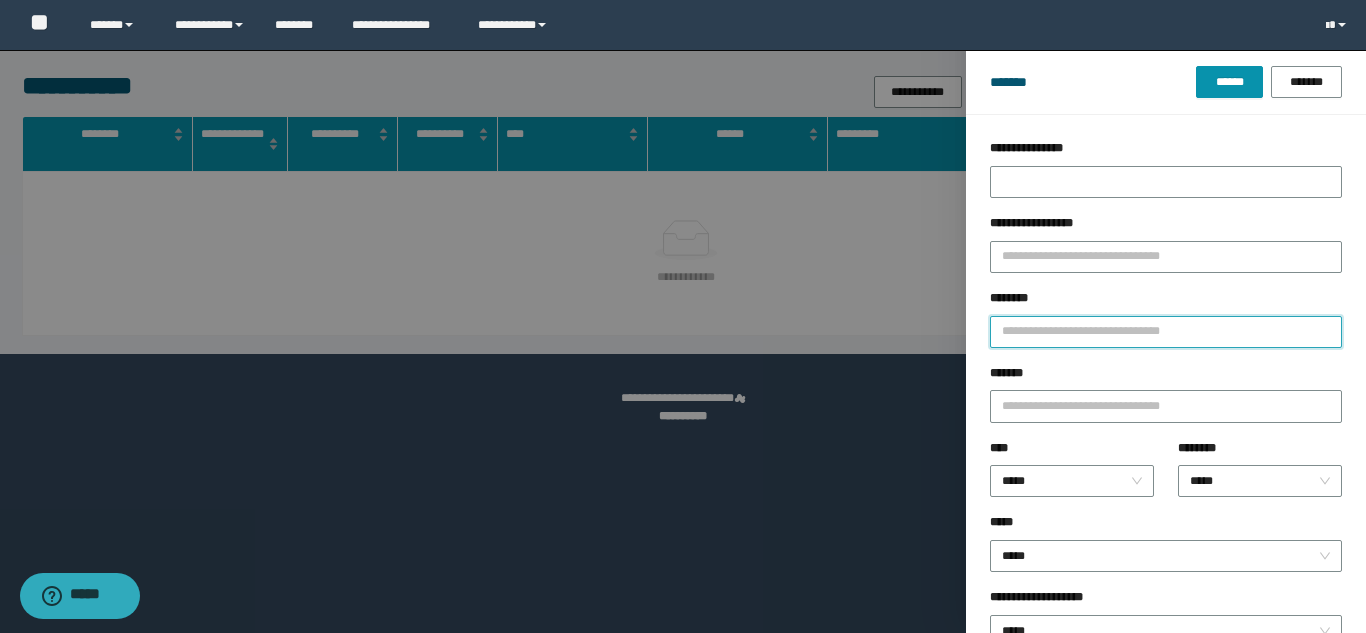 click on "********" at bounding box center [1166, 332] 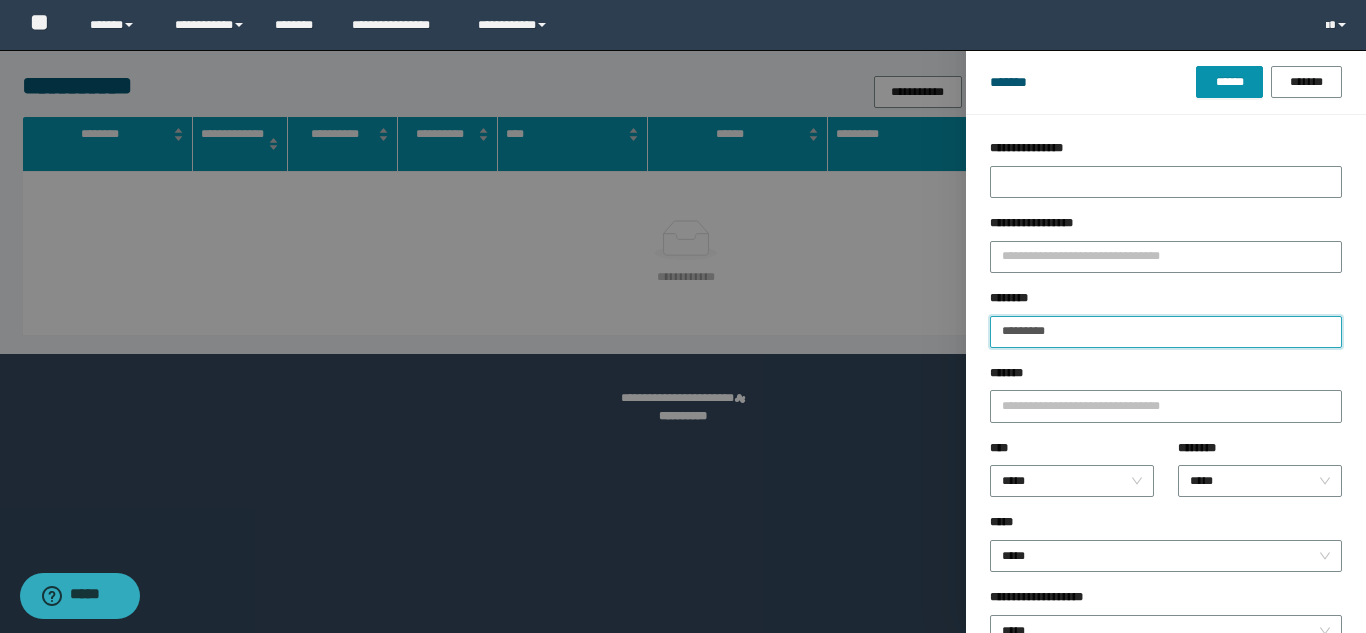 type 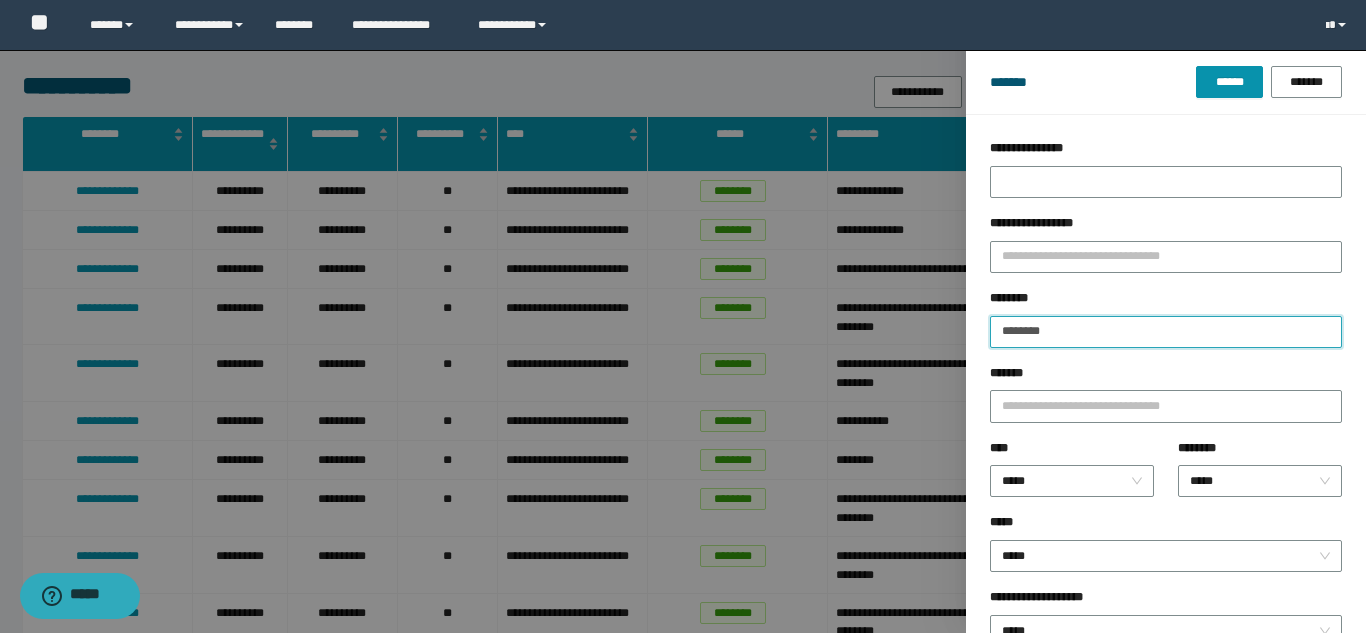 type on "********" 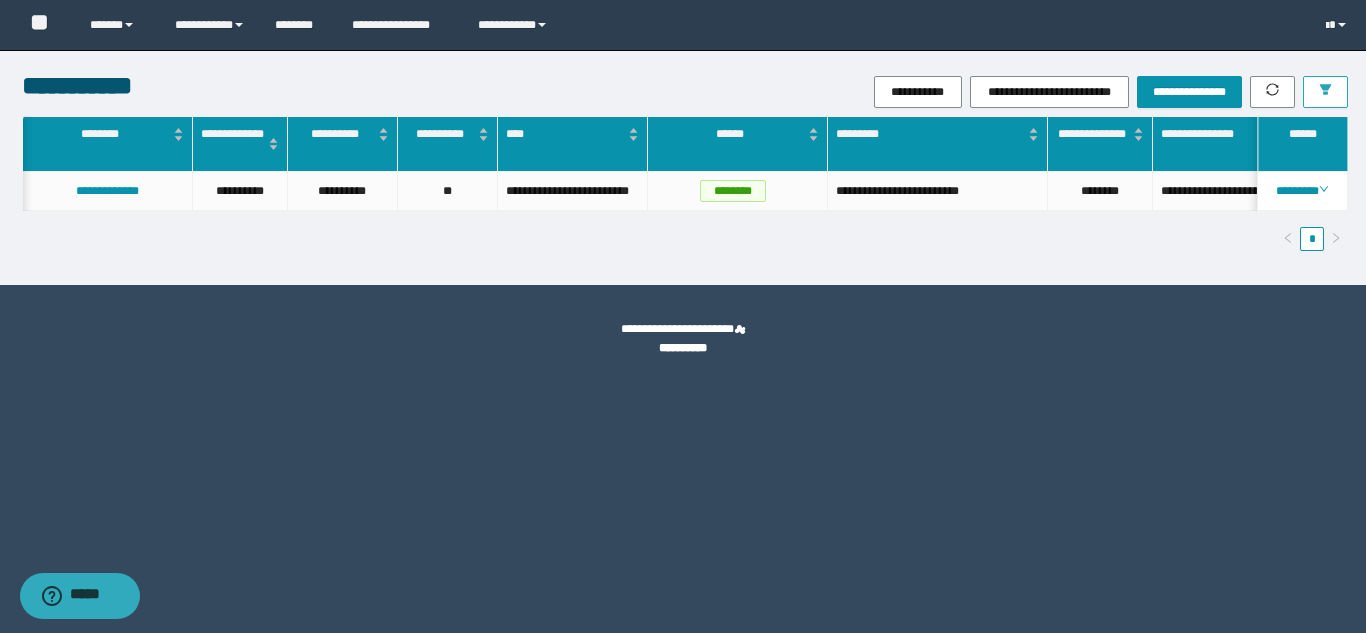scroll, scrollTop: 0, scrollLeft: 351, axis: horizontal 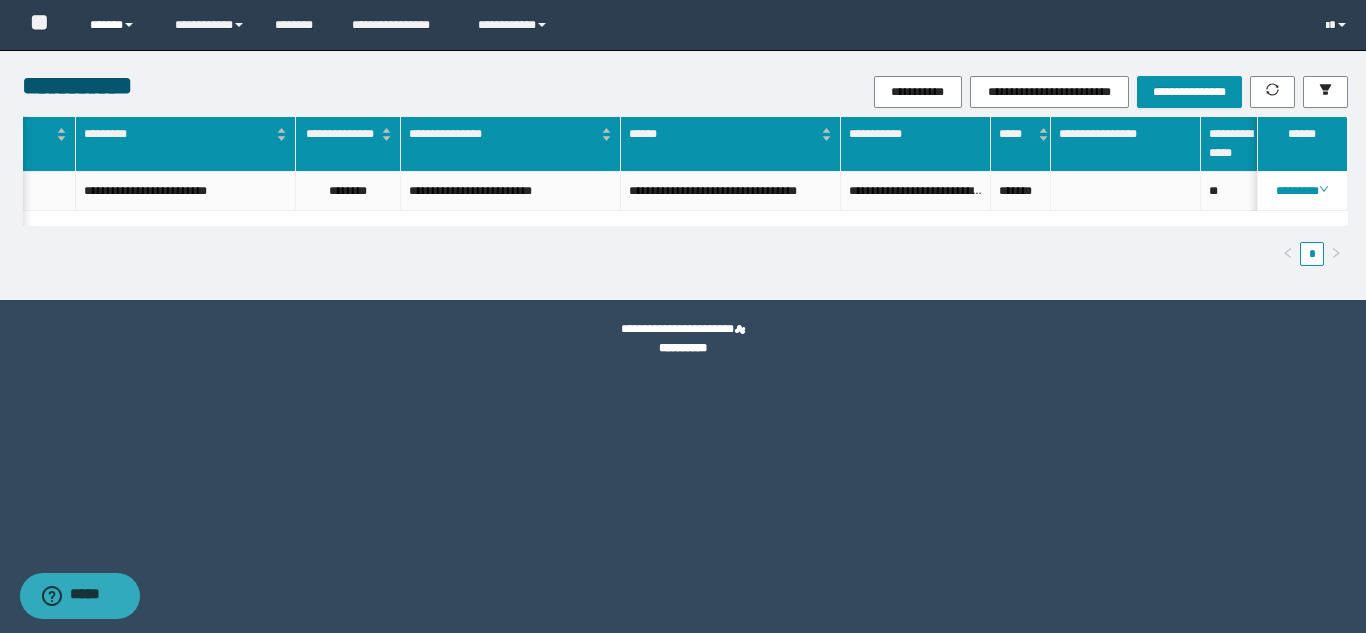 click on "******" at bounding box center (117, 25) 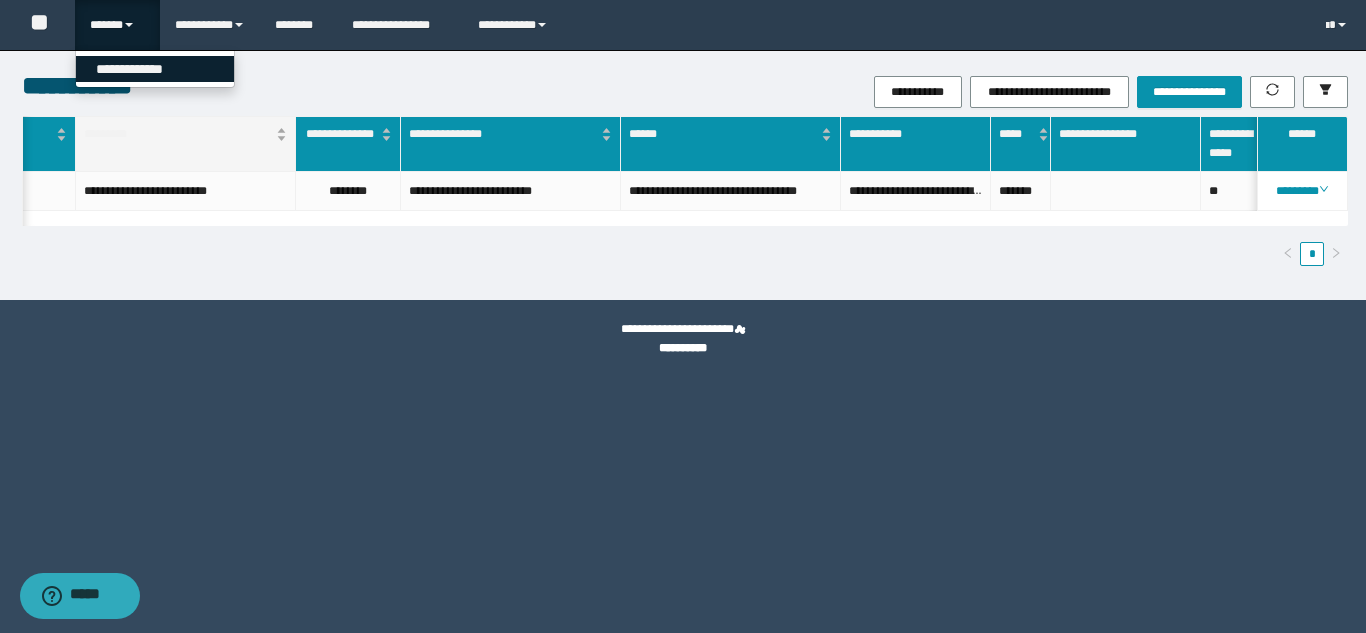 drag, startPoint x: 129, startPoint y: 64, endPoint x: 191, endPoint y: 131, distance: 91.28527 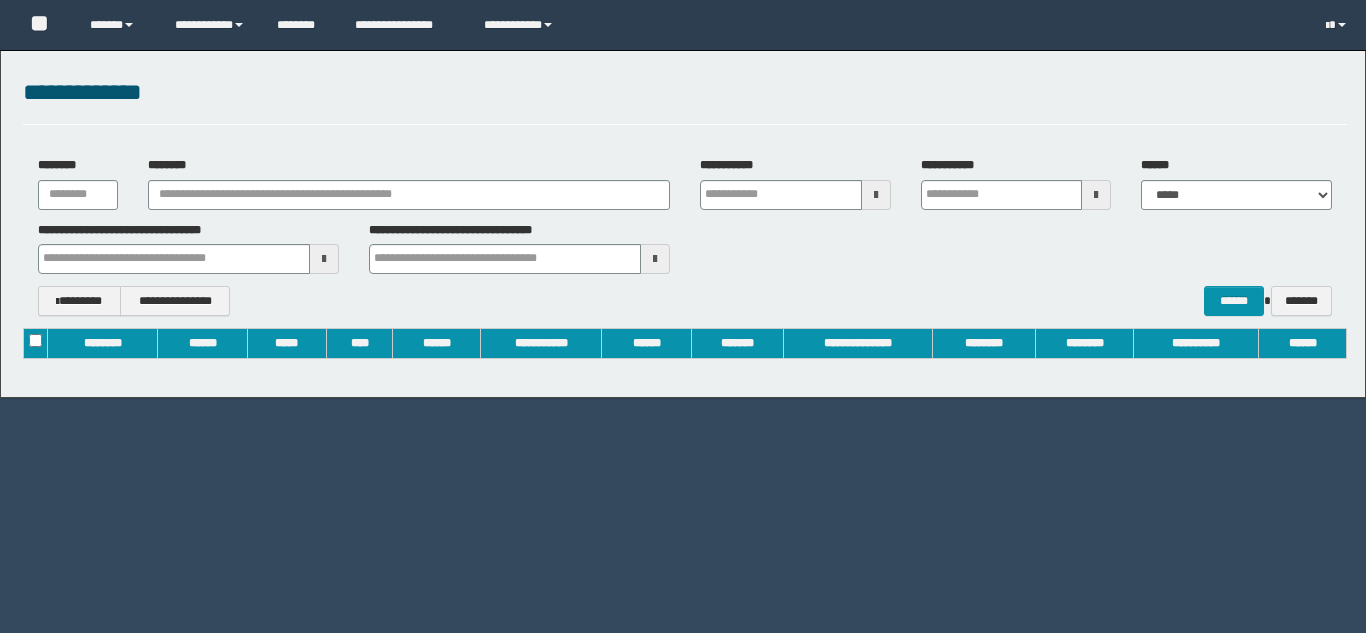 scroll, scrollTop: 0, scrollLeft: 0, axis: both 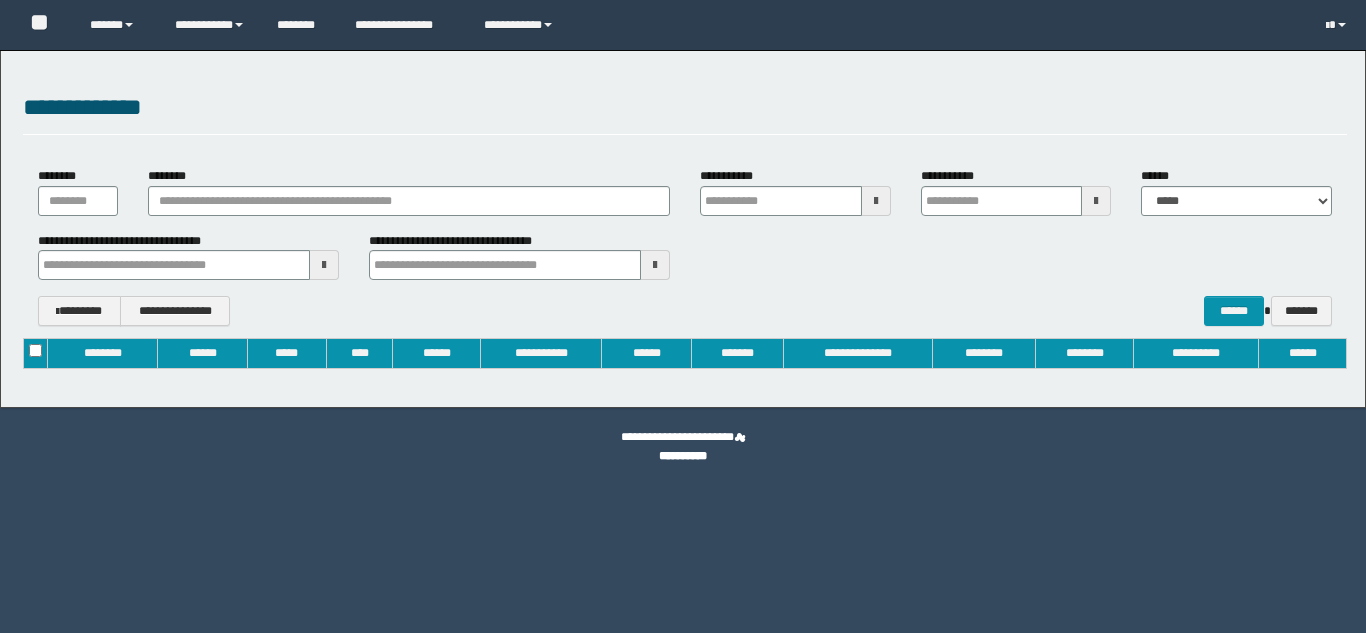 type on "**********" 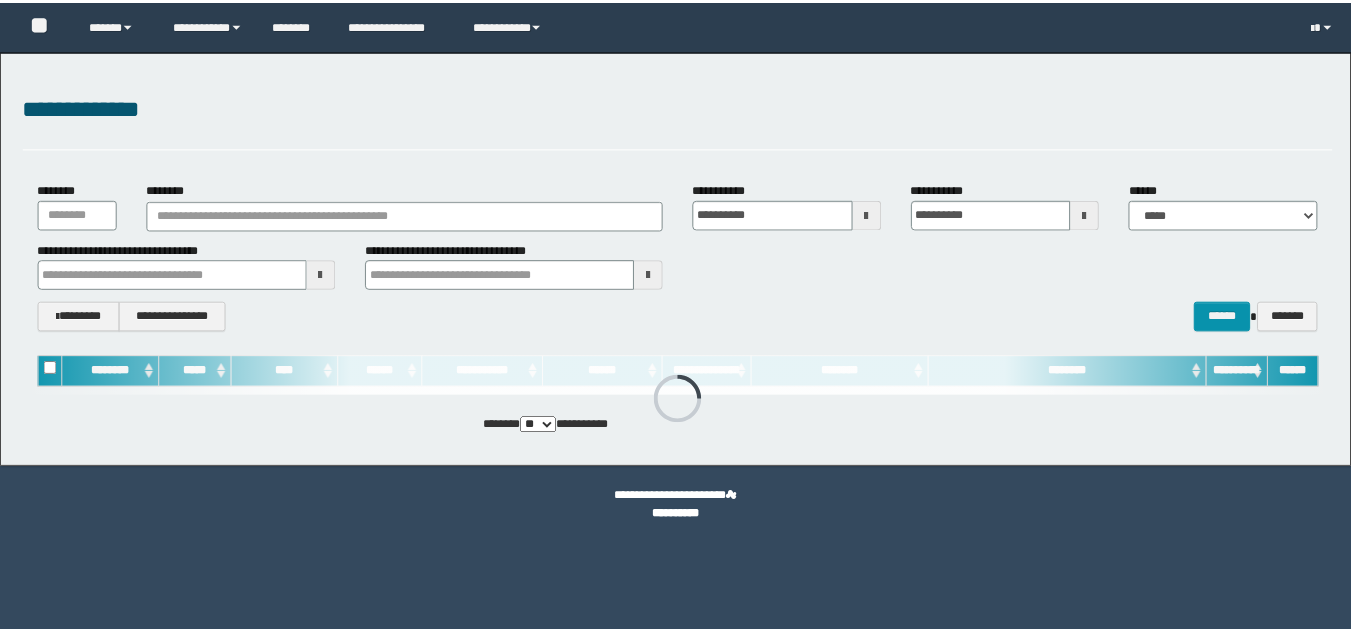 scroll, scrollTop: 0, scrollLeft: 0, axis: both 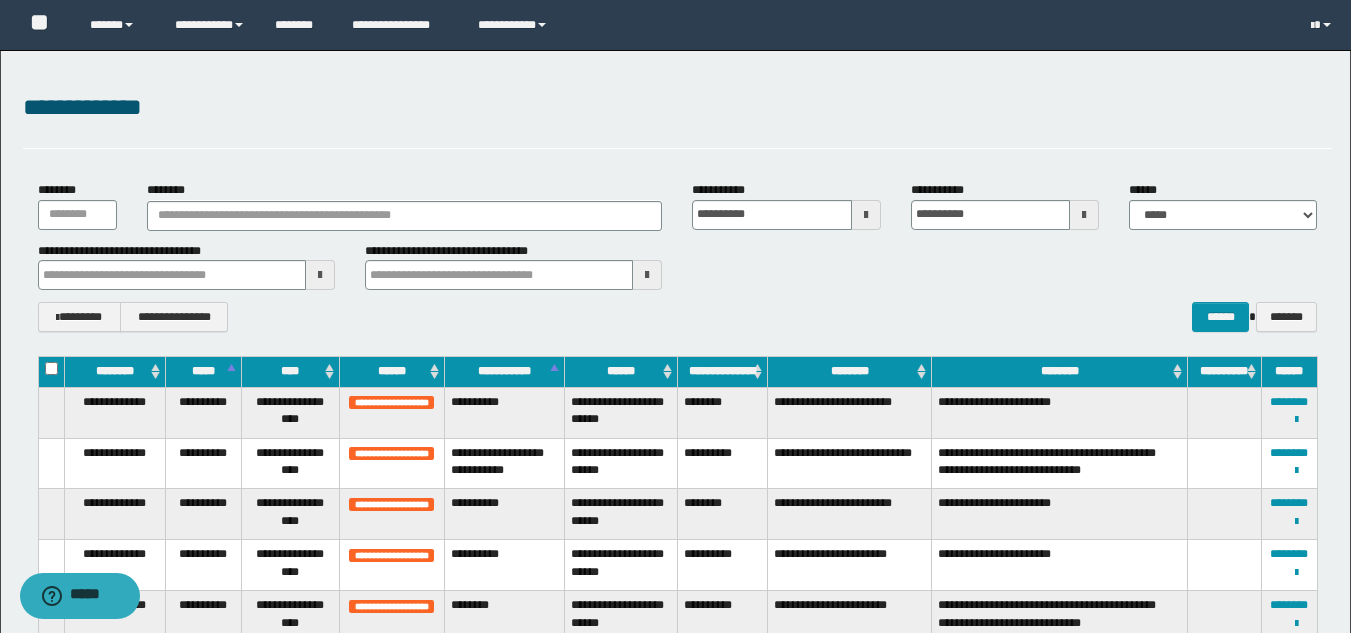 type 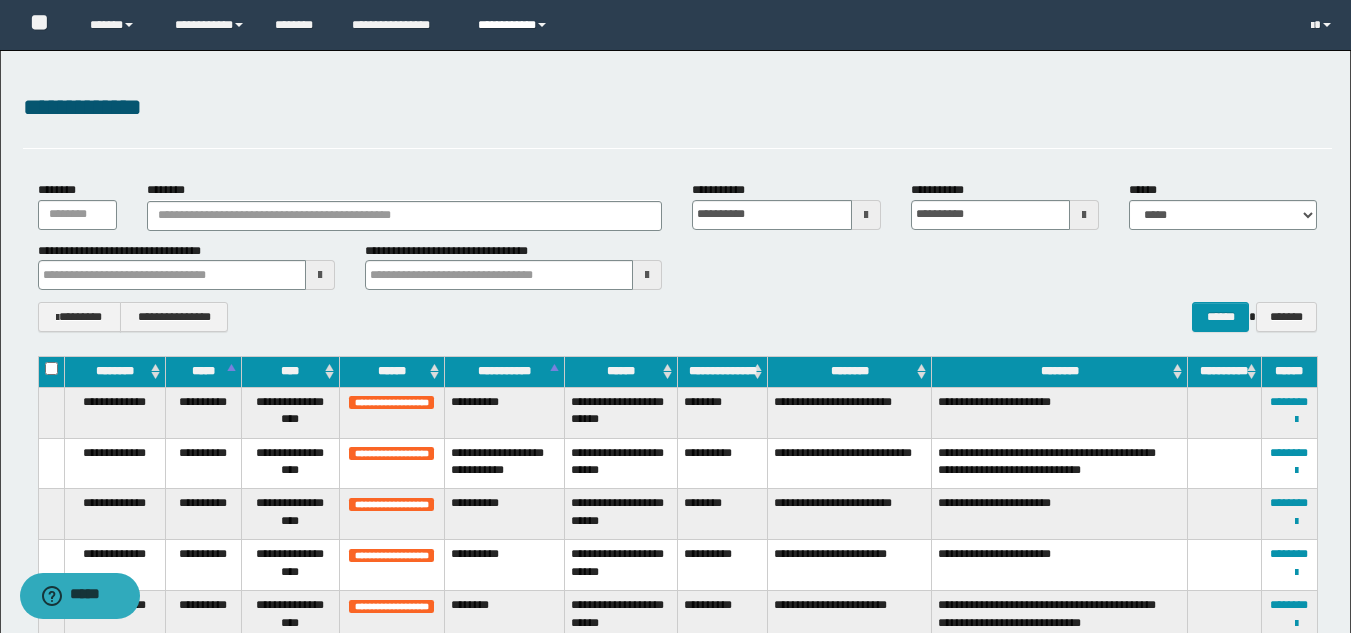 type 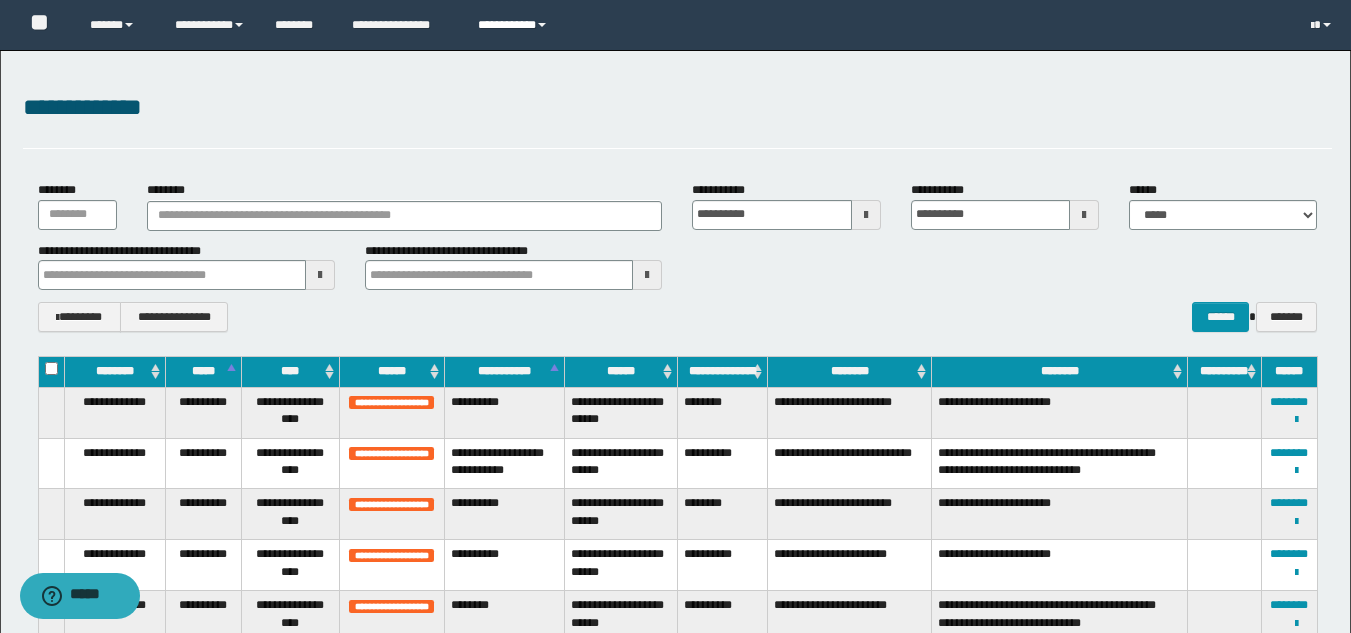 type 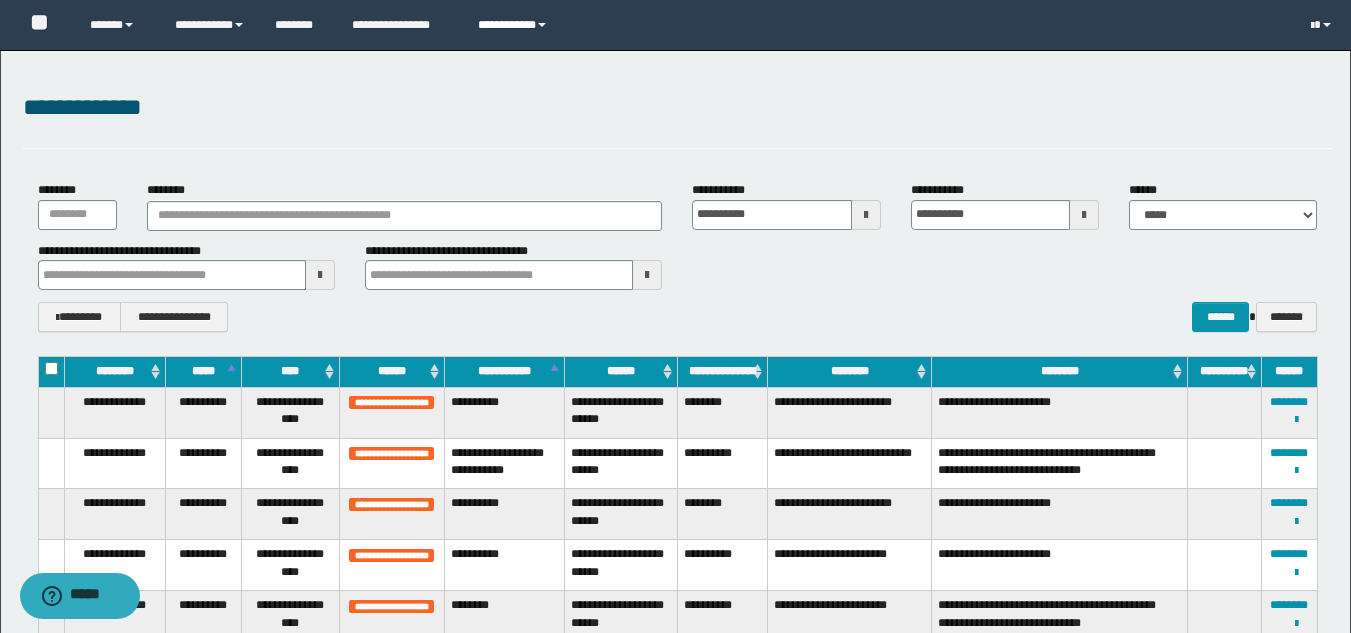 type 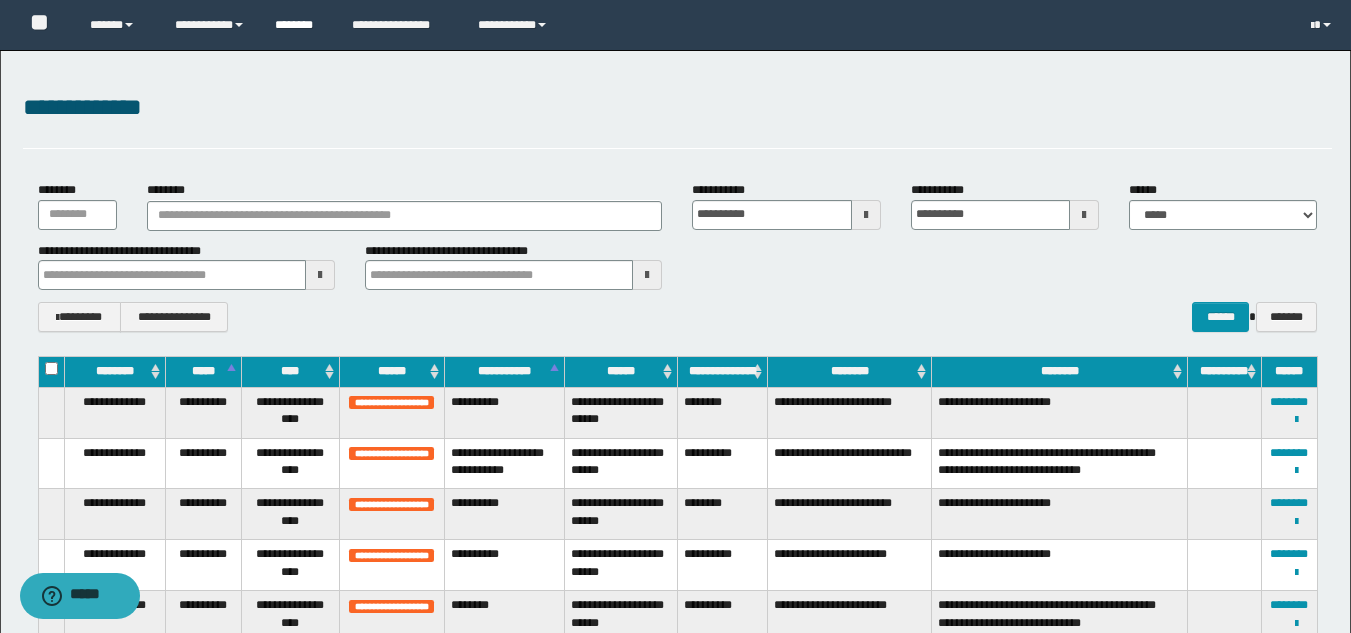 type 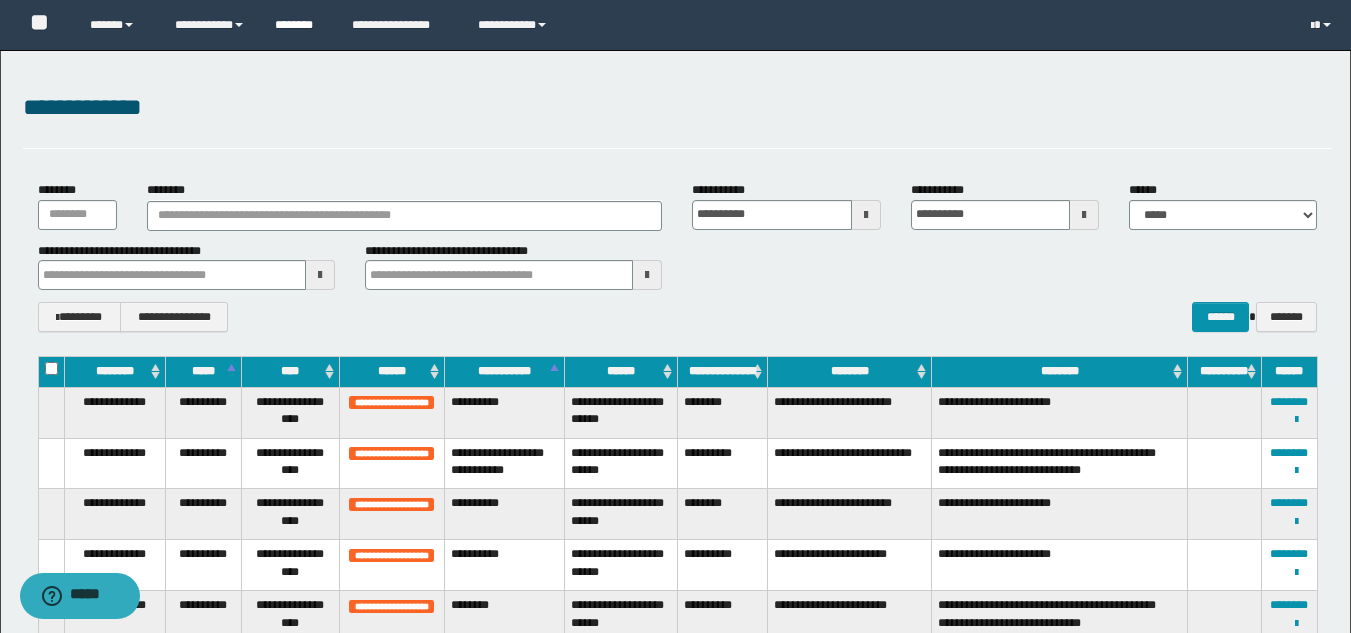 type 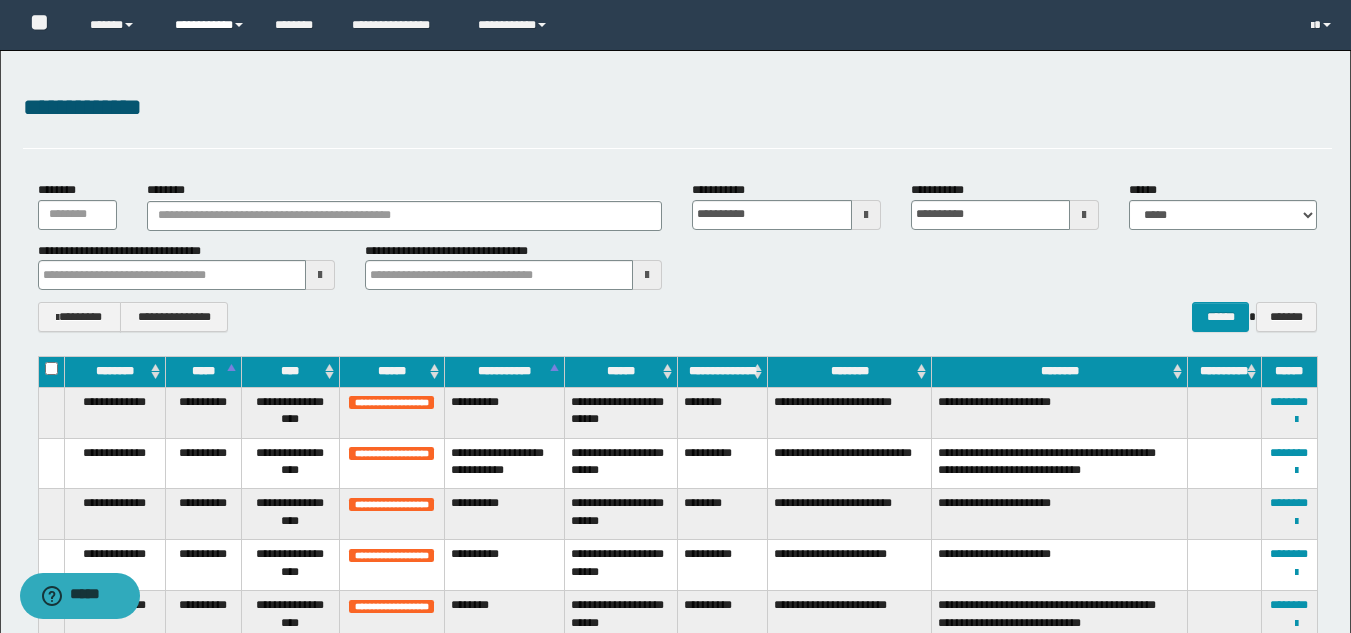 click at bounding box center [239, 25] 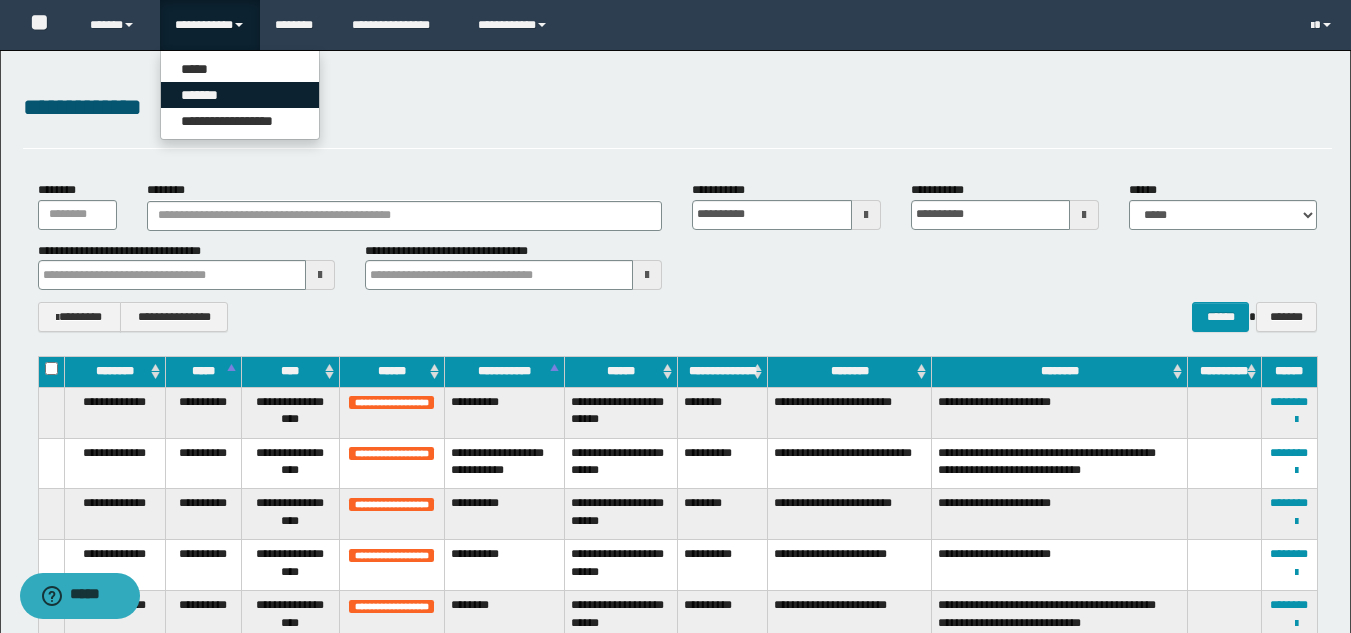 click on "*******" at bounding box center (240, 95) 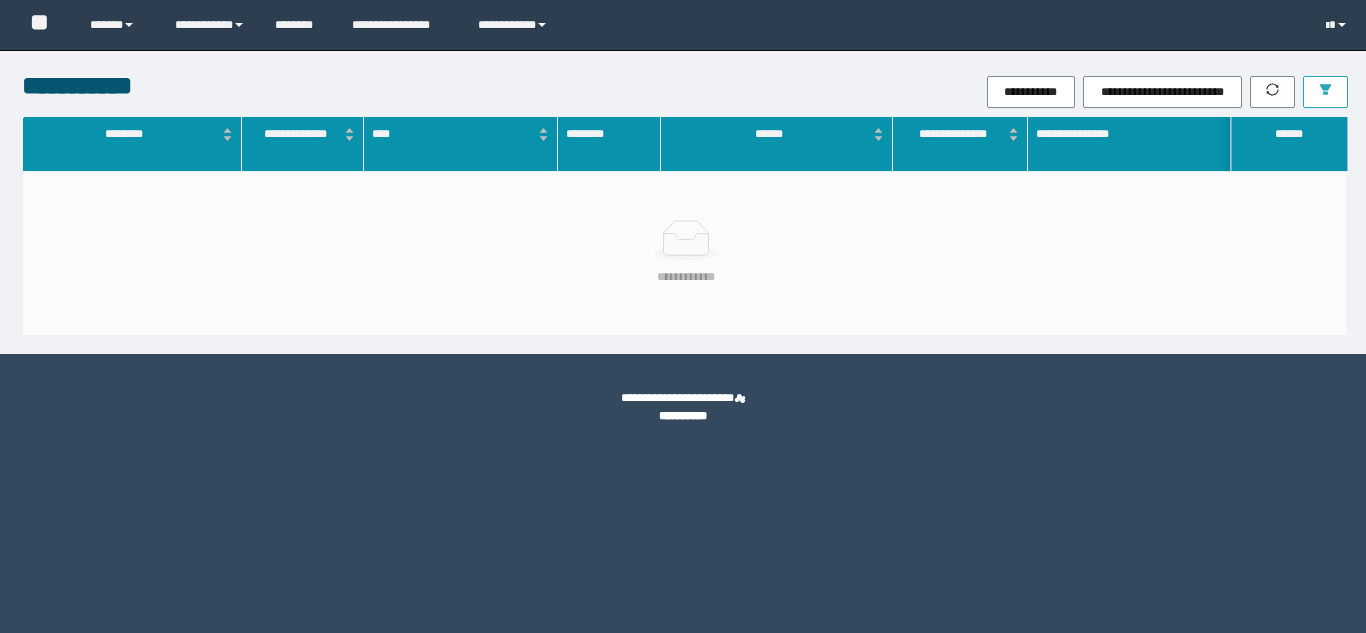 scroll, scrollTop: 0, scrollLeft: 0, axis: both 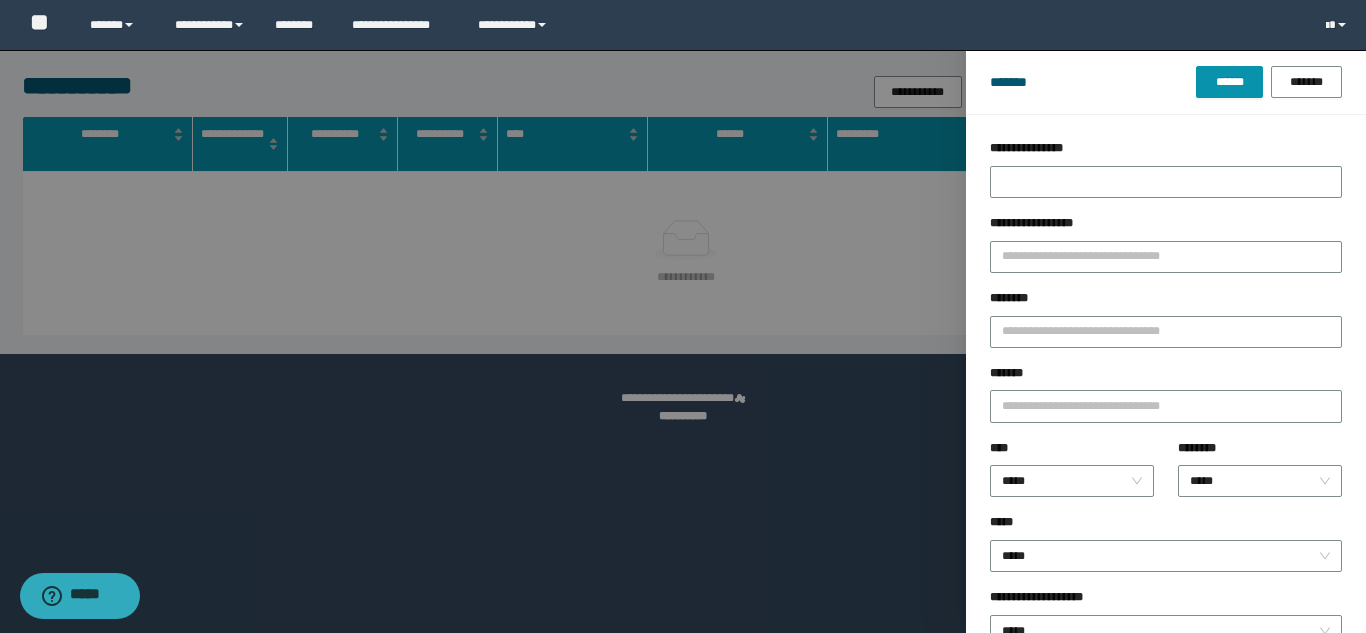 click on "*******" at bounding box center (1017, 373) 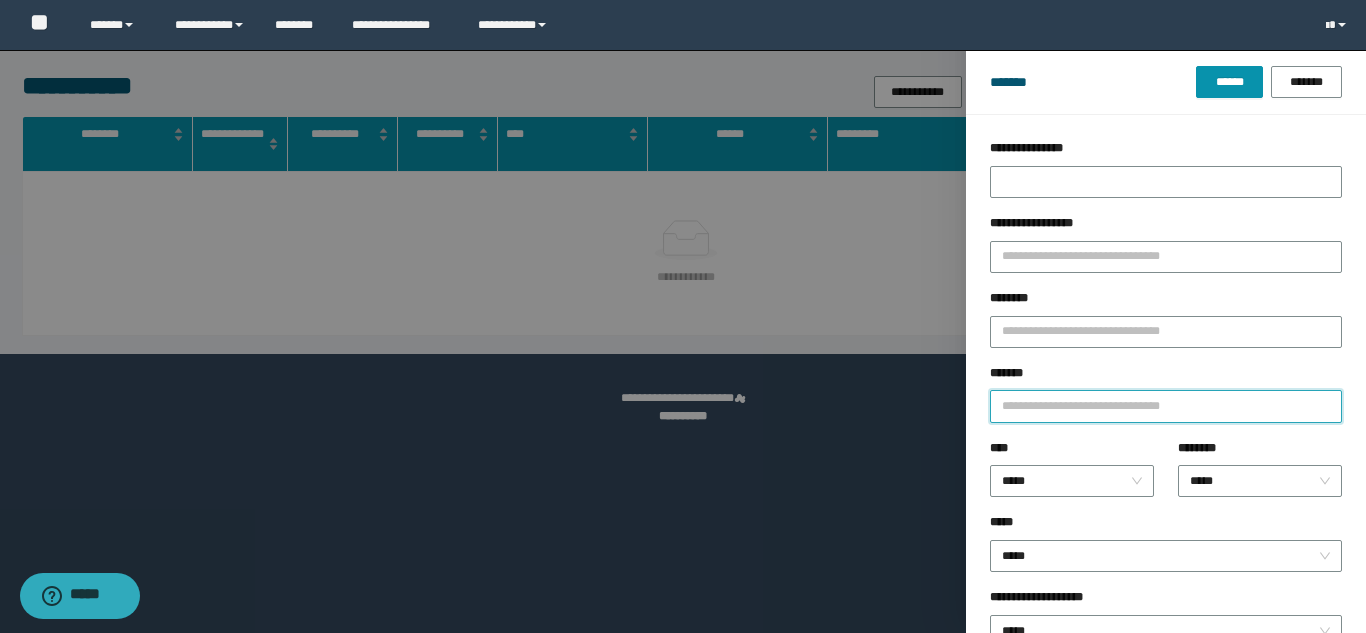 click on "*******" at bounding box center (1166, 406) 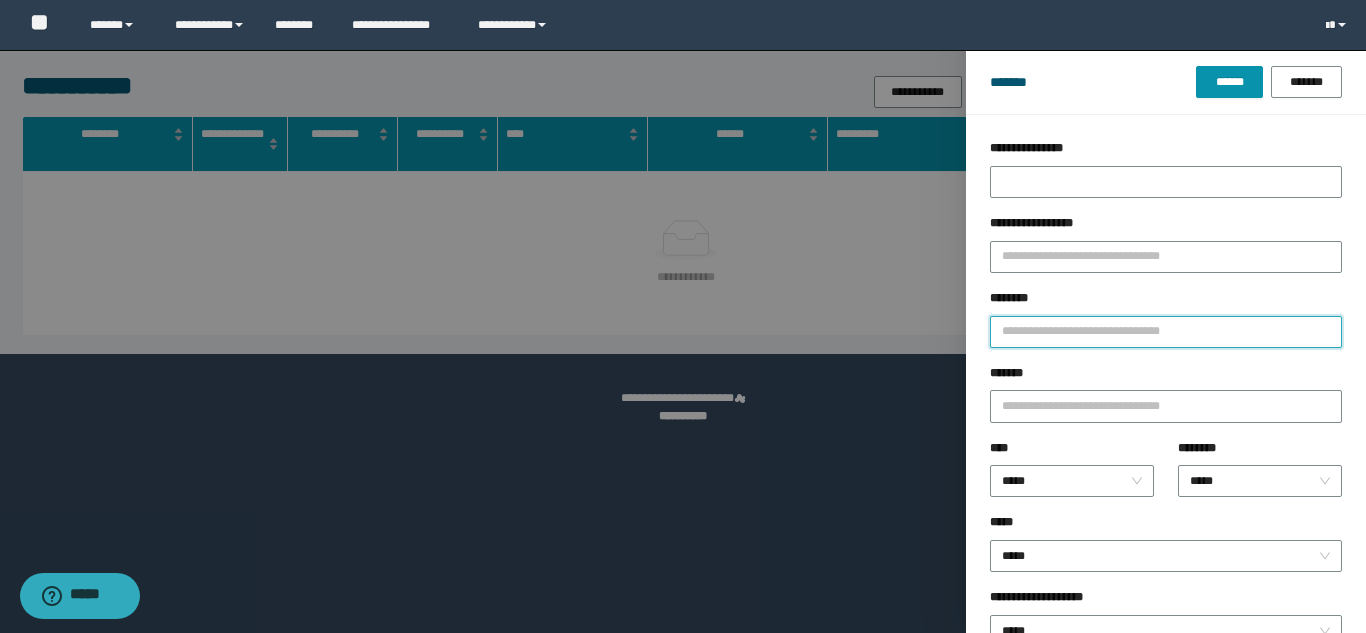 click on "********" at bounding box center [1166, 332] 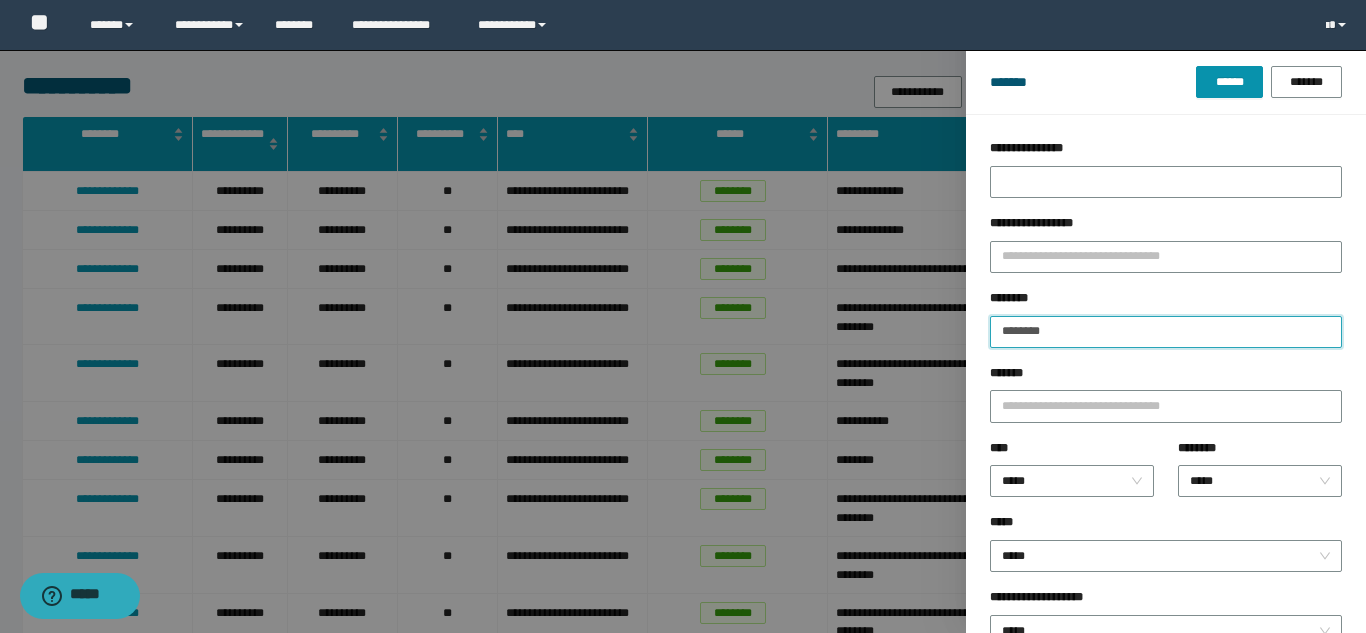 click on "******" at bounding box center (1229, 82) 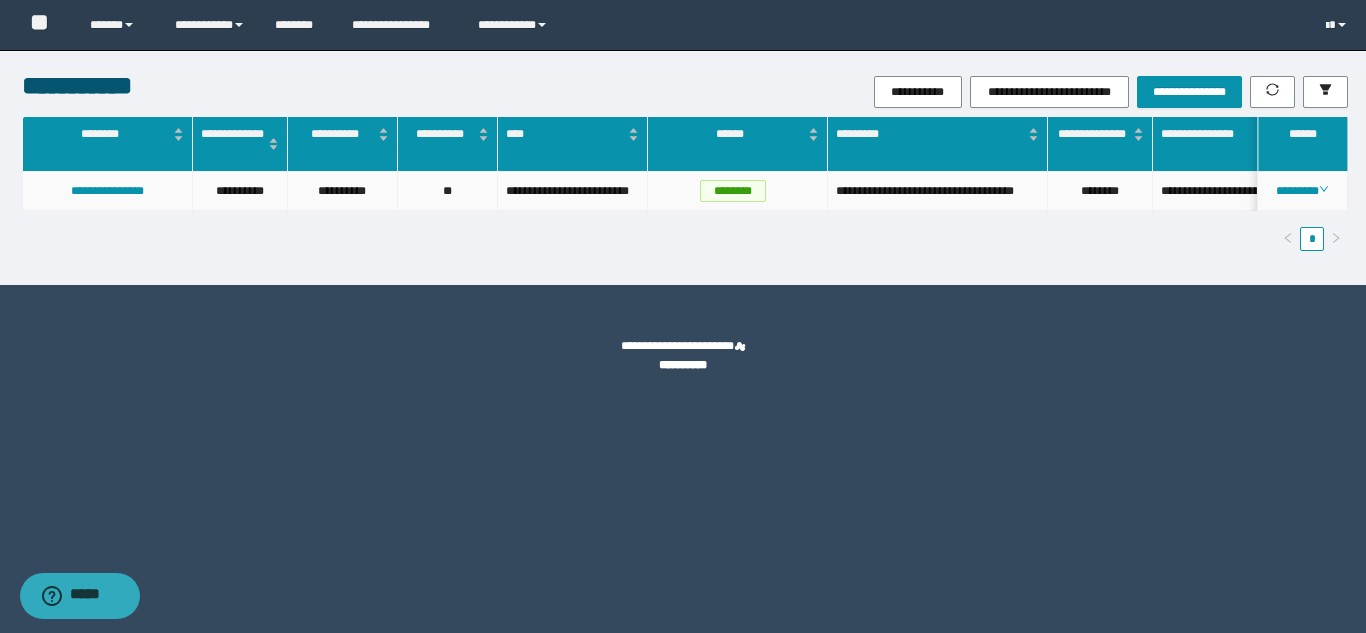 click on "**********" at bounding box center (938, 191) 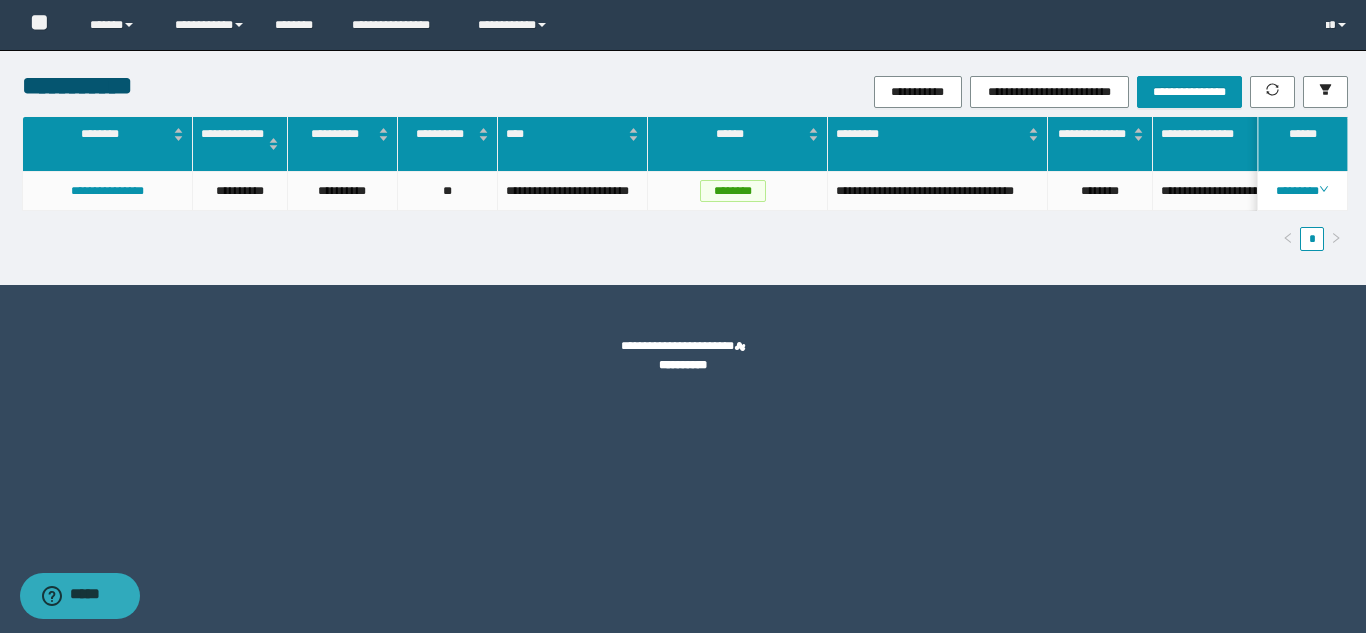 scroll, scrollTop: 0, scrollLeft: 141, axis: horizontal 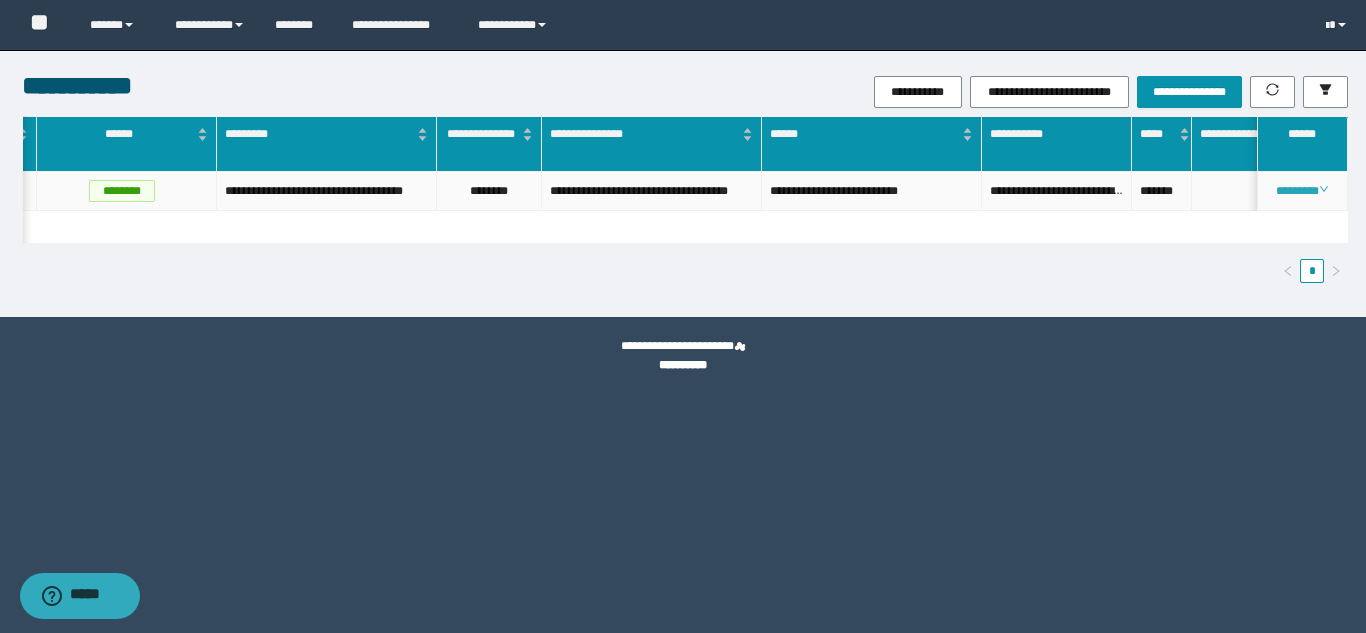 click on "********" at bounding box center (1302, 191) 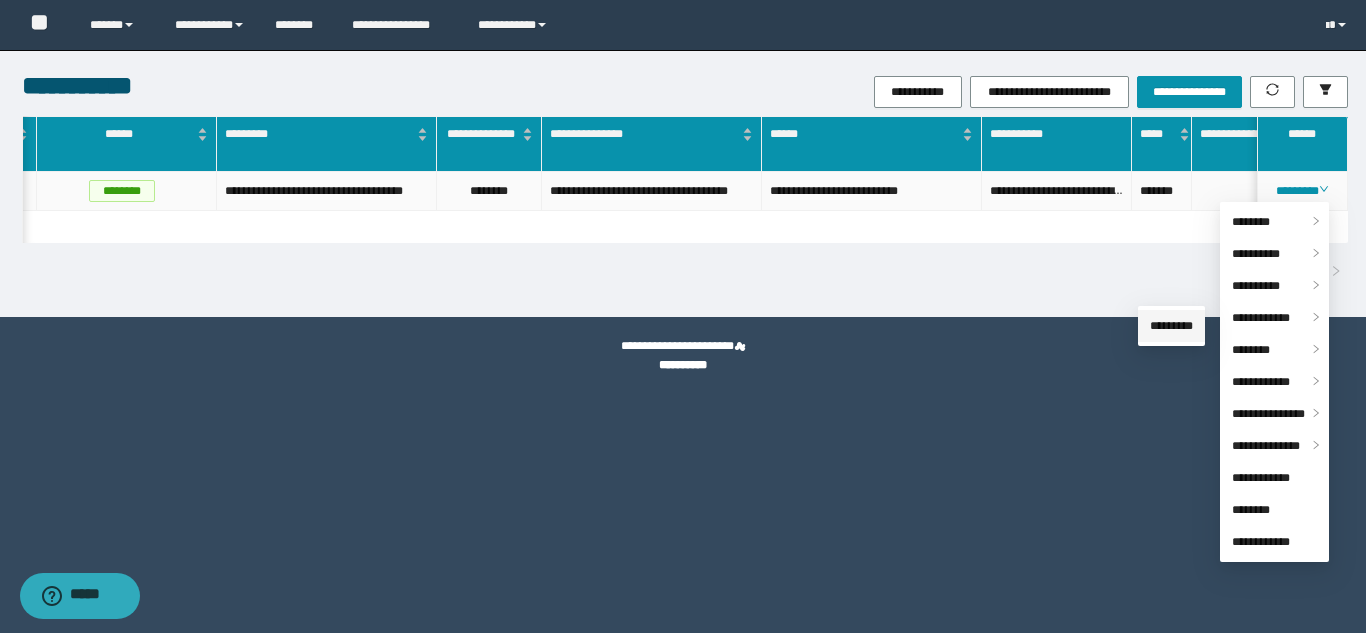 click on "*********" at bounding box center [1171, 326] 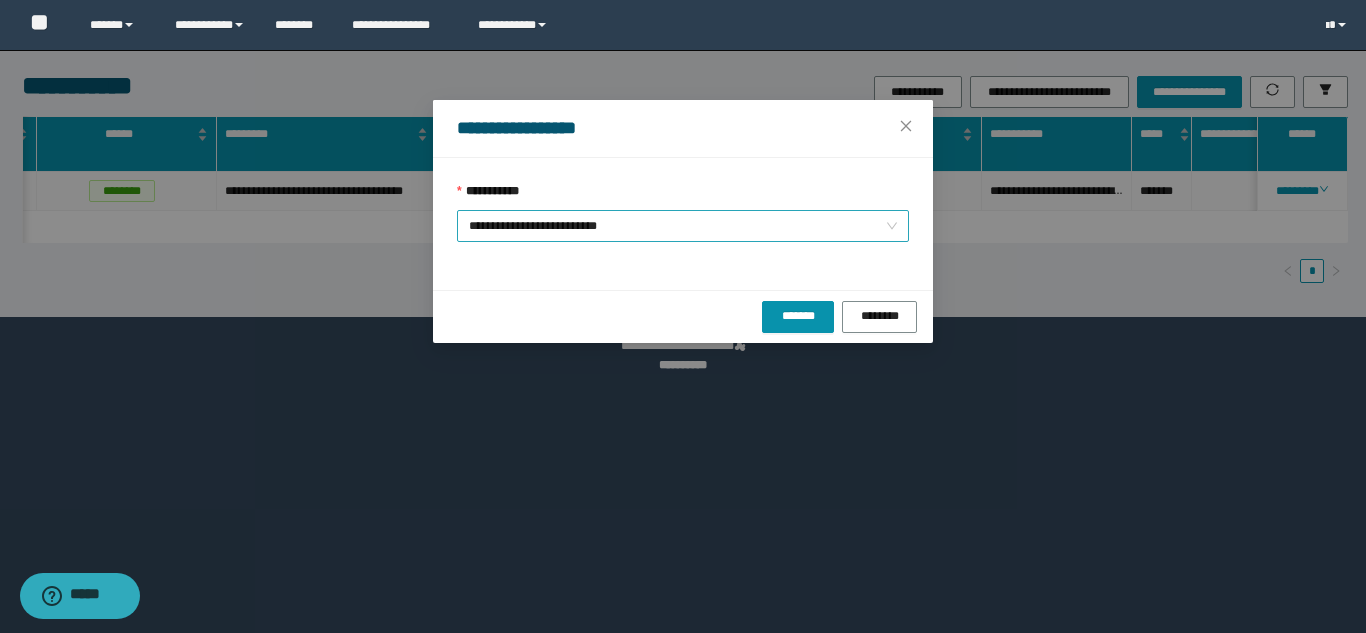 drag, startPoint x: 556, startPoint y: 220, endPoint x: 556, endPoint y: 241, distance: 21 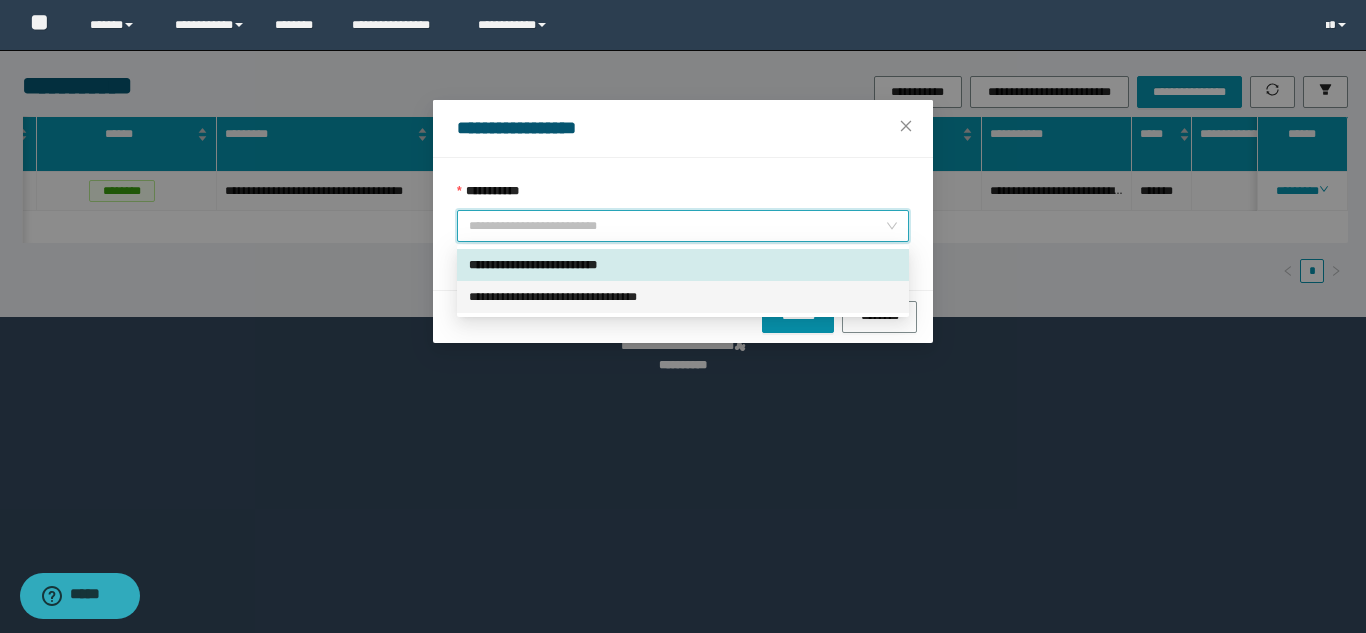 drag, startPoint x: 543, startPoint y: 293, endPoint x: 673, endPoint y: 316, distance: 132.01894 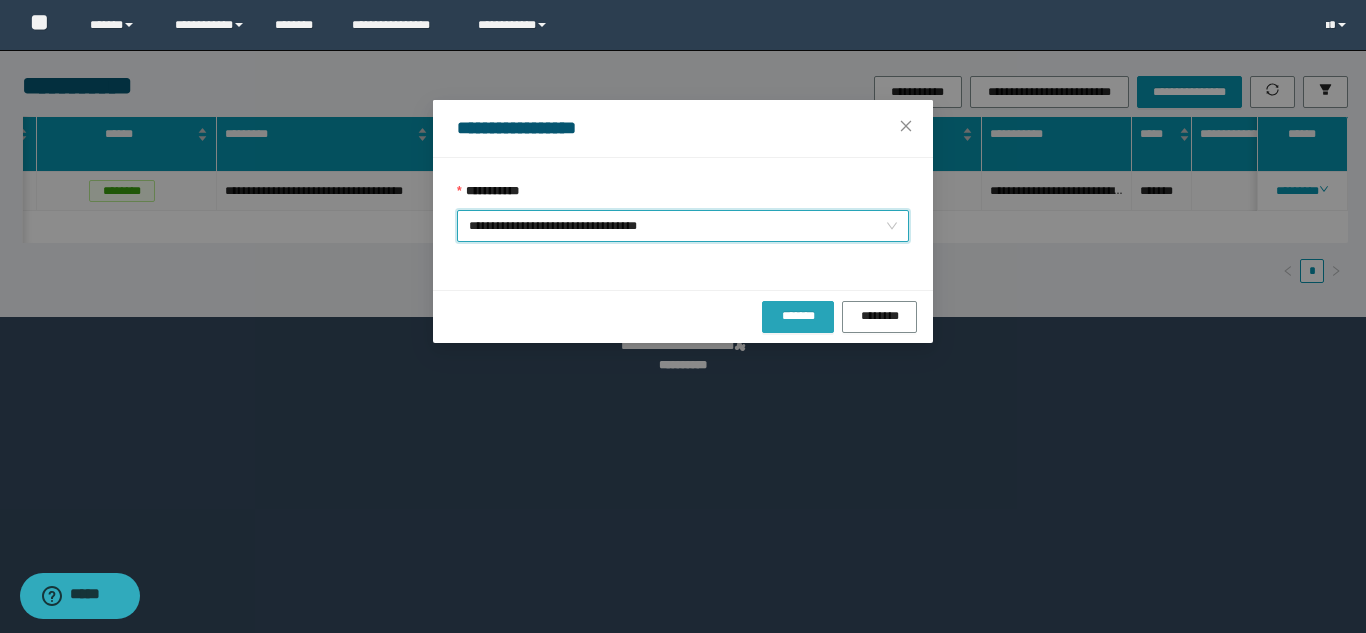 click on "*******" at bounding box center [798, 317] 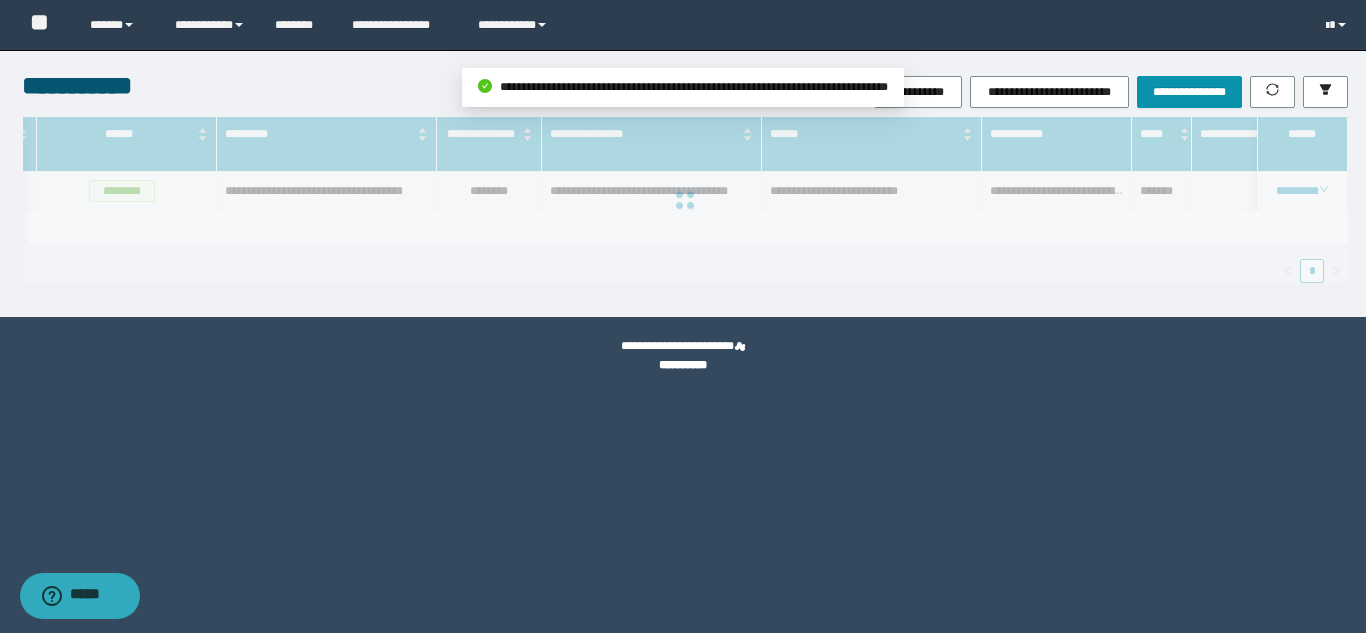 click on "**********" at bounding box center (683, 316) 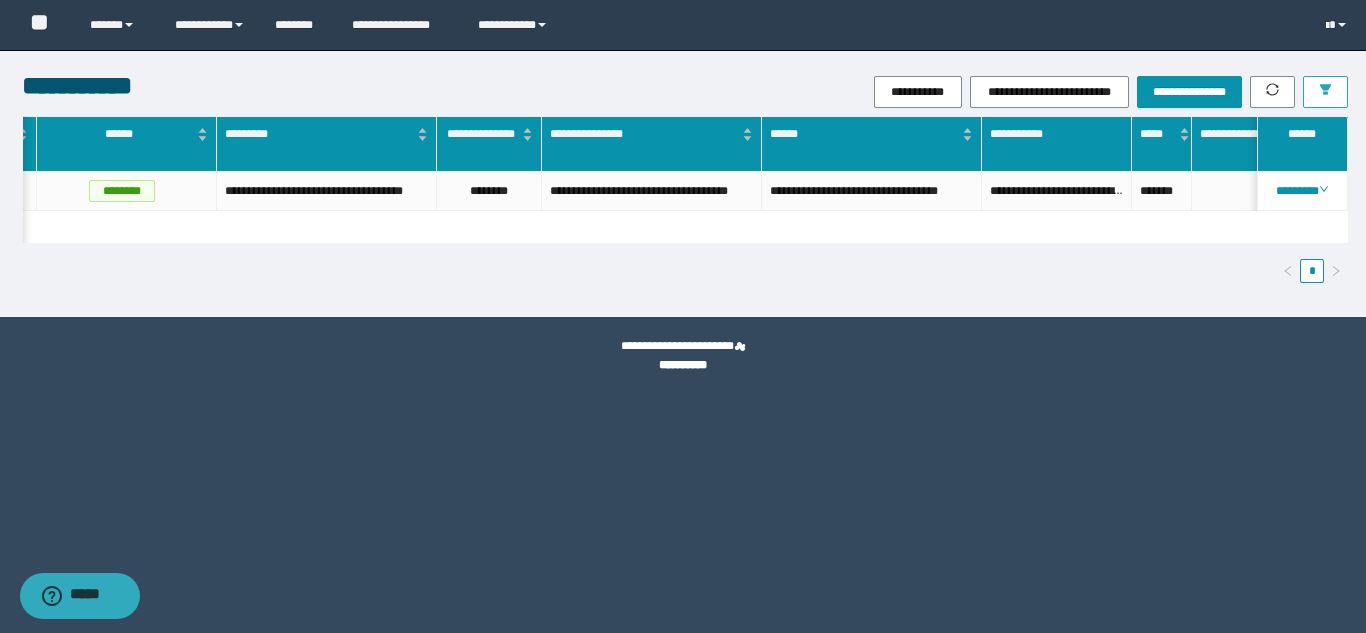 click 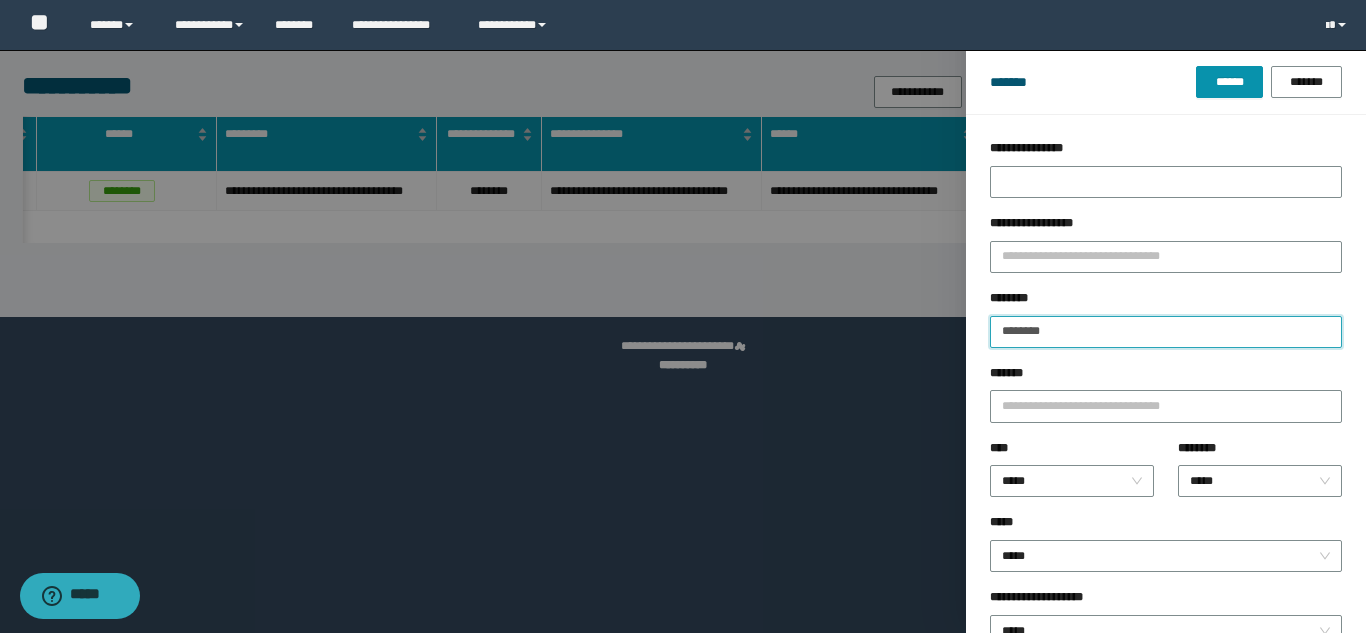 drag, startPoint x: 1068, startPoint y: 316, endPoint x: 850, endPoint y: 352, distance: 220.95248 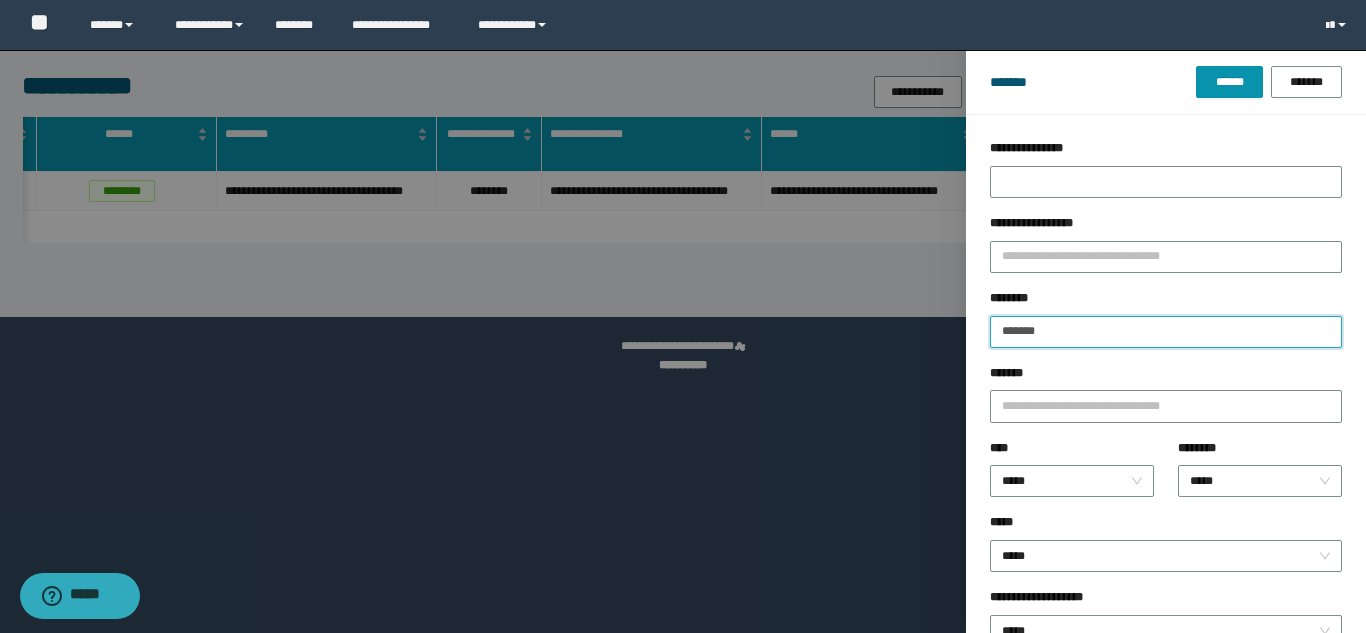 click on "******" at bounding box center [1229, 82] 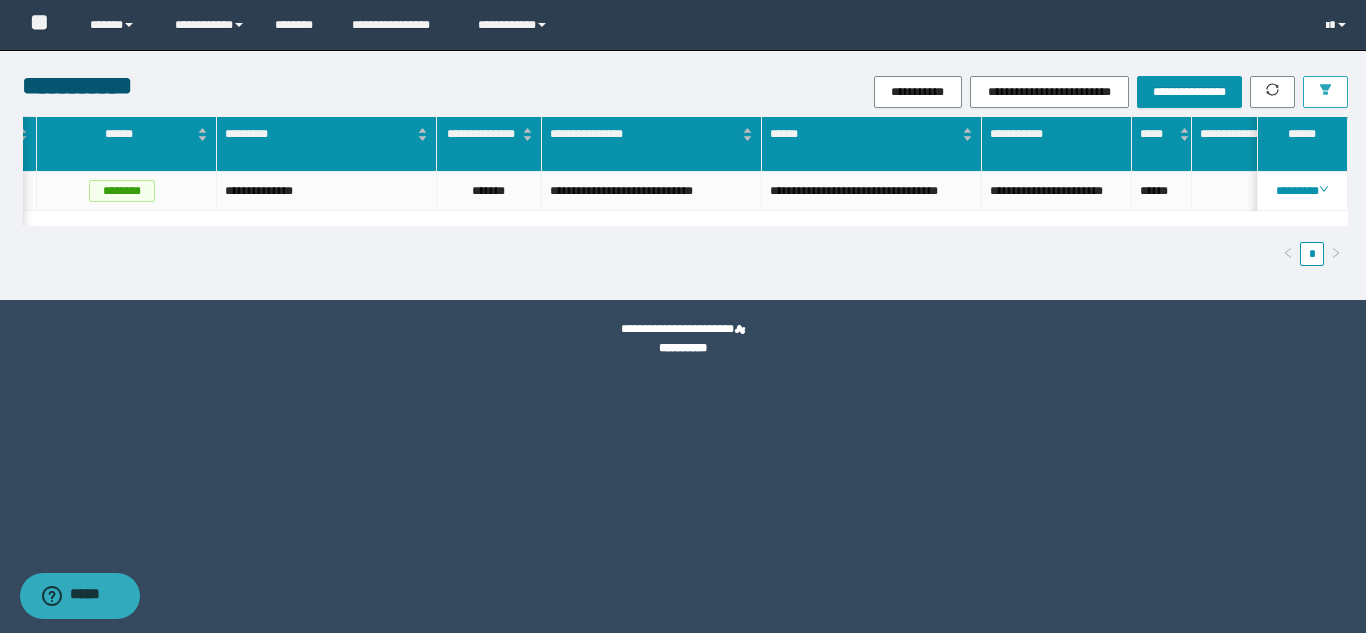 click at bounding box center [1325, 92] 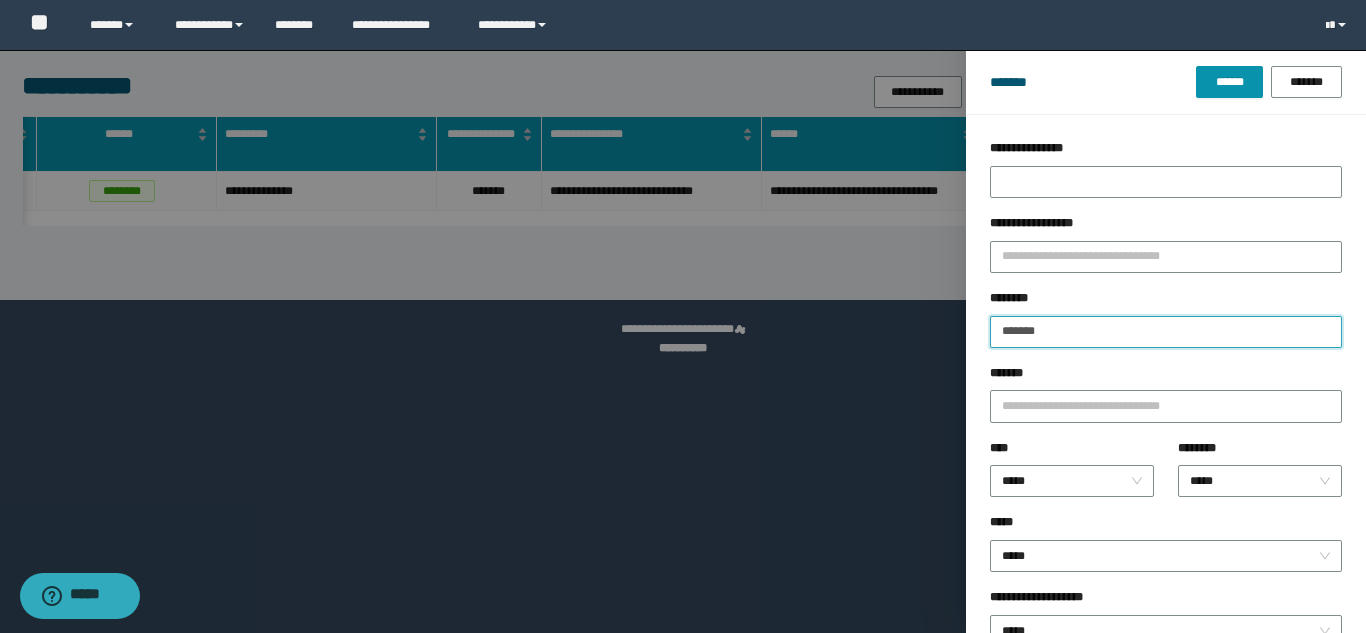 drag, startPoint x: 848, startPoint y: 323, endPoint x: 739, endPoint y: 323, distance: 109 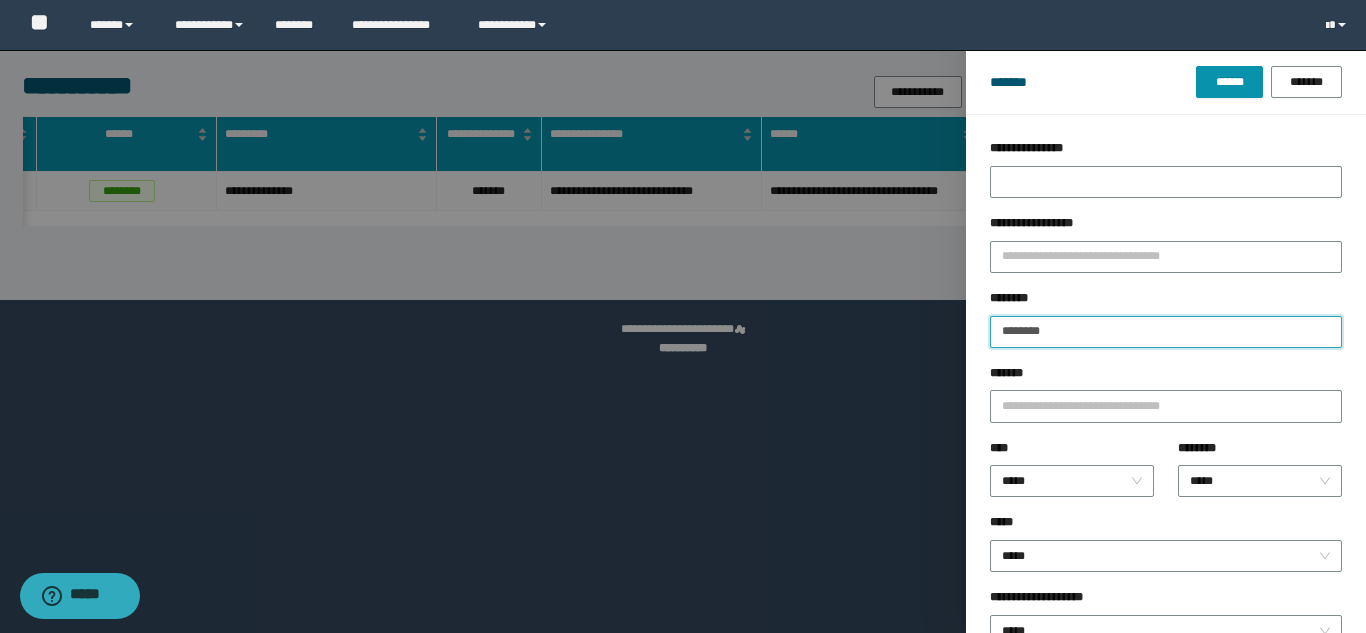 click on "******" at bounding box center [1229, 82] 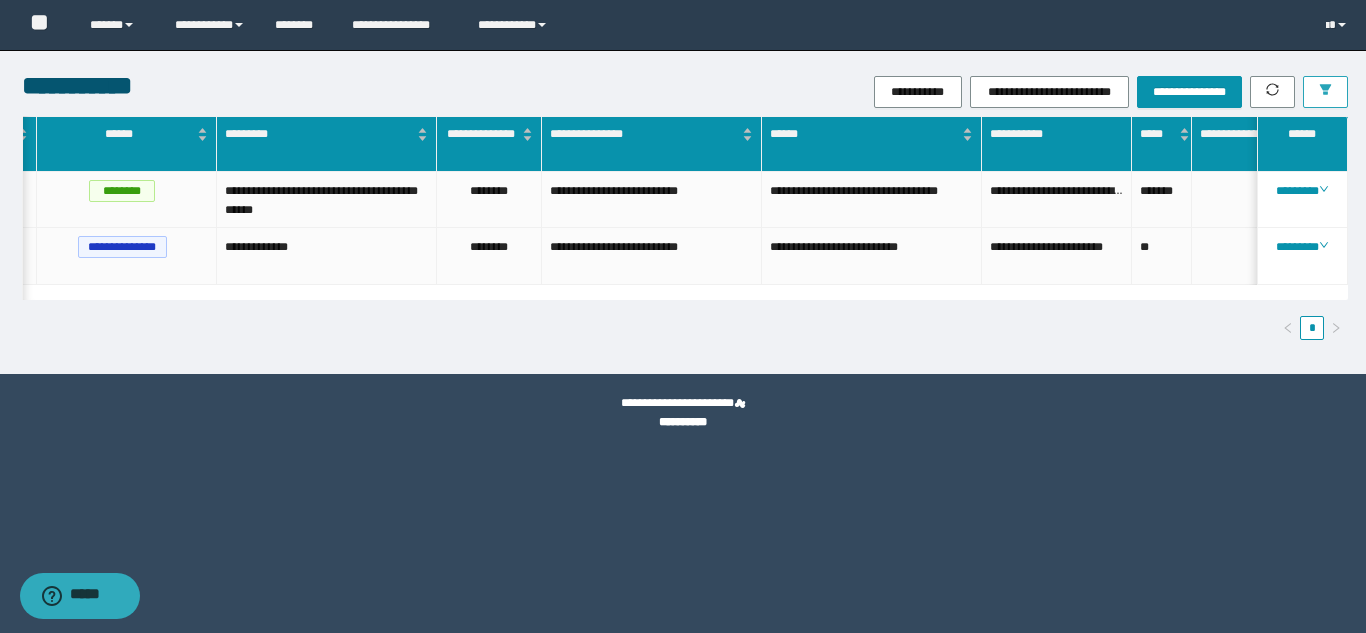 scroll, scrollTop: 0, scrollLeft: 506, axis: horizontal 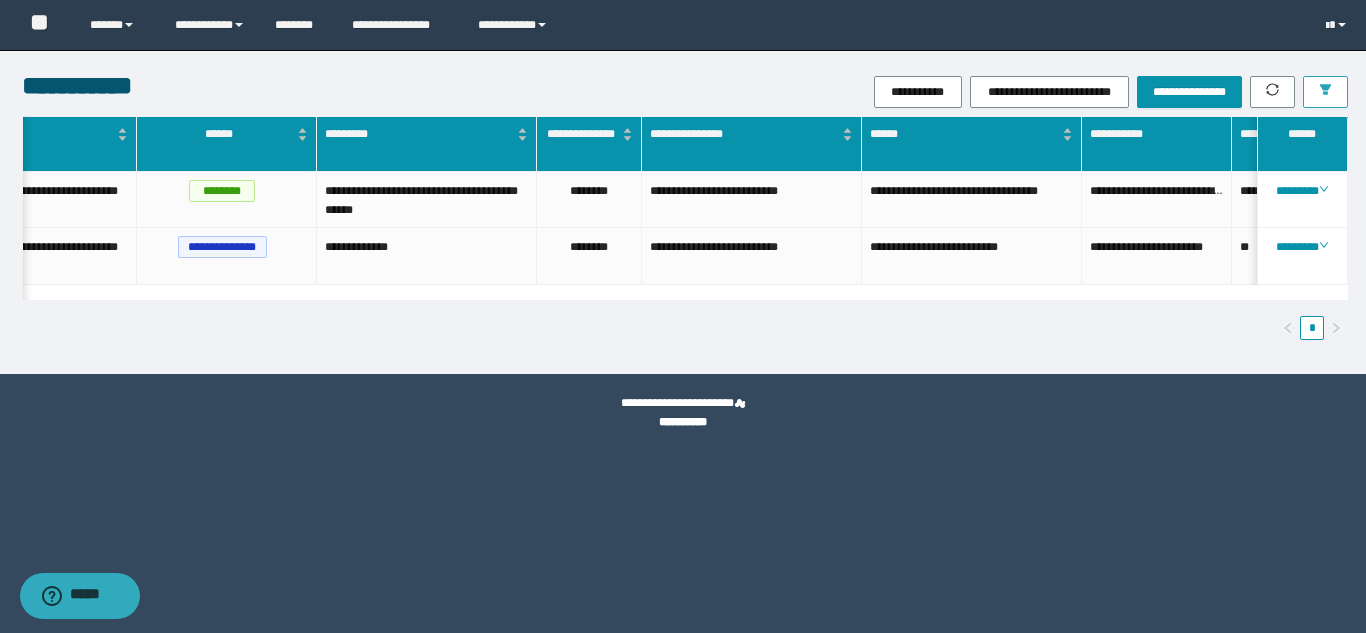 click 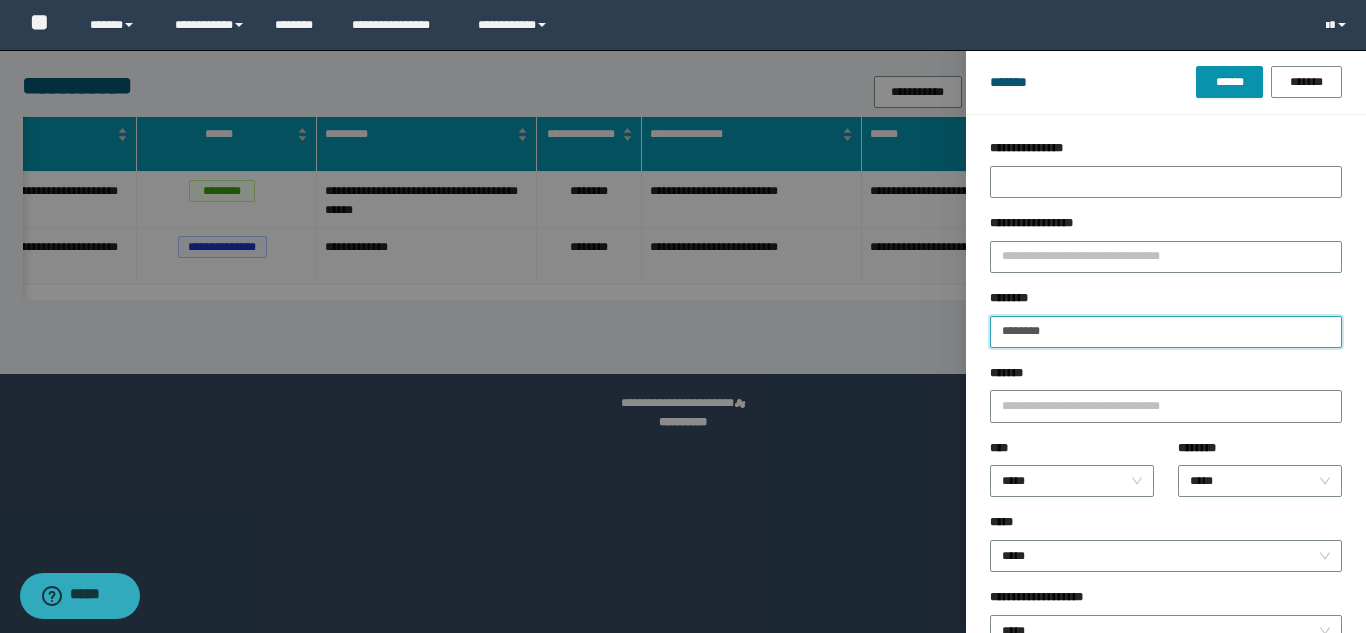 drag, startPoint x: 1064, startPoint y: 316, endPoint x: 723, endPoint y: 266, distance: 344.6462 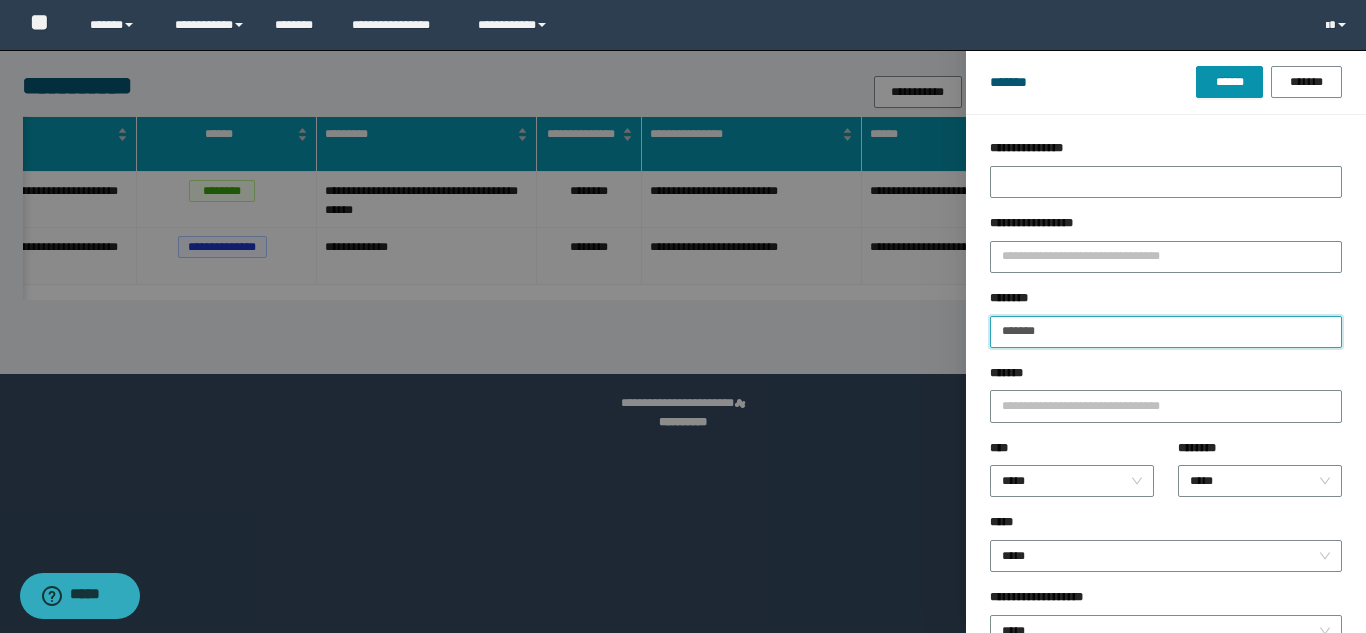 click on "******" at bounding box center [1229, 82] 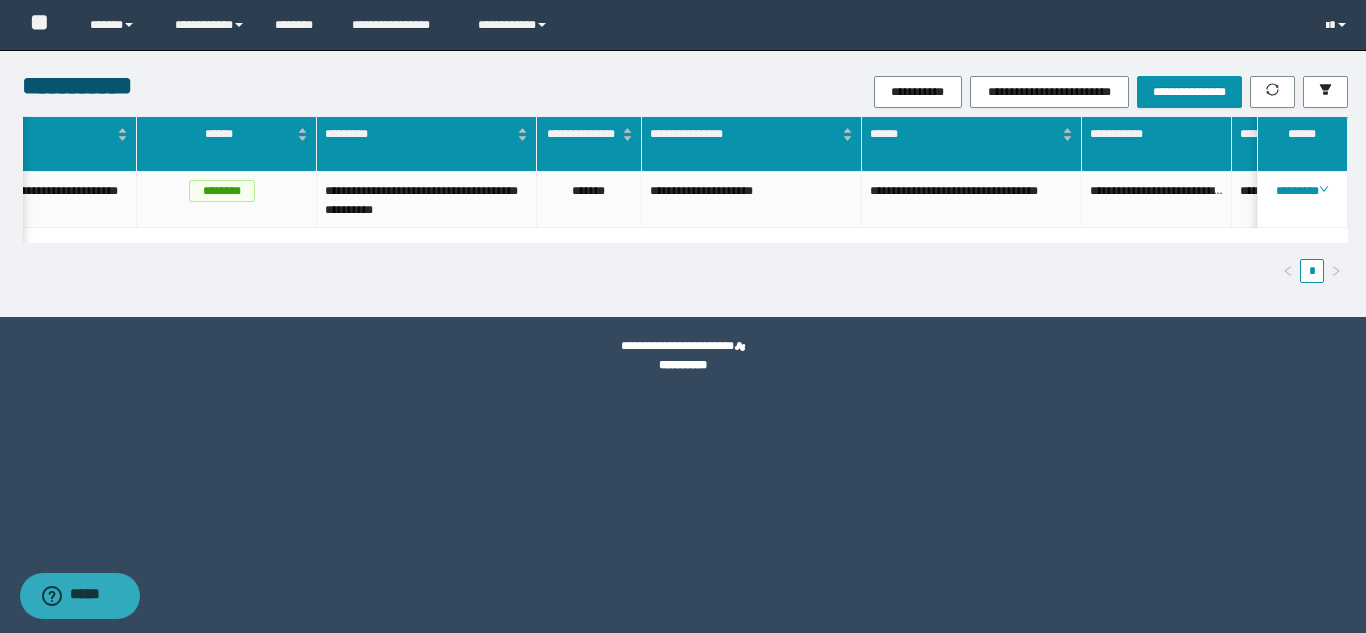 click on "**********" at bounding box center (906, 92) 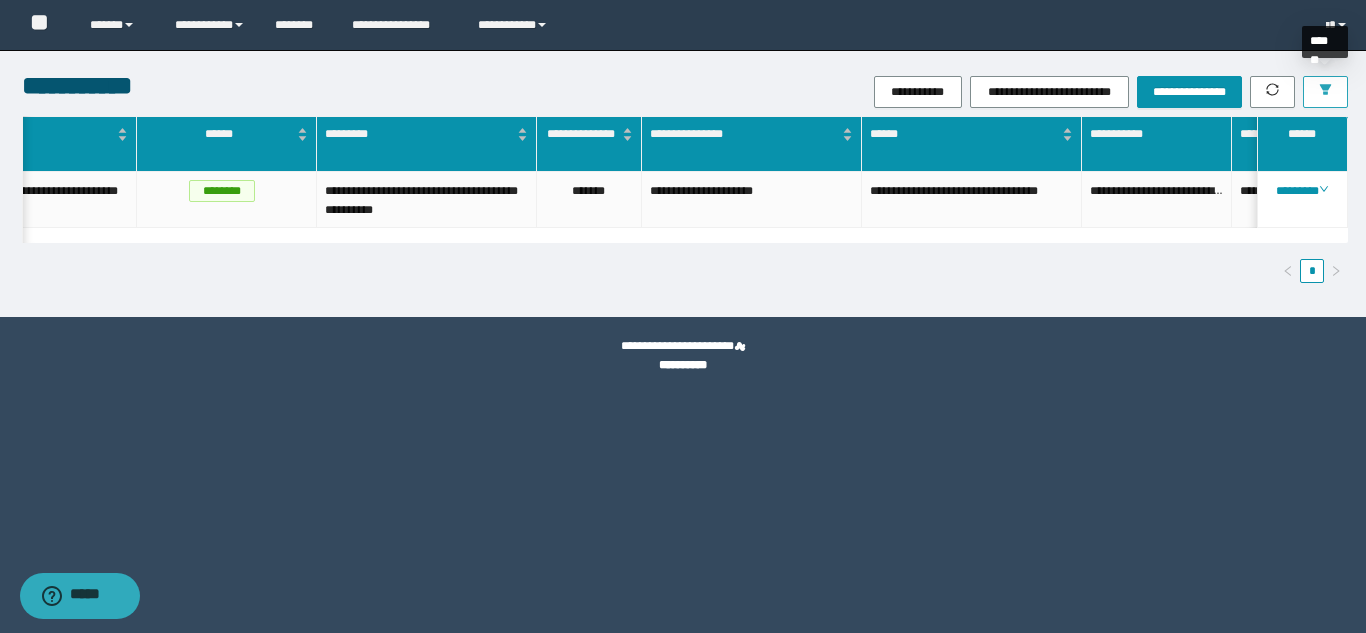 click at bounding box center (1325, 92) 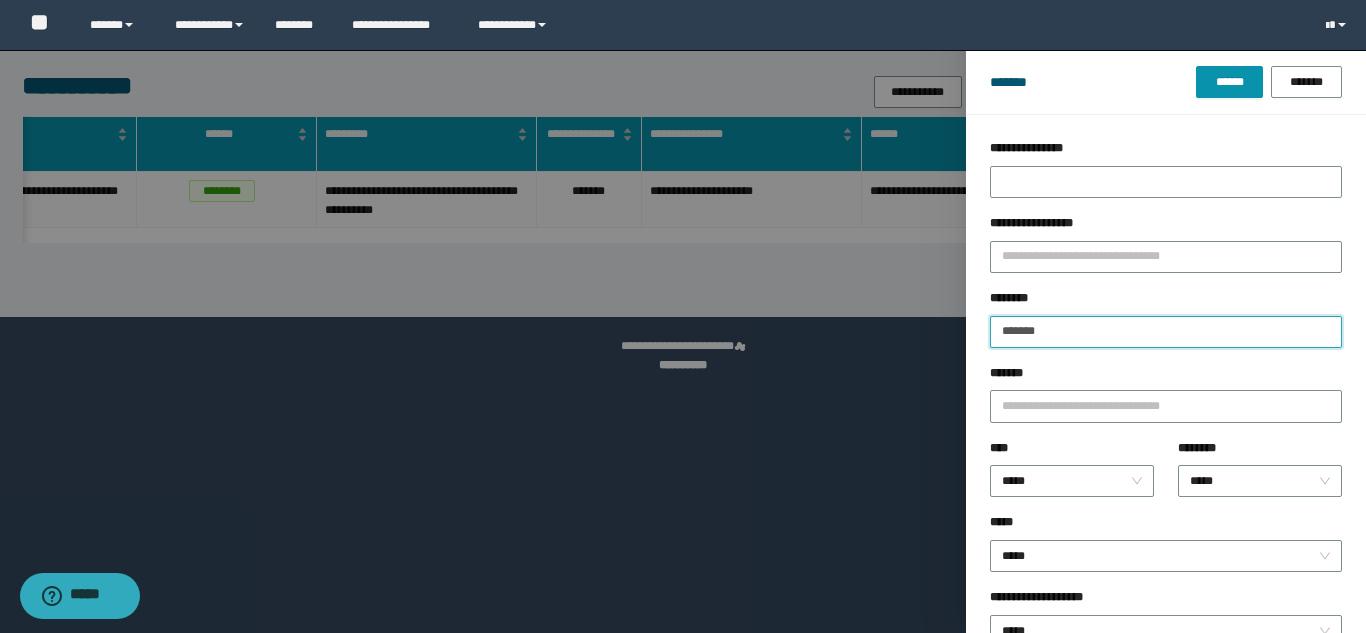 drag, startPoint x: 1059, startPoint y: 315, endPoint x: 812, endPoint y: 317, distance: 247.0081 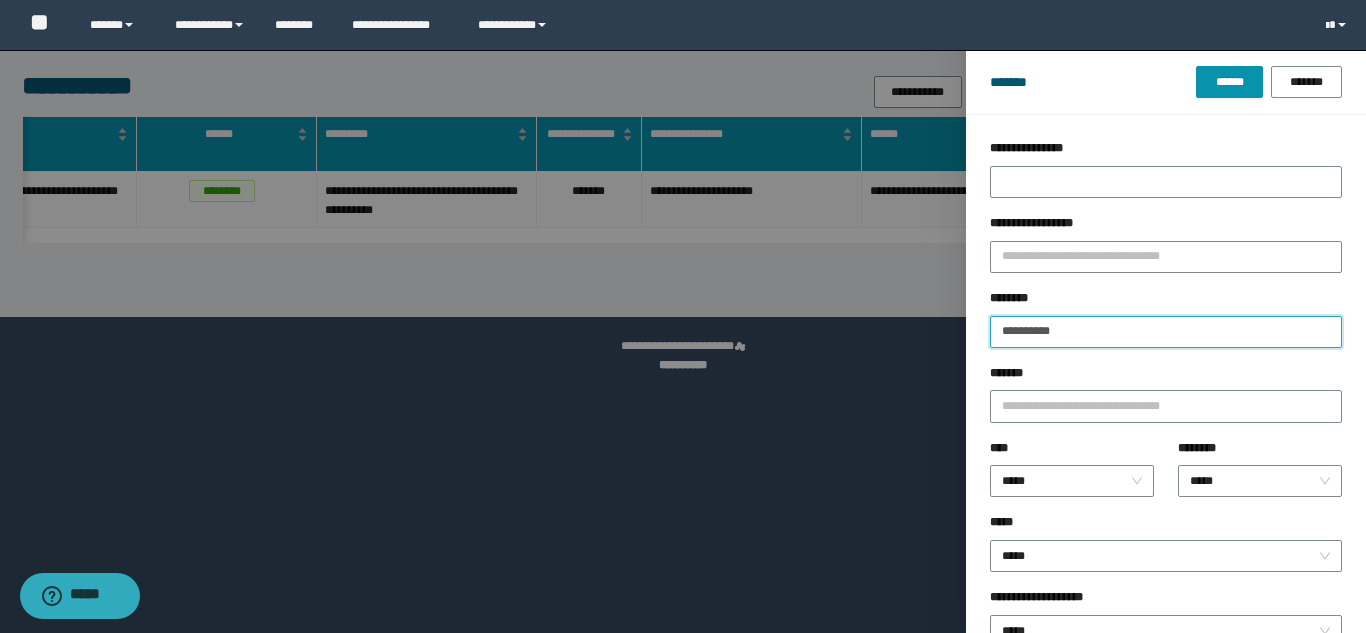 click on "******" at bounding box center [1229, 82] 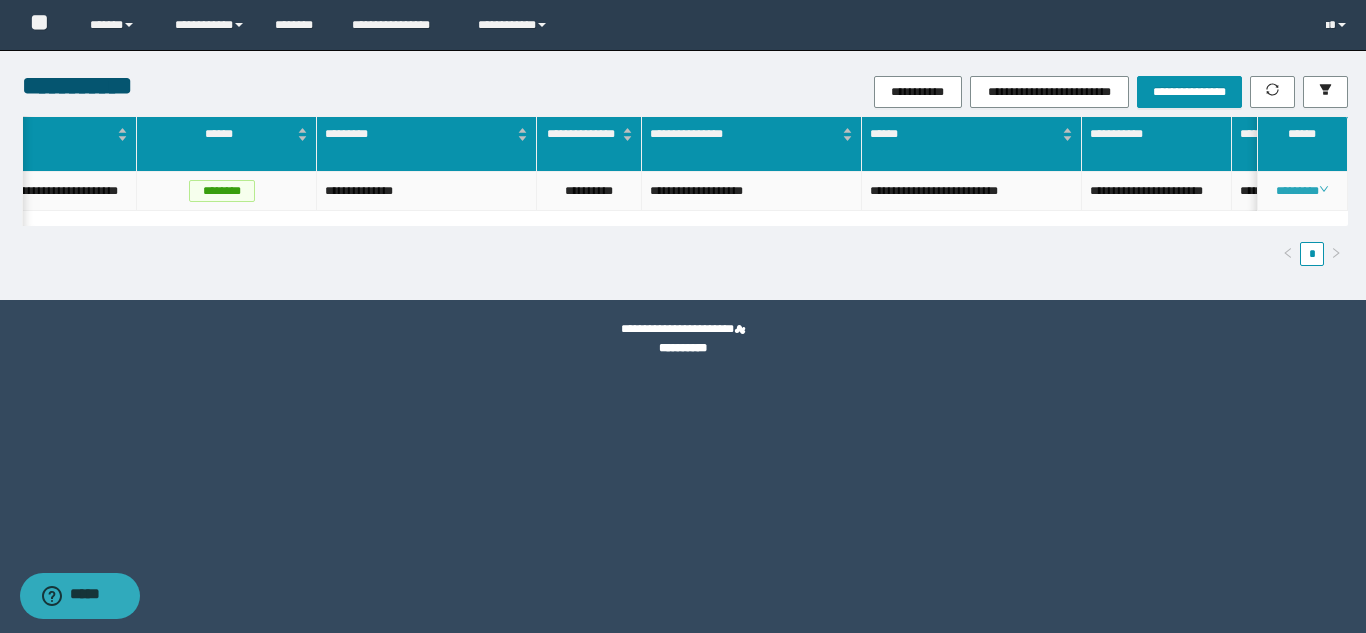 click on "********" at bounding box center (1302, 191) 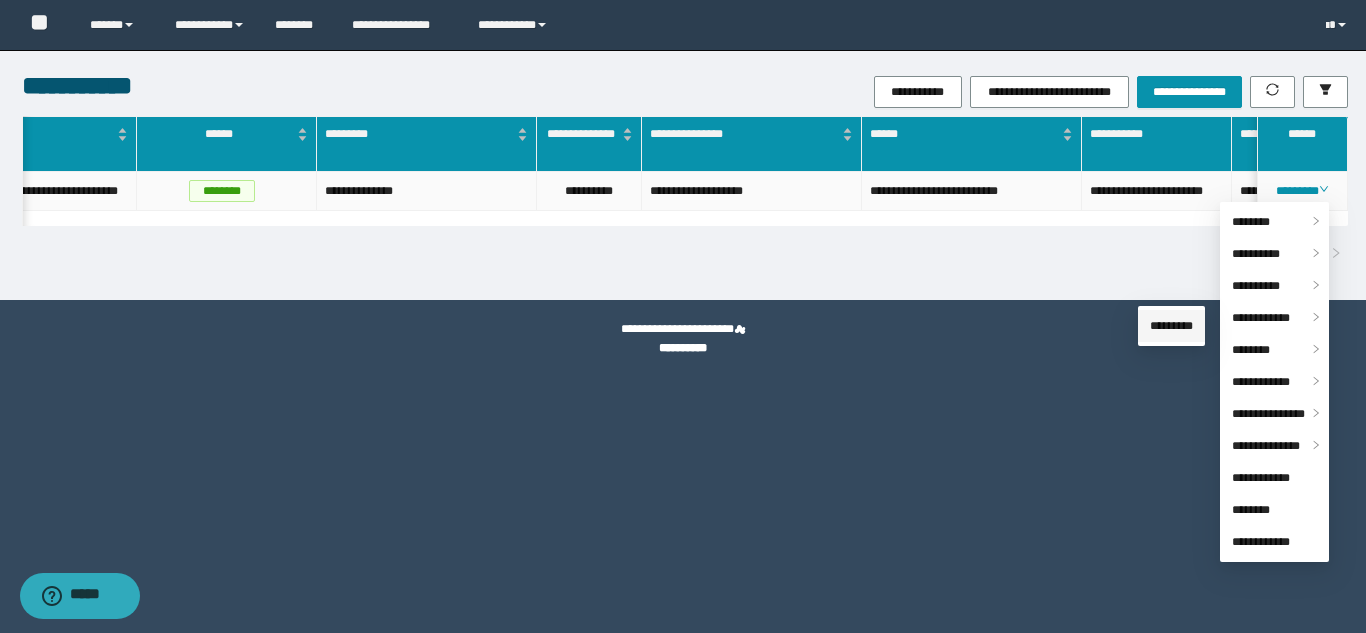 click on "*********" at bounding box center (1171, 326) 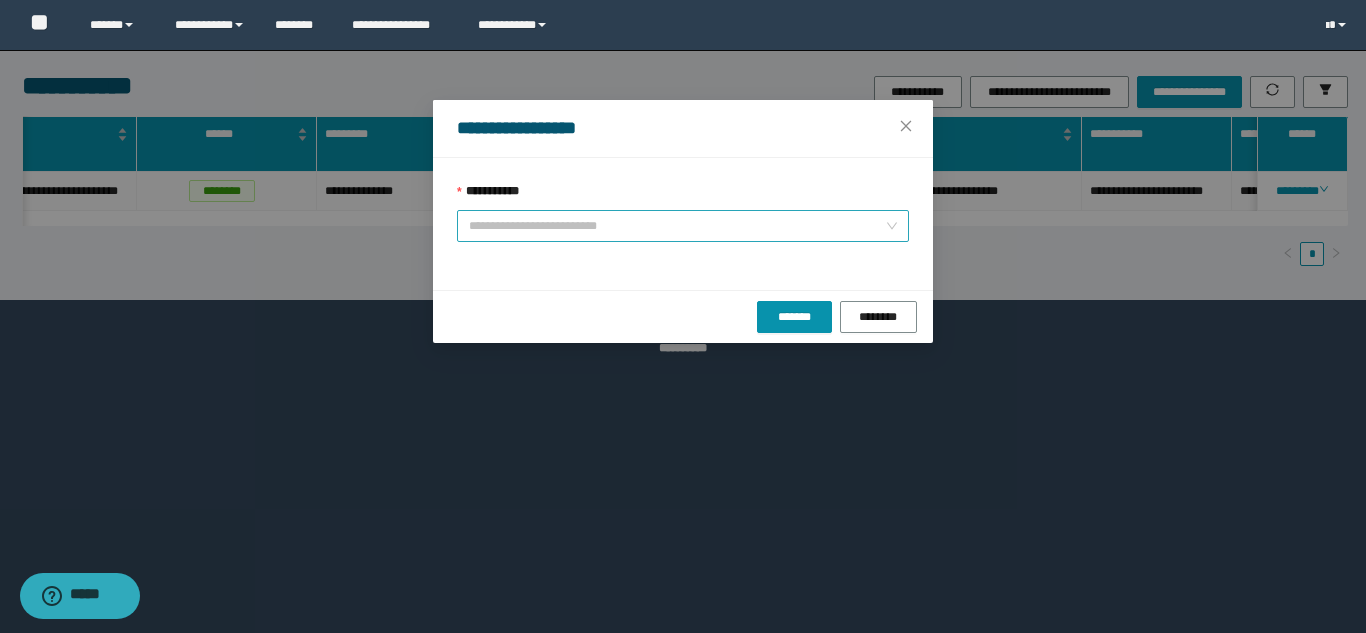 click on "**********" at bounding box center (683, 226) 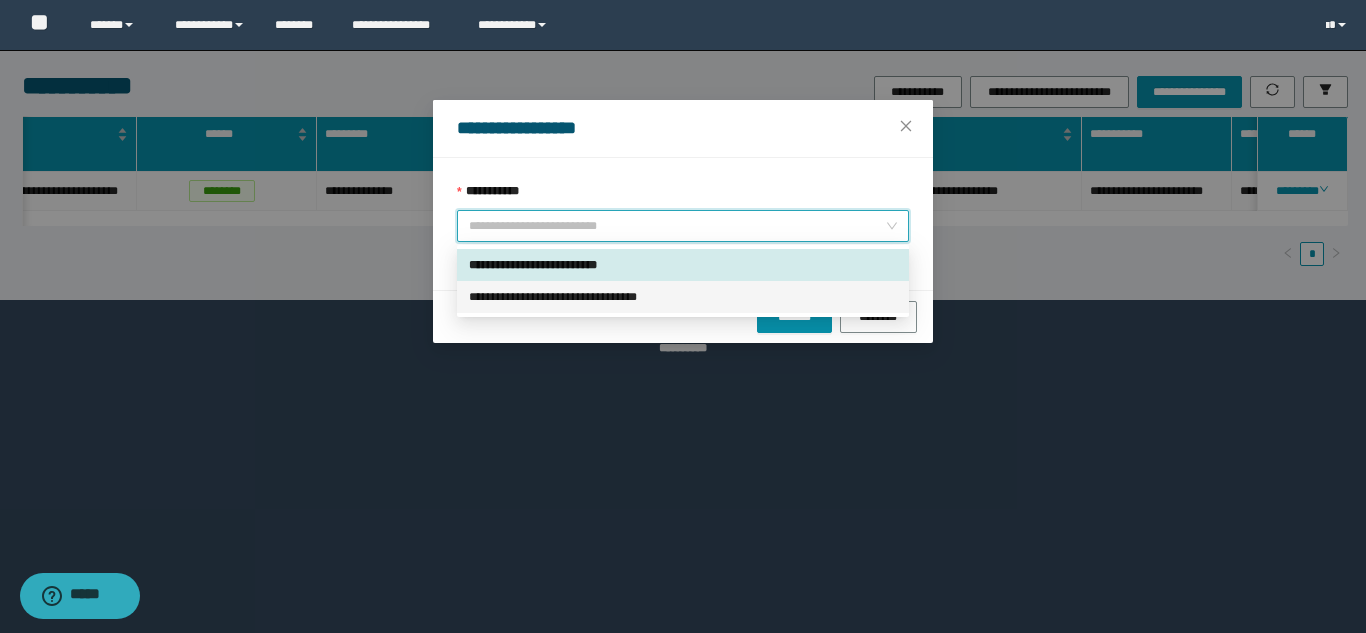 drag, startPoint x: 620, startPoint y: 292, endPoint x: 679, endPoint y: 320, distance: 65.30697 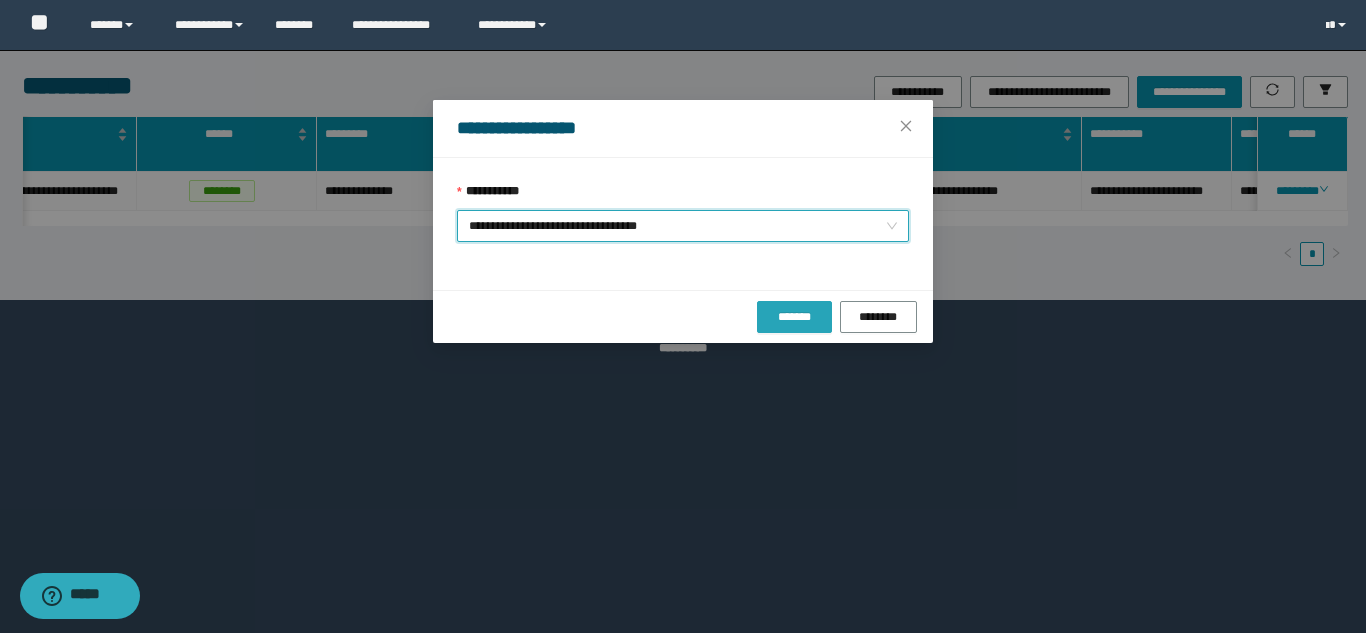 click on "*******" at bounding box center [794, 317] 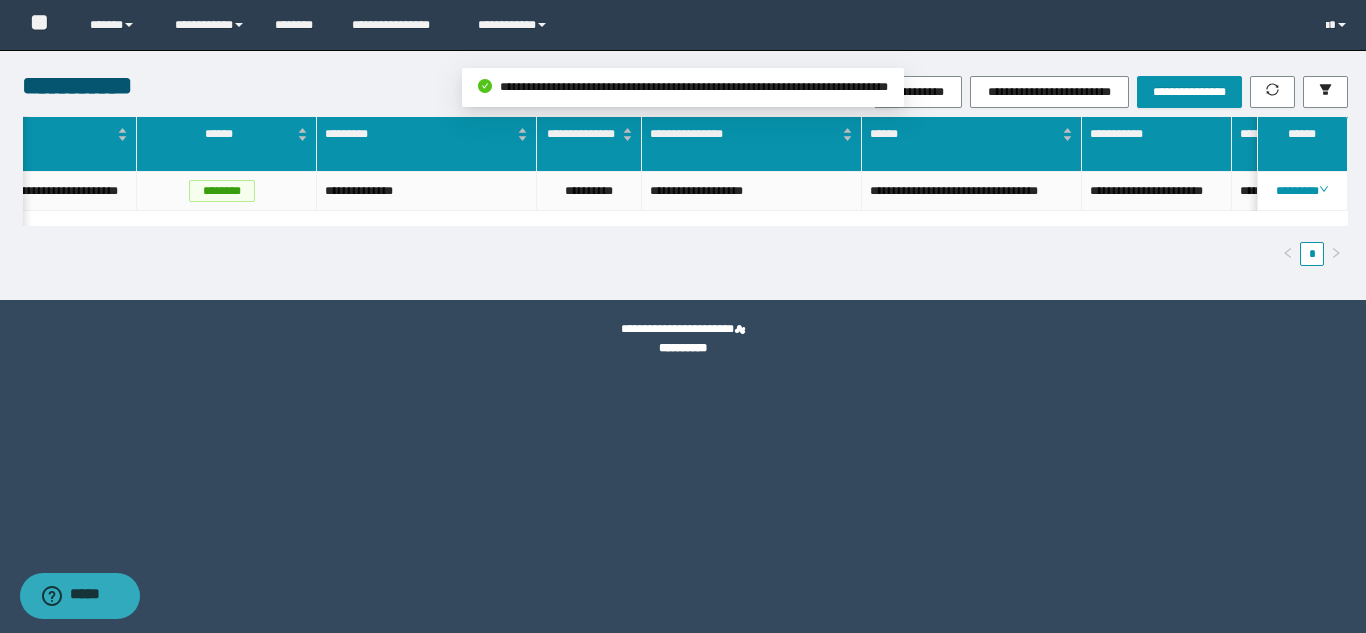 scroll, scrollTop: 0, scrollLeft: 629, axis: horizontal 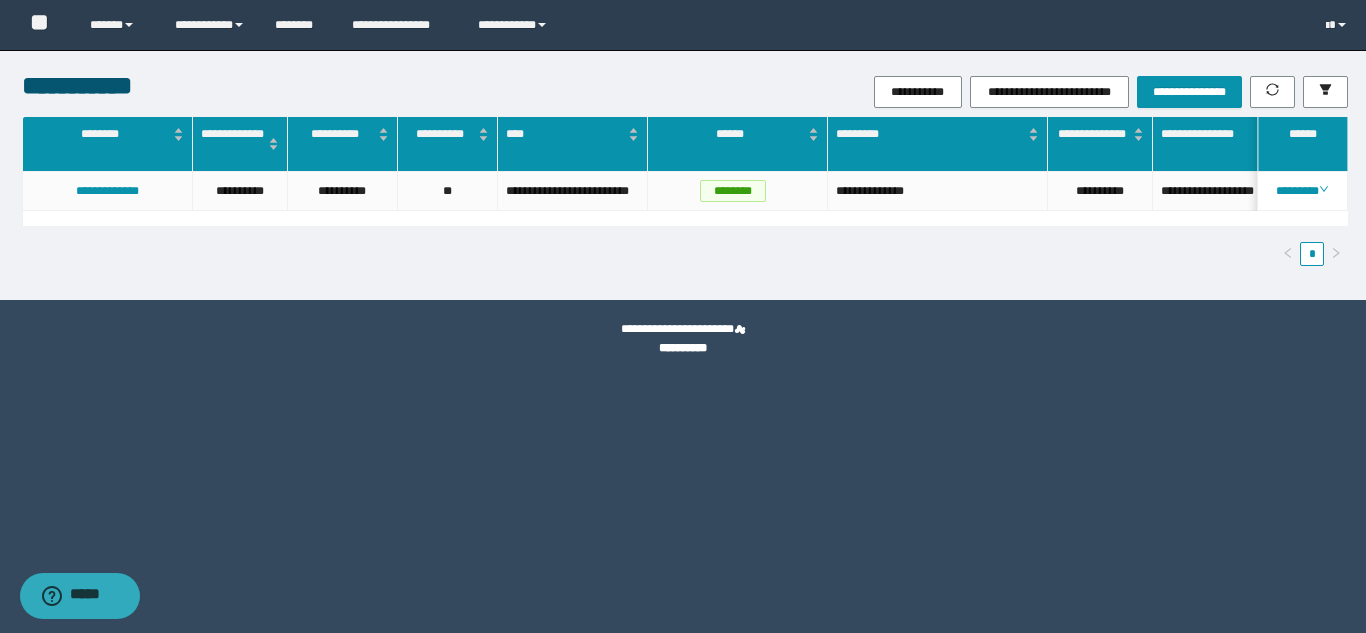 click on "**********" at bounding box center (683, 316) 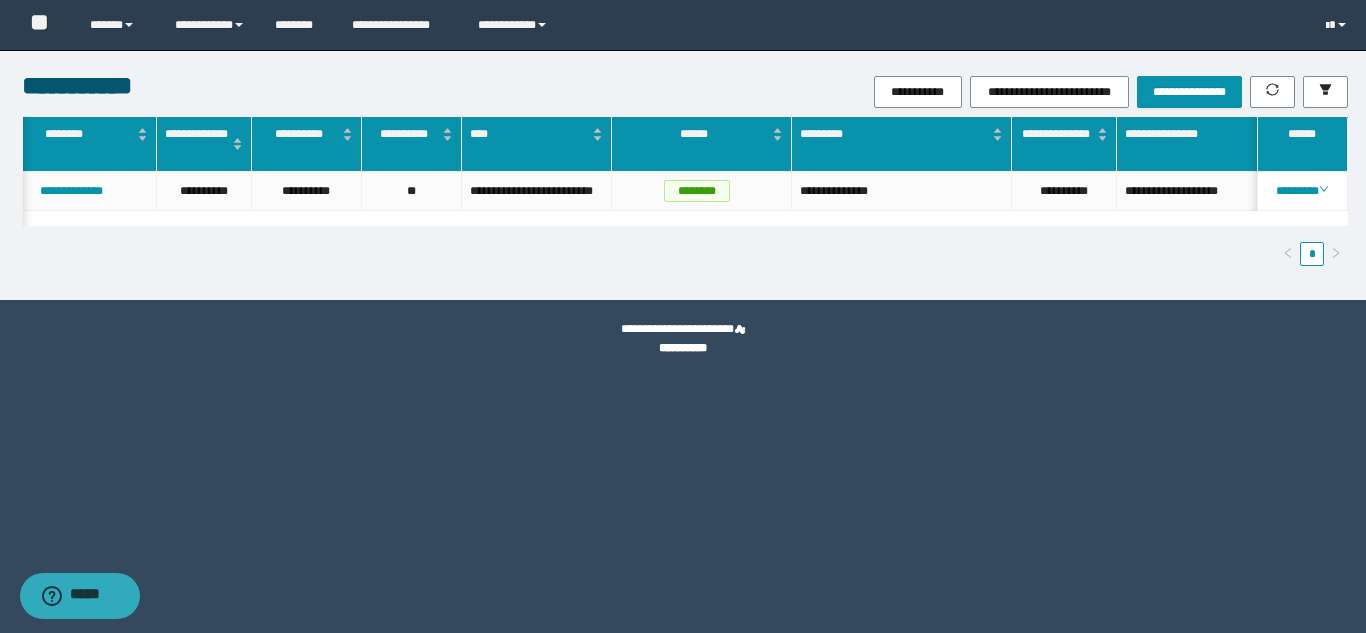 scroll, scrollTop: 0, scrollLeft: 194, axis: horizontal 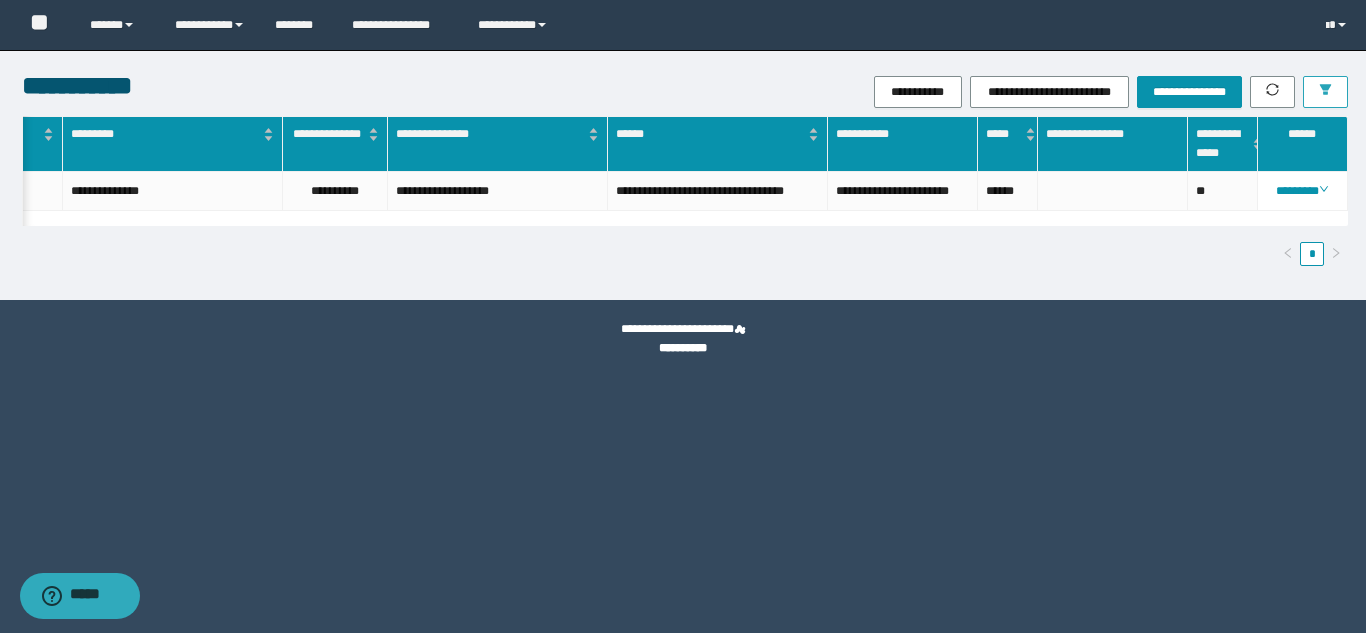 drag, startPoint x: 1332, startPoint y: 90, endPoint x: 1290, endPoint y: 127, distance: 55.97321 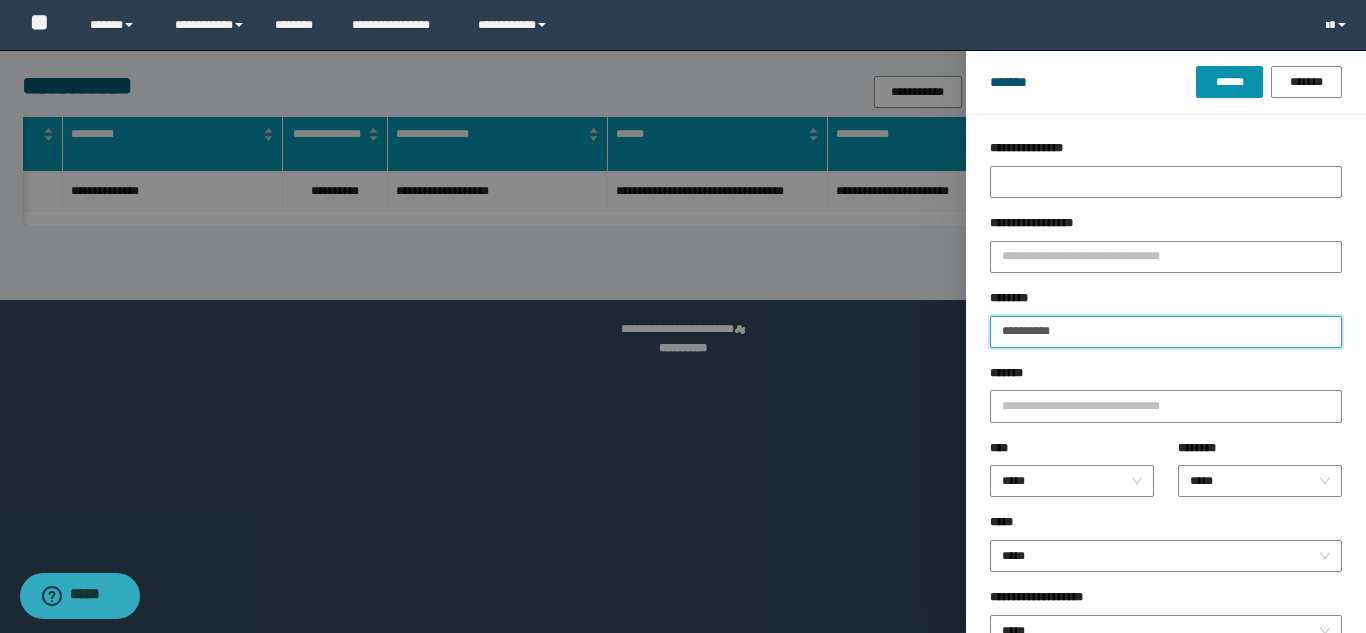 drag, startPoint x: 956, startPoint y: 322, endPoint x: 780, endPoint y: 327, distance: 176.07101 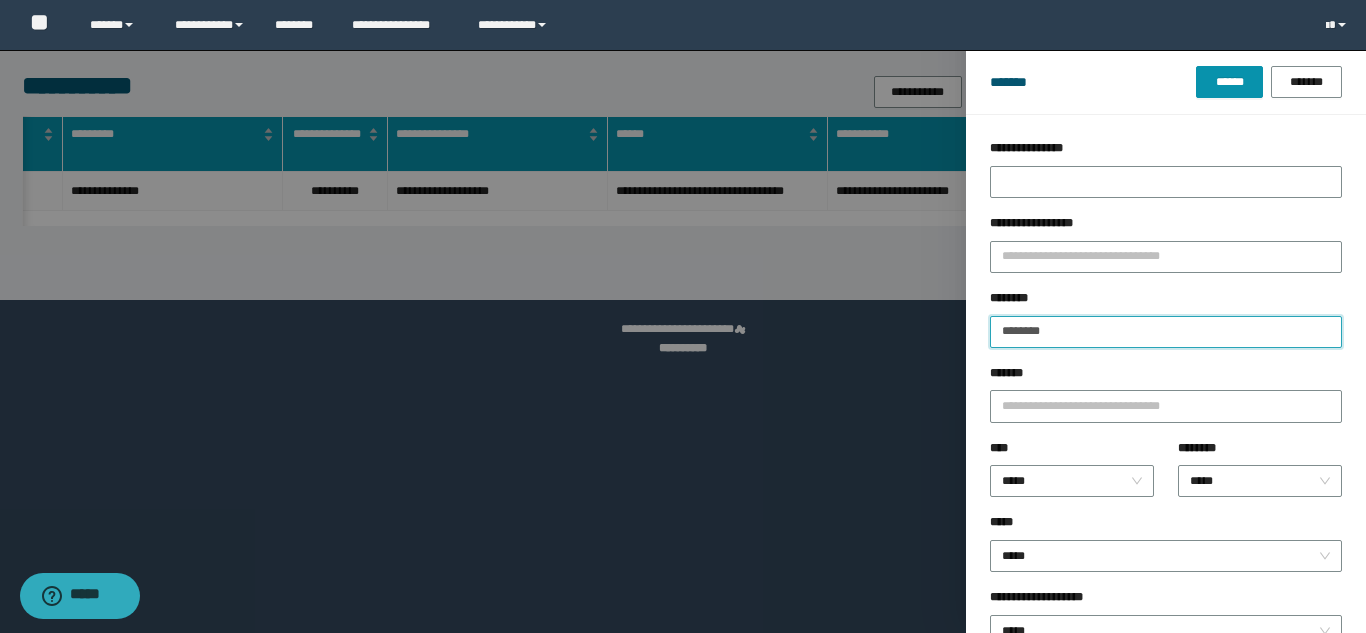 click on "******" at bounding box center [1229, 82] 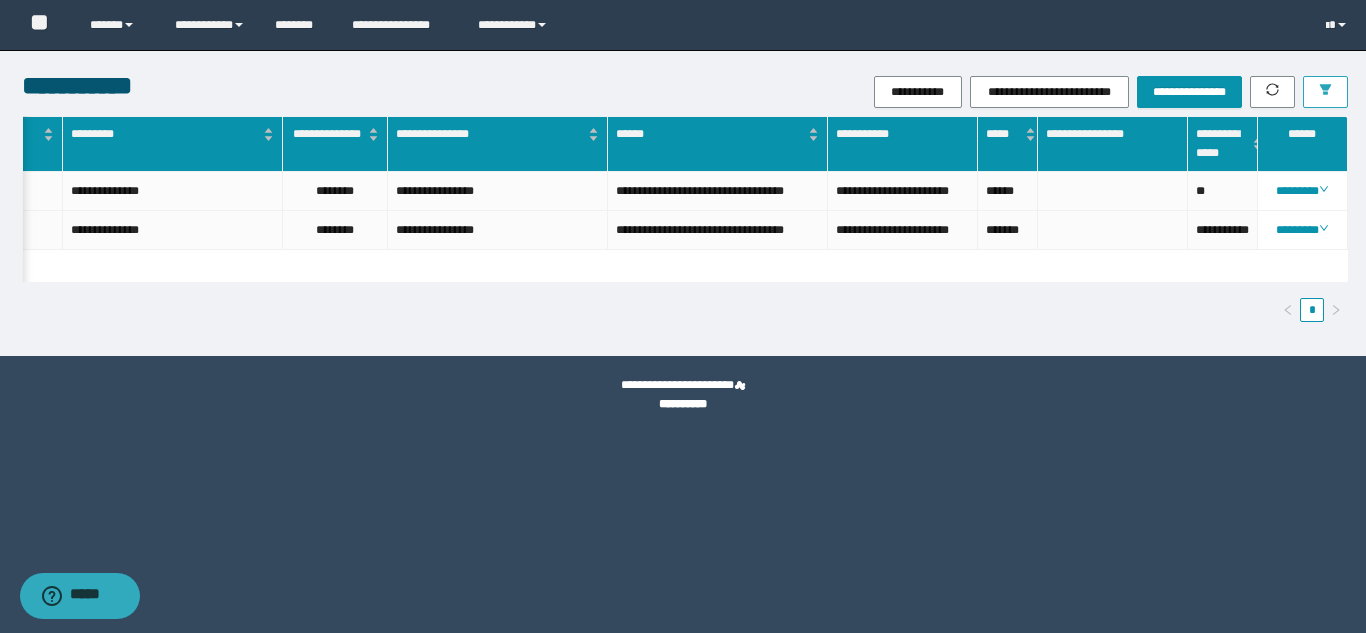 scroll, scrollTop: 0, scrollLeft: 567, axis: horizontal 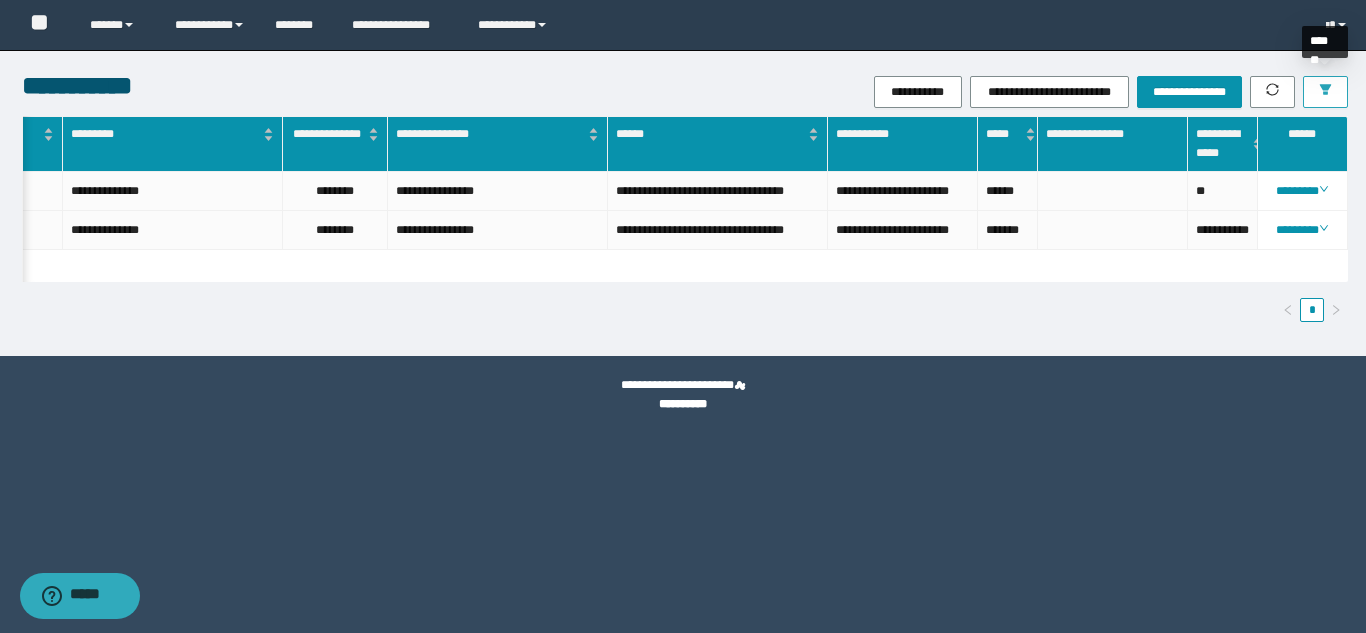 click at bounding box center (1325, 92) 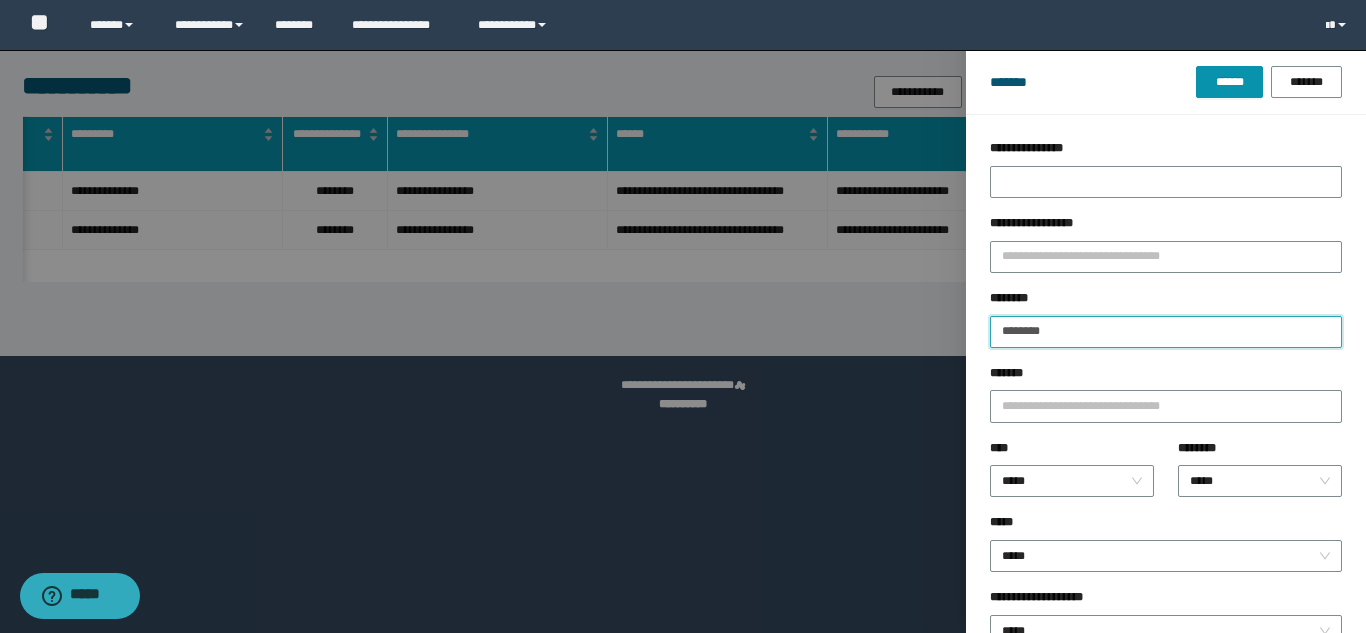 drag, startPoint x: 1048, startPoint y: 337, endPoint x: 780, endPoint y: 347, distance: 268.1865 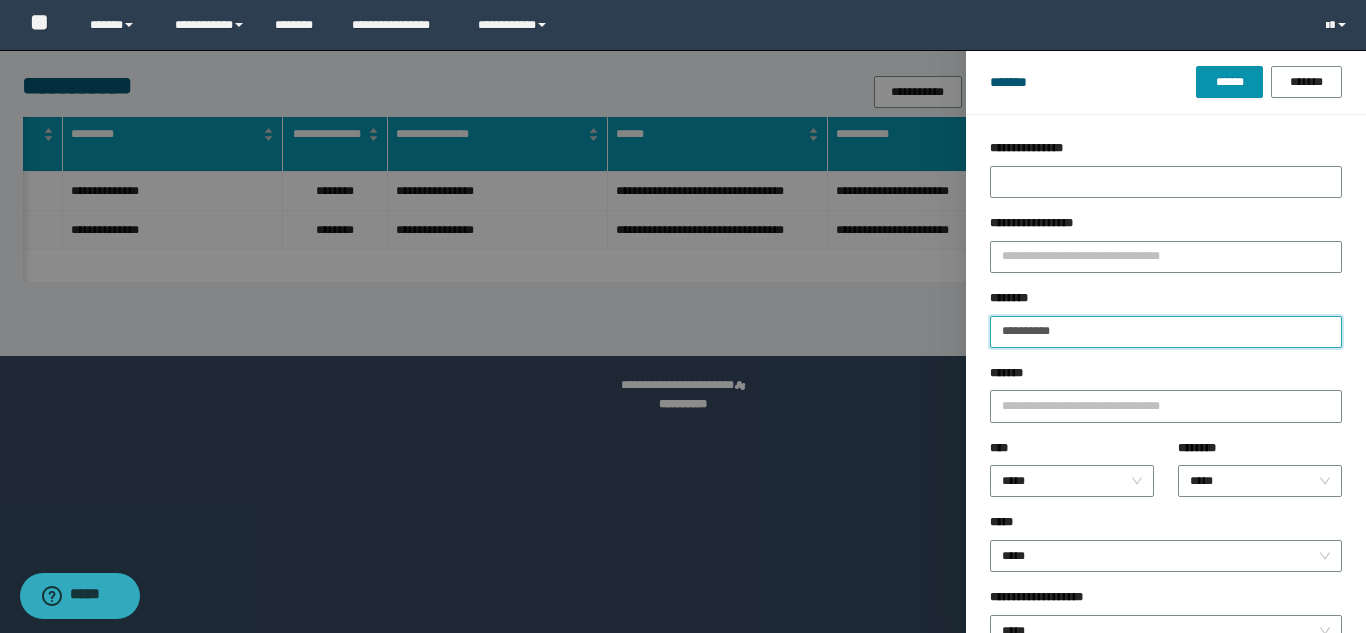 click on "******" at bounding box center (1229, 82) 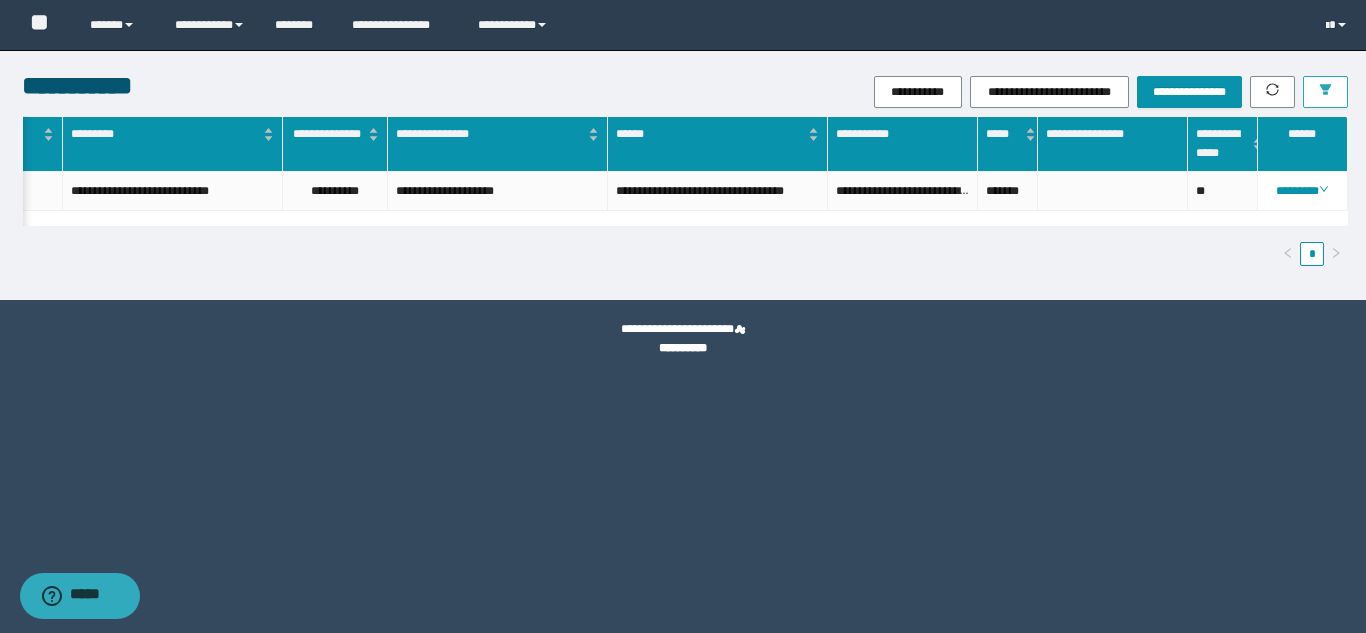 click at bounding box center [1325, 92] 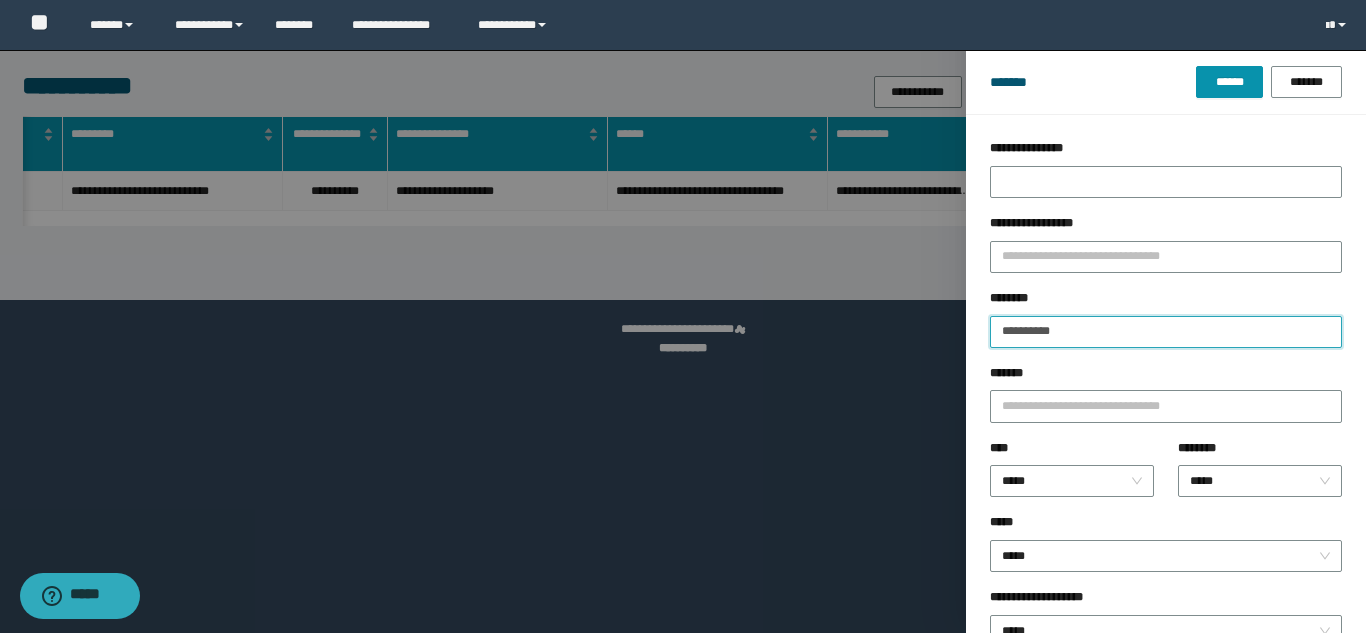drag, startPoint x: 1048, startPoint y: 339, endPoint x: 804, endPoint y: 339, distance: 244 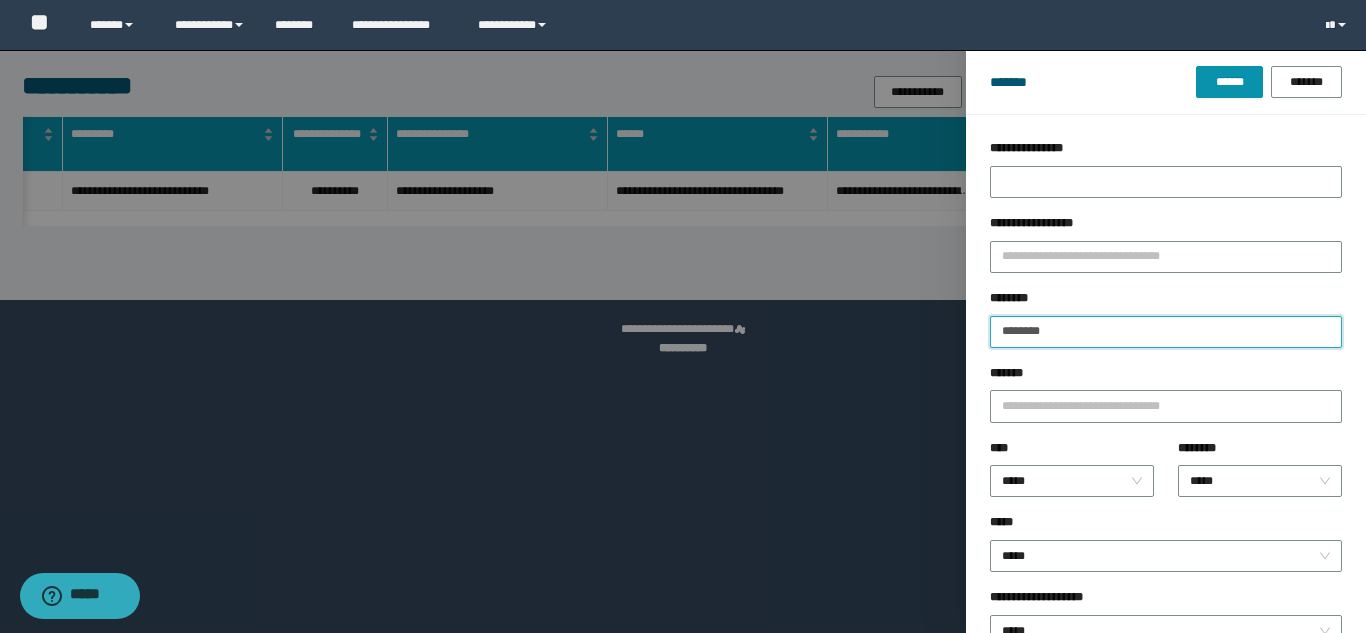 click on "******" at bounding box center (1229, 82) 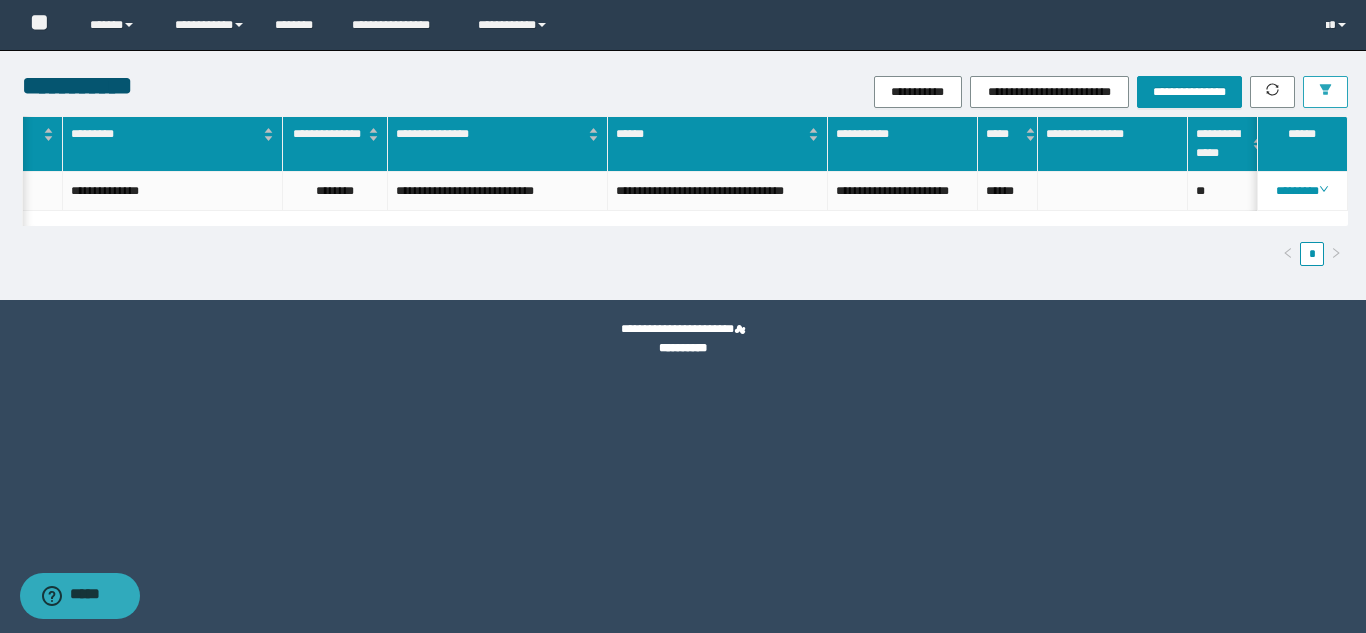 scroll, scrollTop: 0, scrollLeft: 564, axis: horizontal 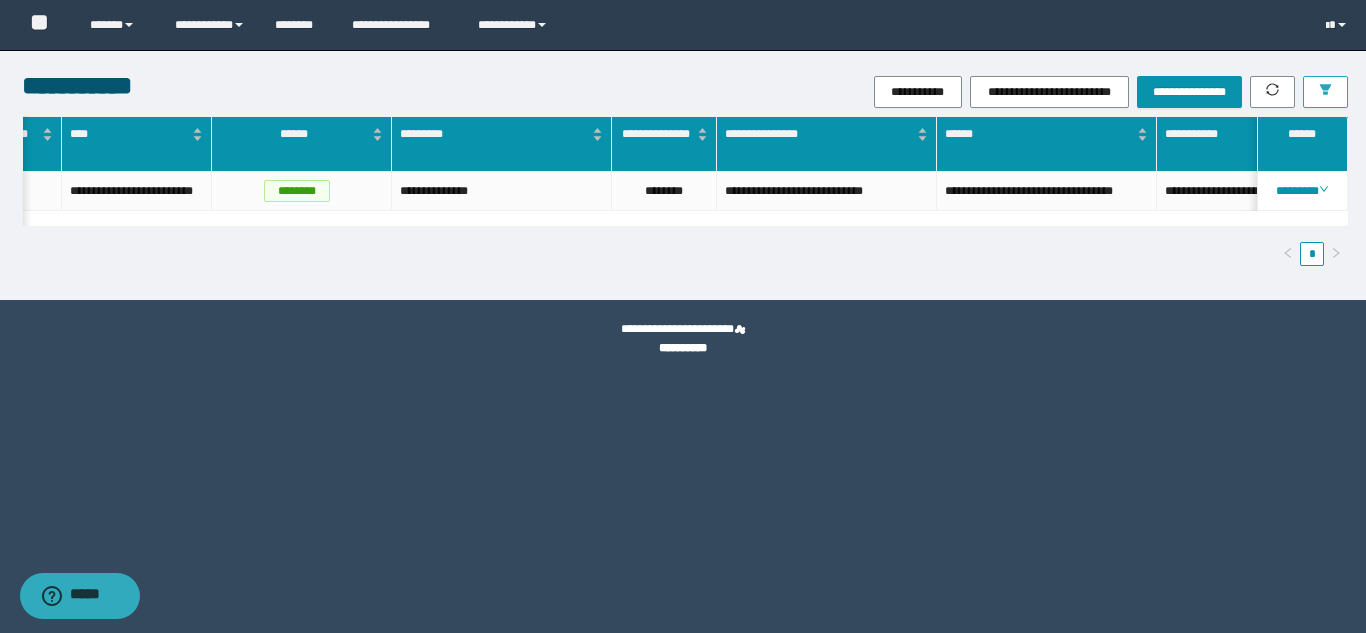 click at bounding box center [1325, 92] 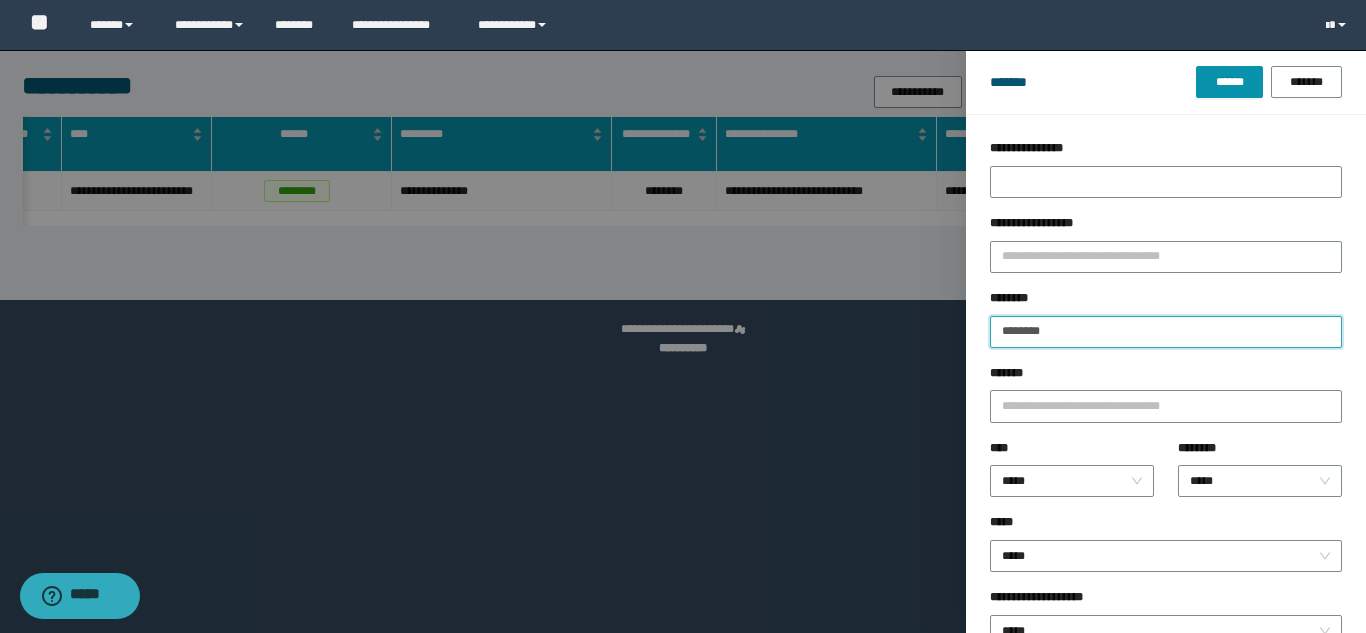 drag, startPoint x: 1049, startPoint y: 324, endPoint x: 831, endPoint y: 324, distance: 218 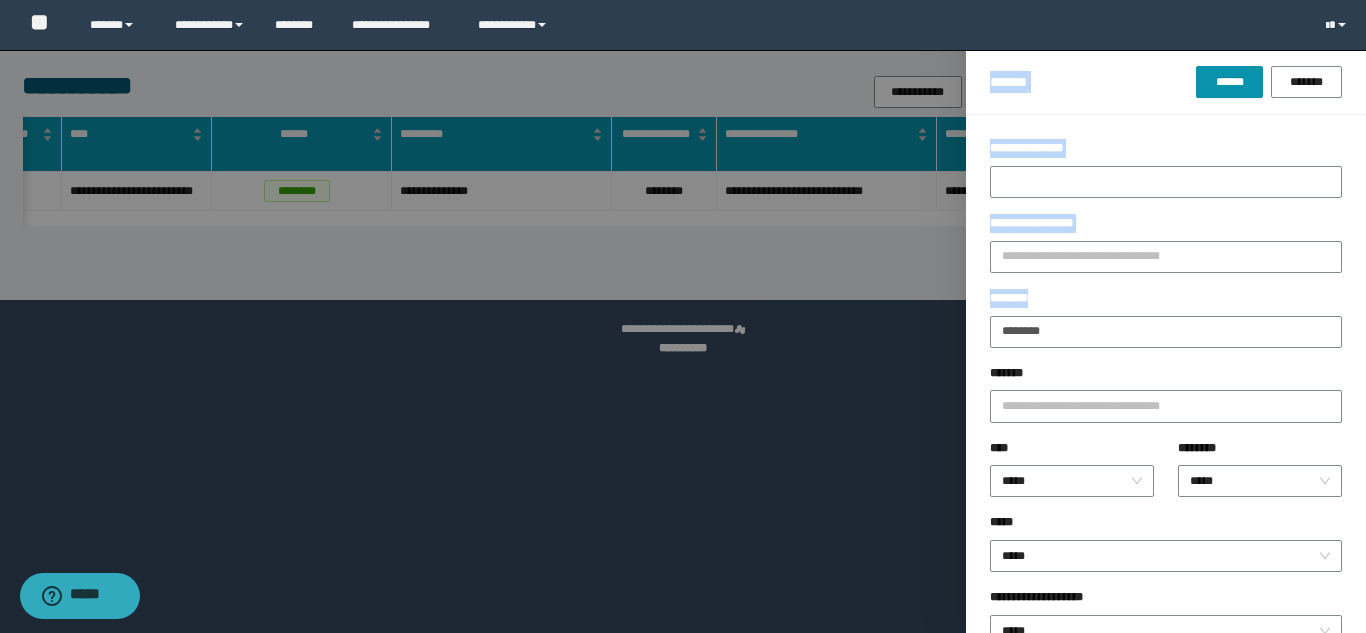 drag, startPoint x: 1171, startPoint y: 312, endPoint x: 870, endPoint y: 351, distance: 303.51605 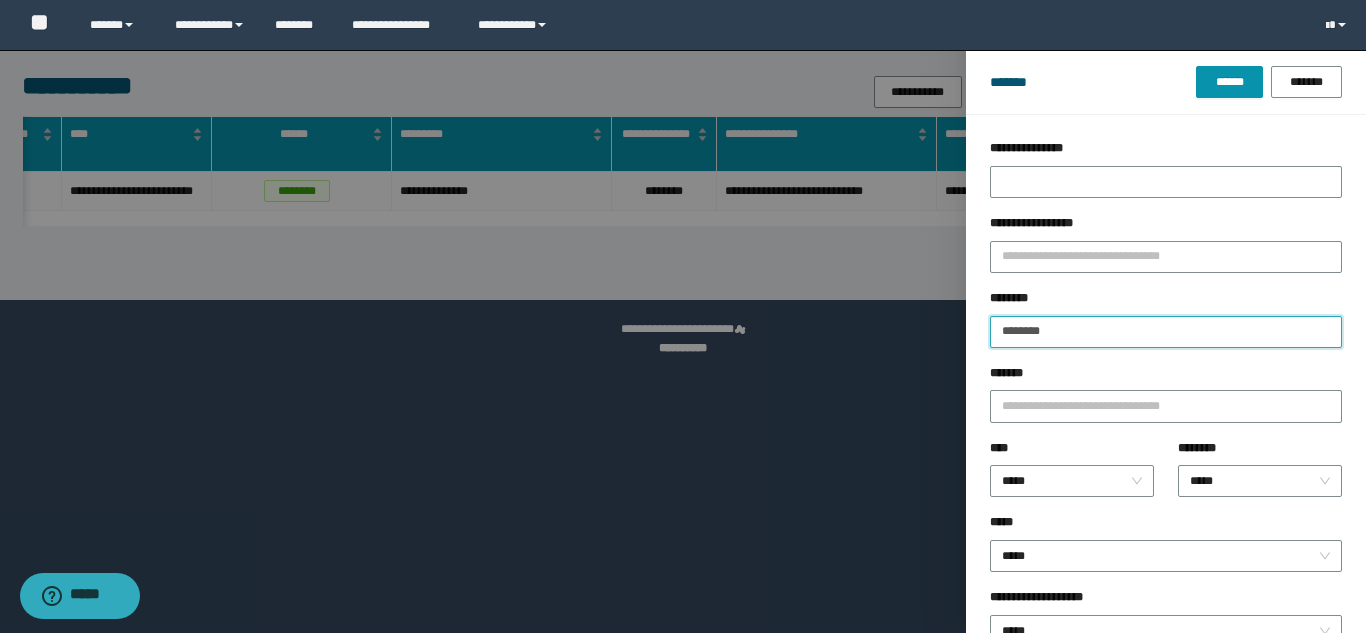 click on "********" at bounding box center (1166, 332) 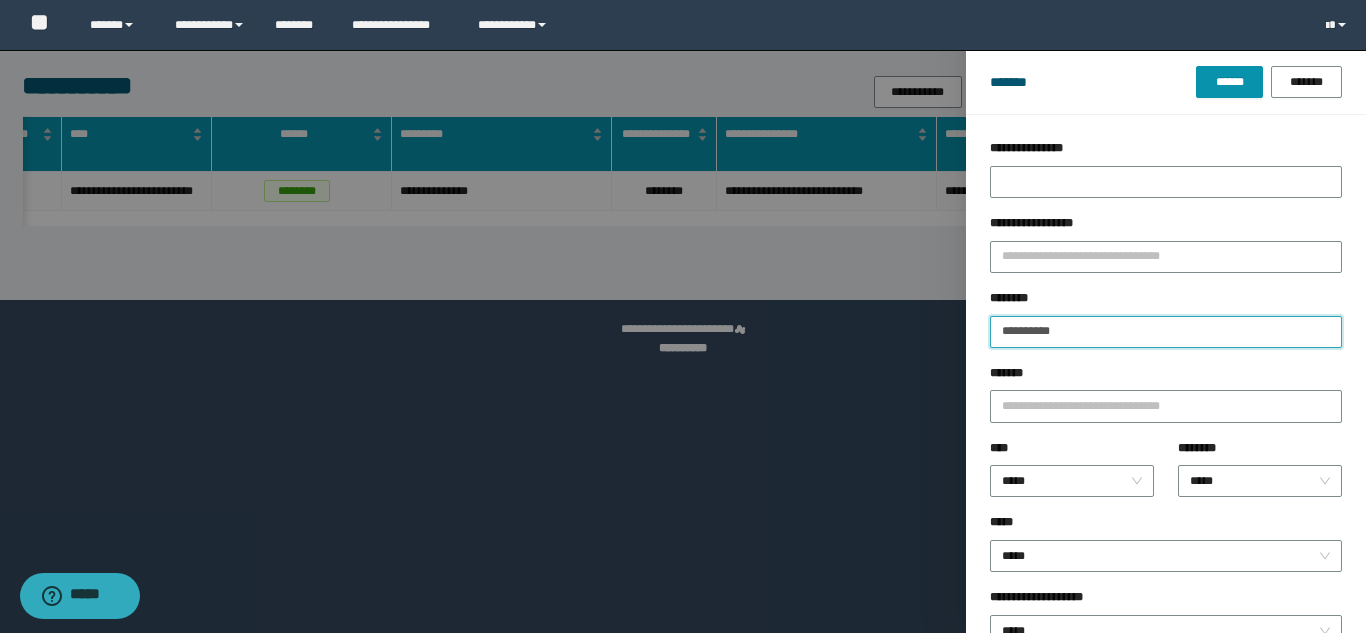 click on "******" at bounding box center [1229, 82] 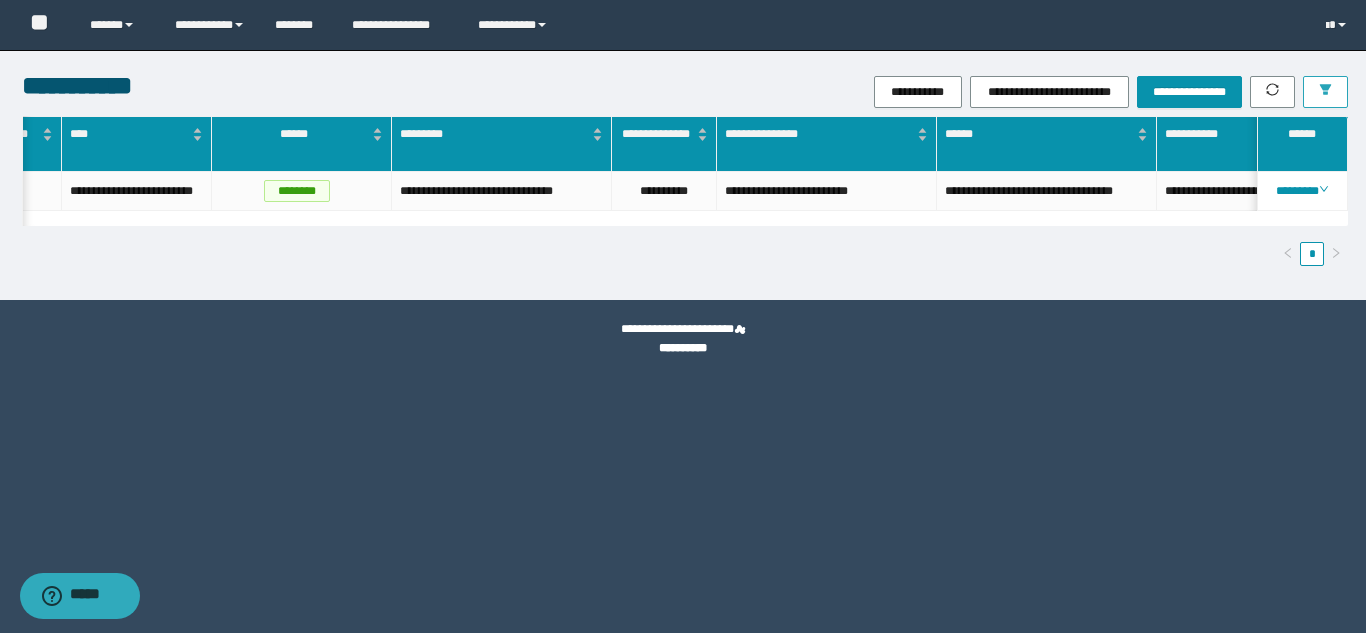scroll, scrollTop: 0, scrollLeft: 439, axis: horizontal 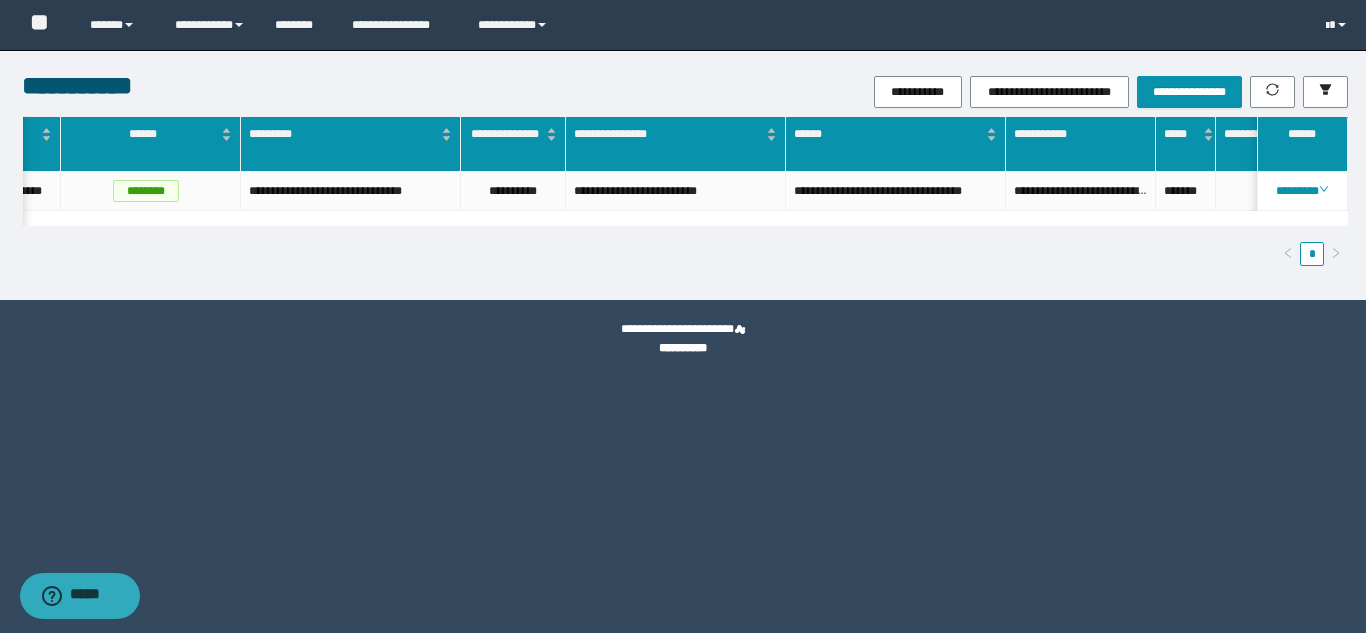 click on "**********" at bounding box center (683, 175) 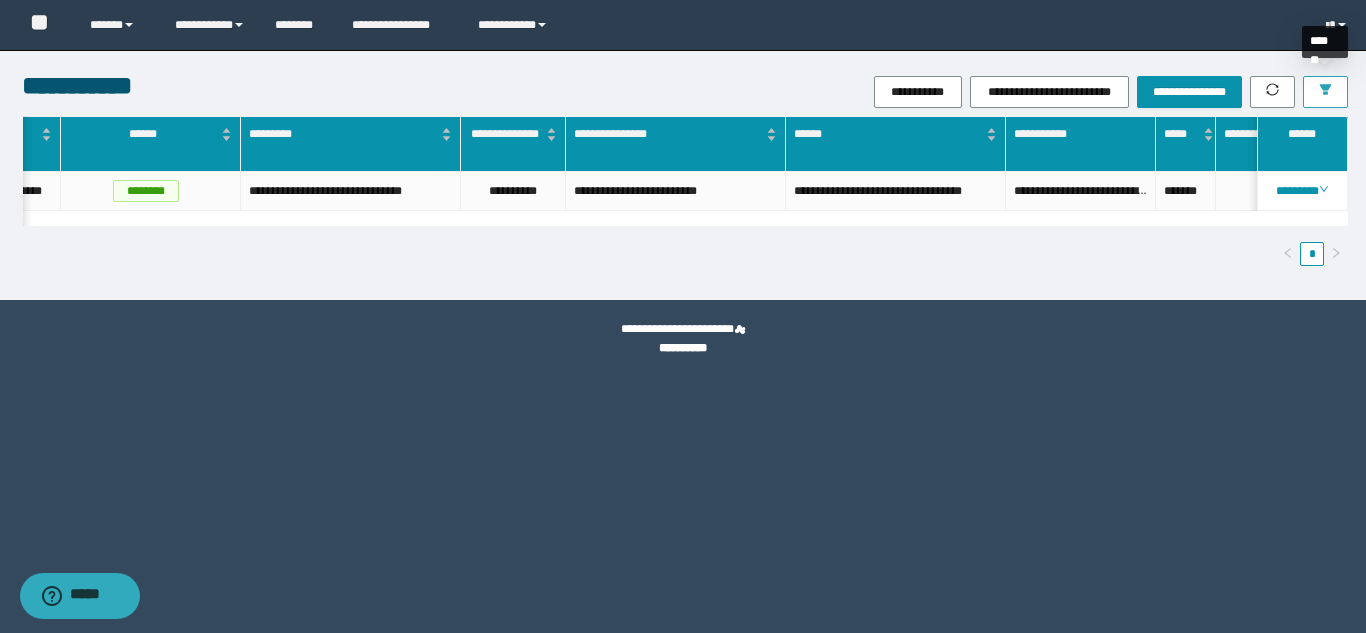 click 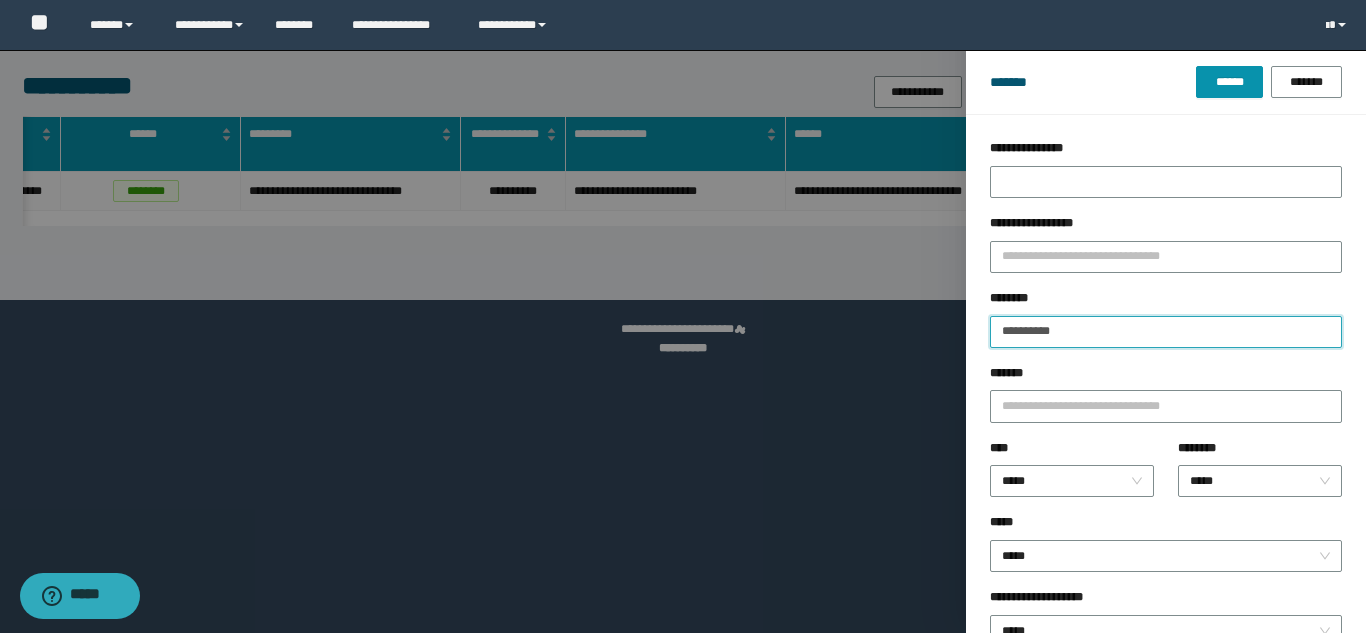 drag, startPoint x: 1063, startPoint y: 332, endPoint x: 694, endPoint y: 352, distance: 369.5416 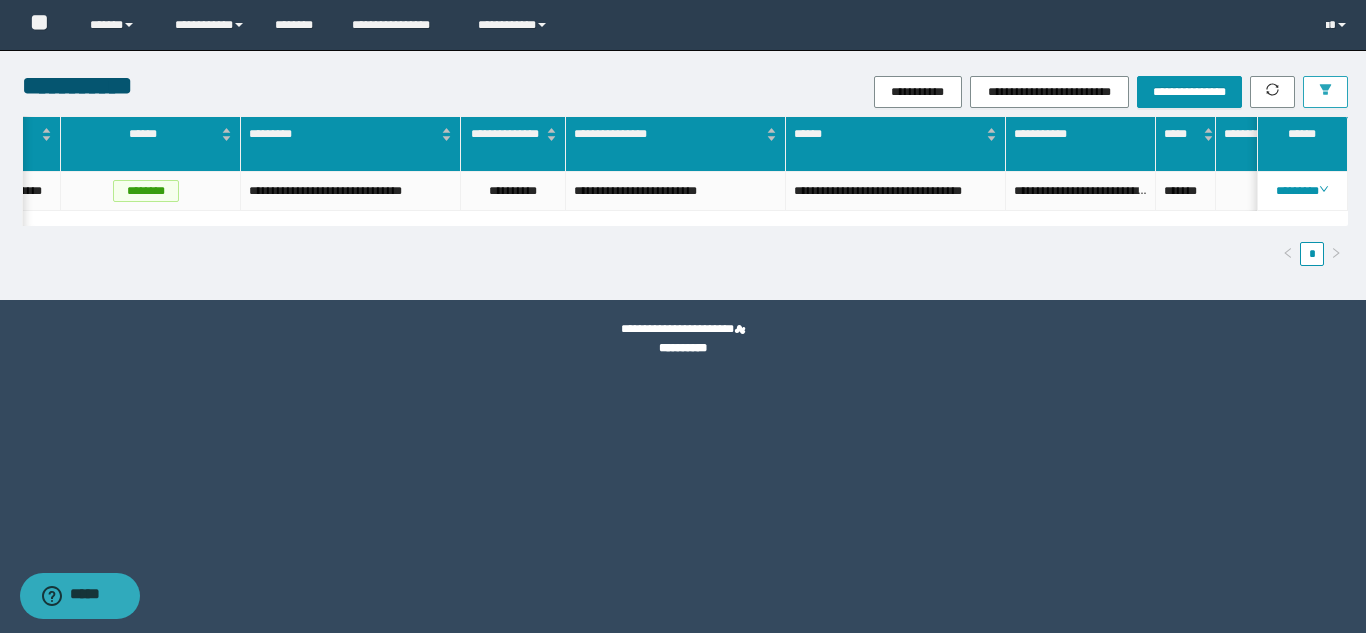 click on "**********" at bounding box center [683, 175] 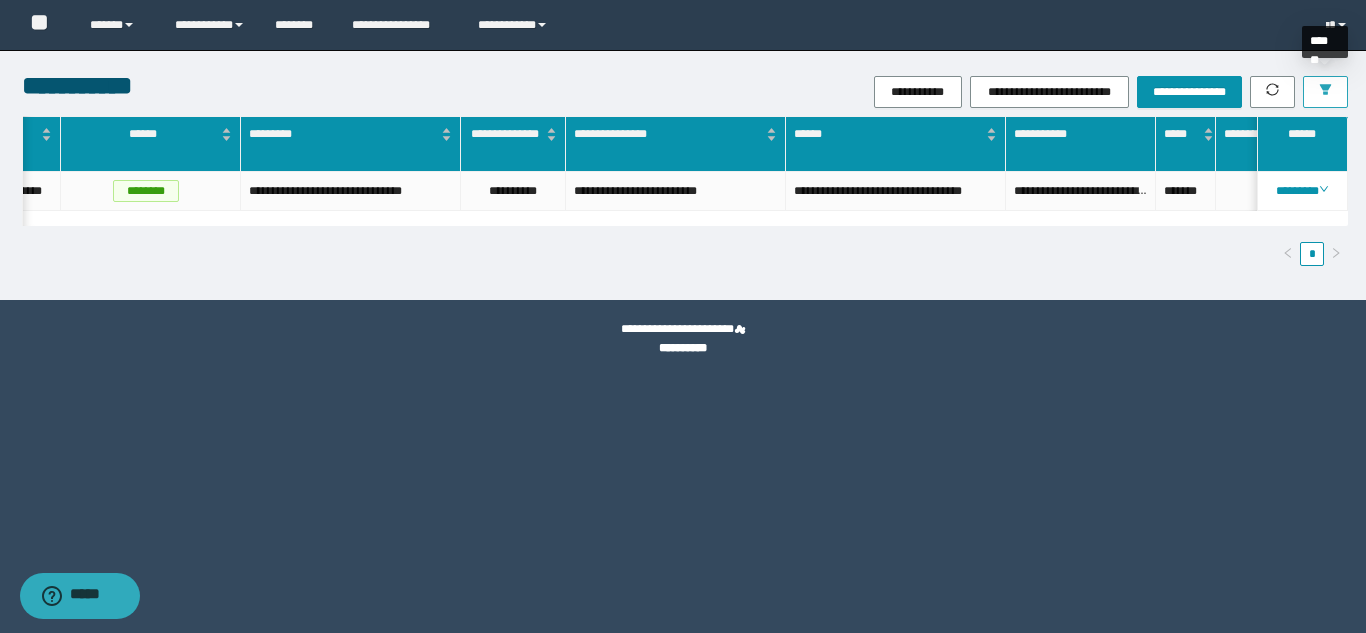 click 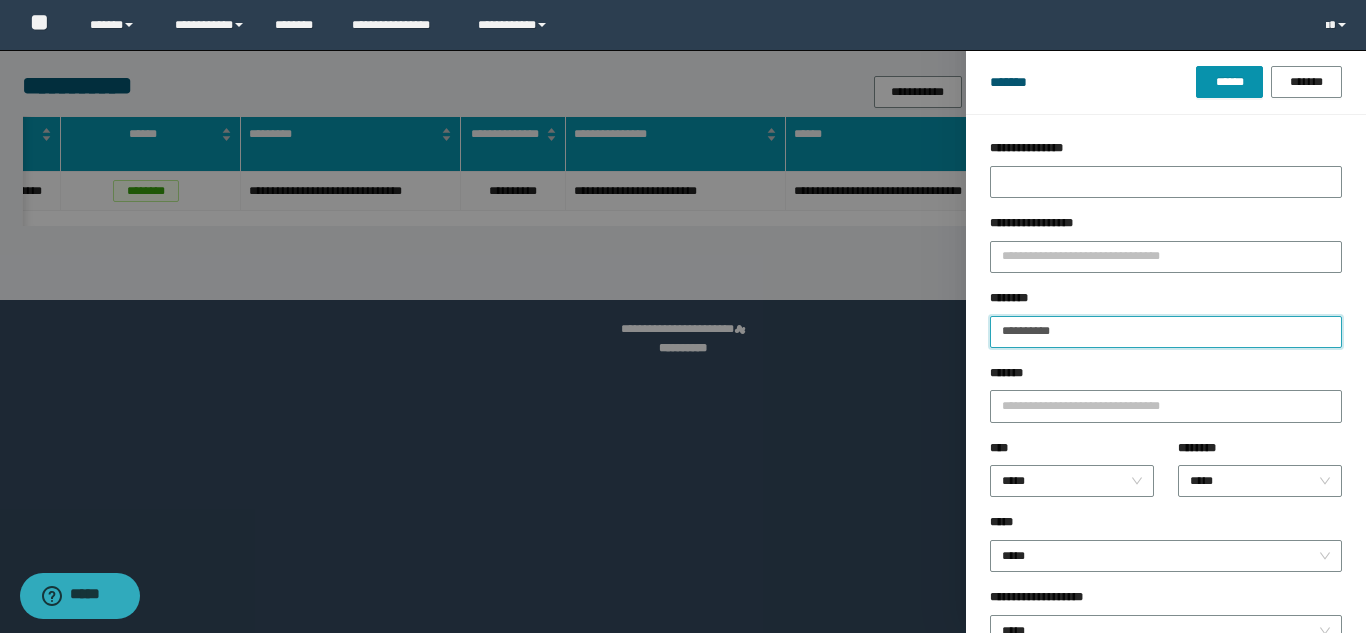 drag, startPoint x: 1084, startPoint y: 322, endPoint x: 690, endPoint y: 314, distance: 394.0812 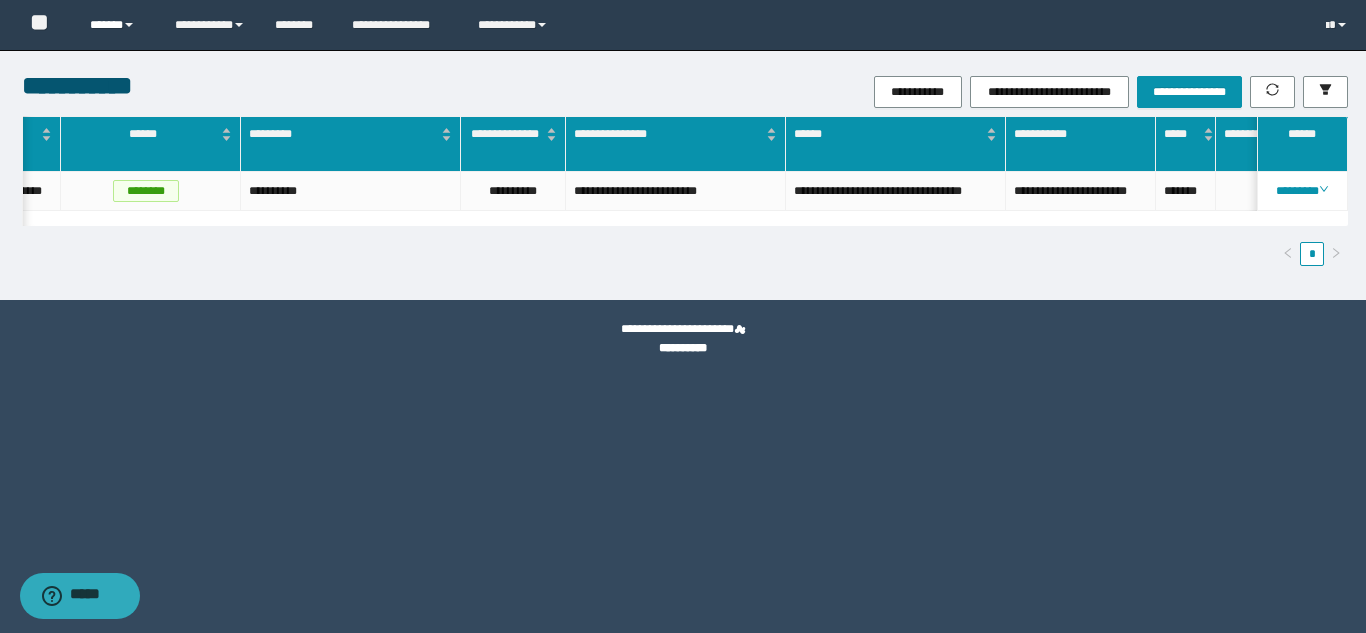 click on "******" at bounding box center [117, 25] 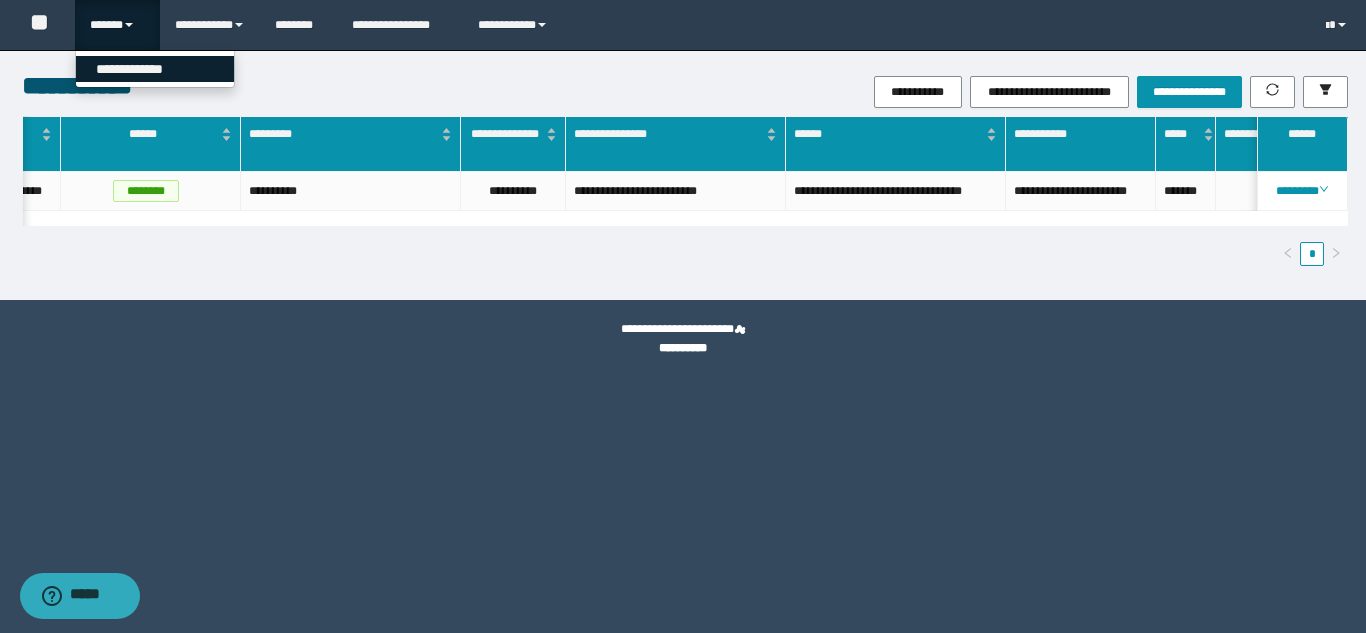 click on "**********" at bounding box center [155, 69] 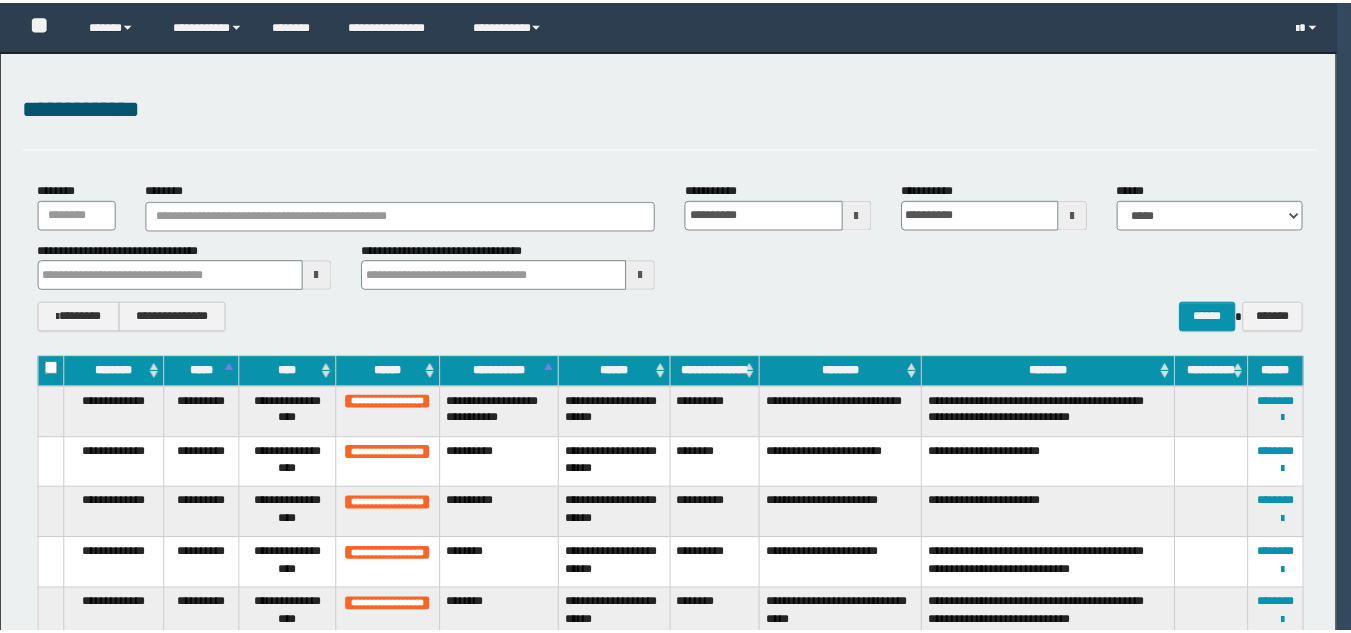 scroll, scrollTop: 0, scrollLeft: 0, axis: both 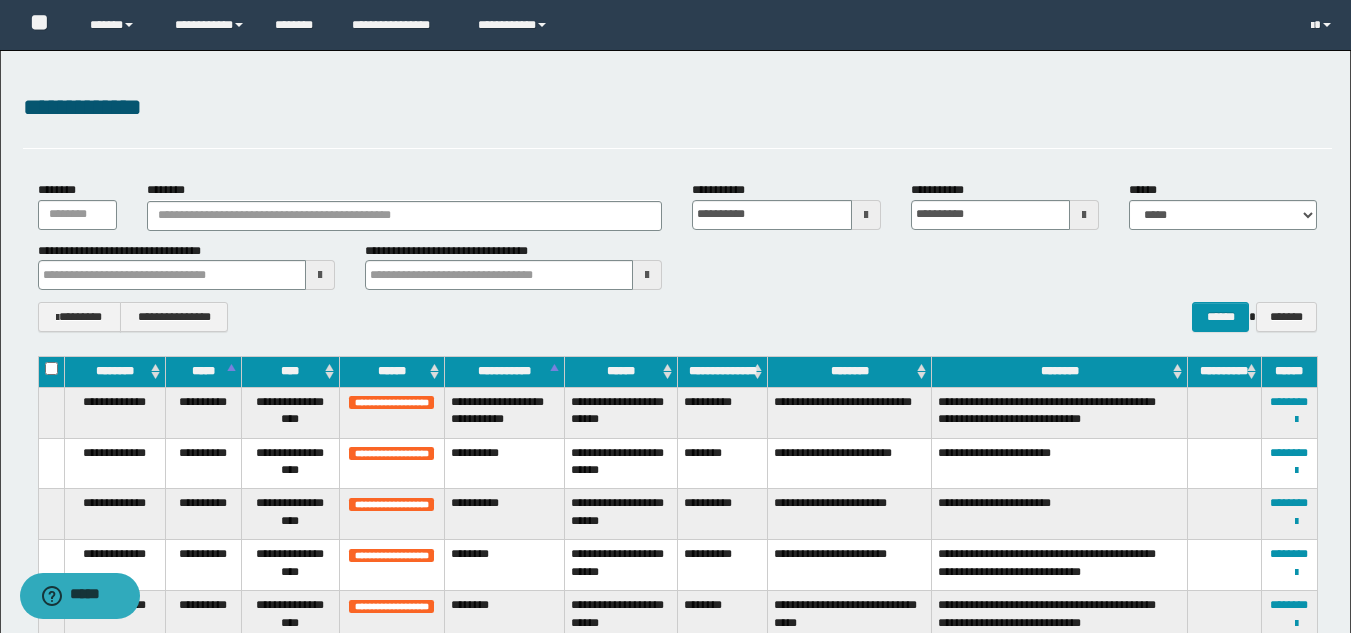 click on "**********" at bounding box center (677, 119) 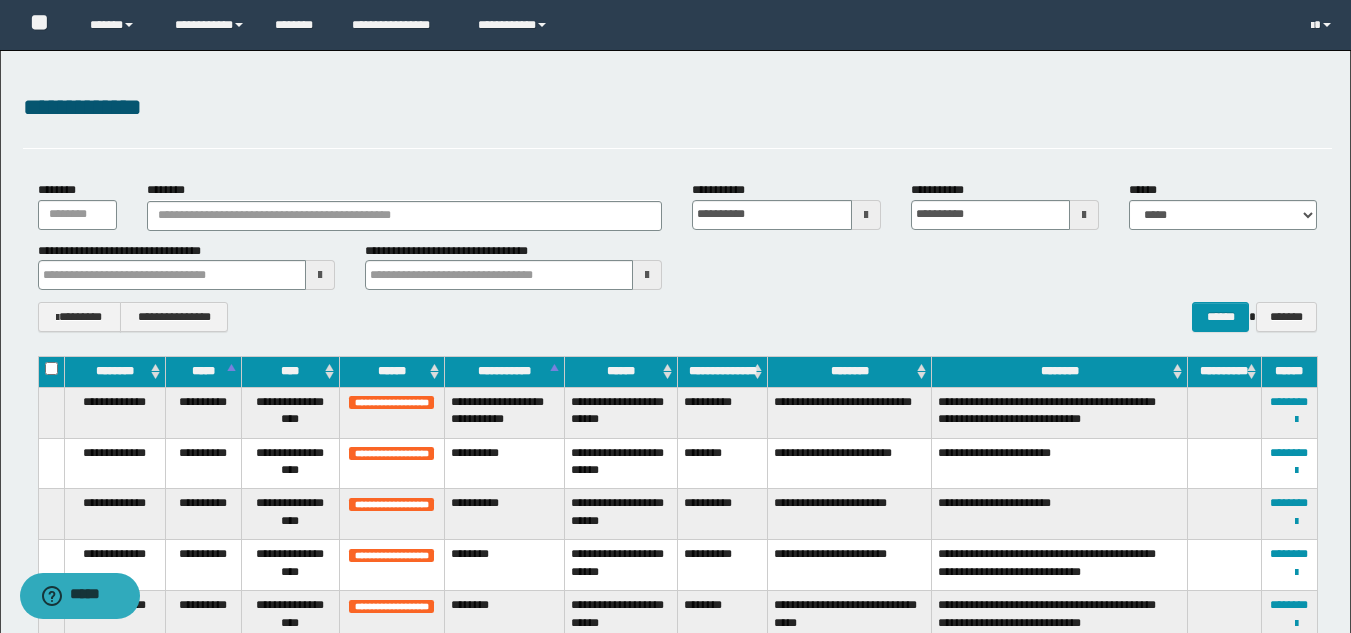 click on "**********" at bounding box center (677, 257) 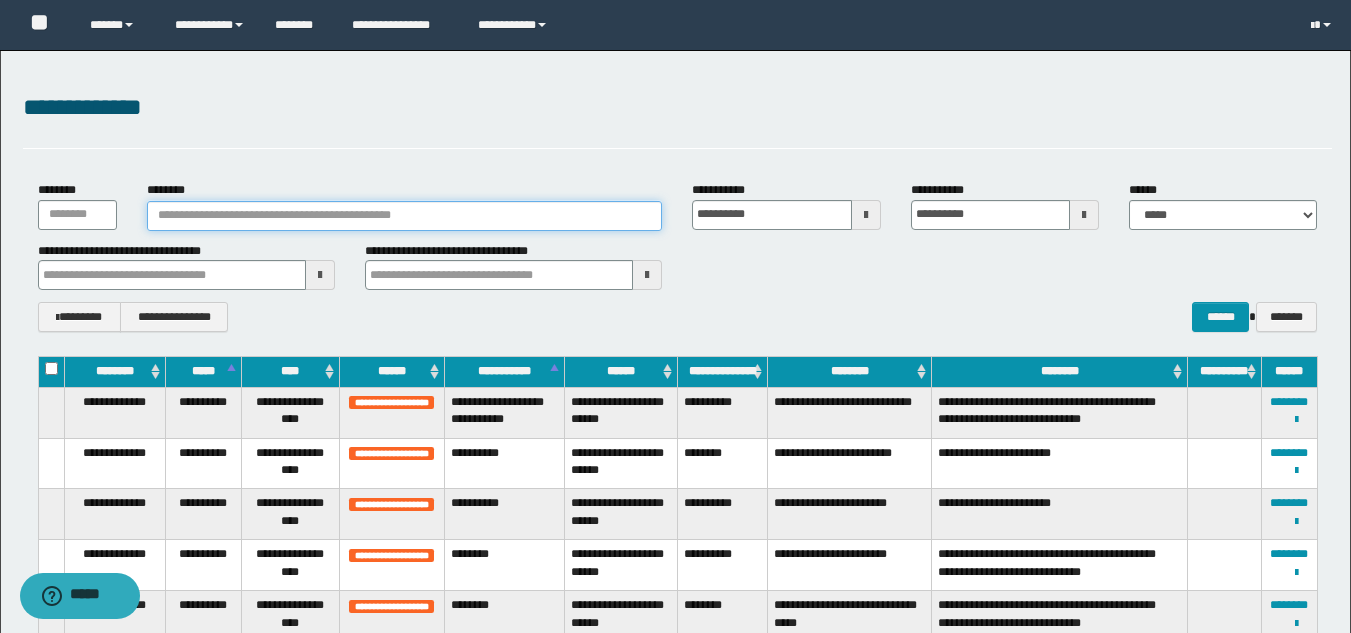 click on "********" at bounding box center [405, 216] 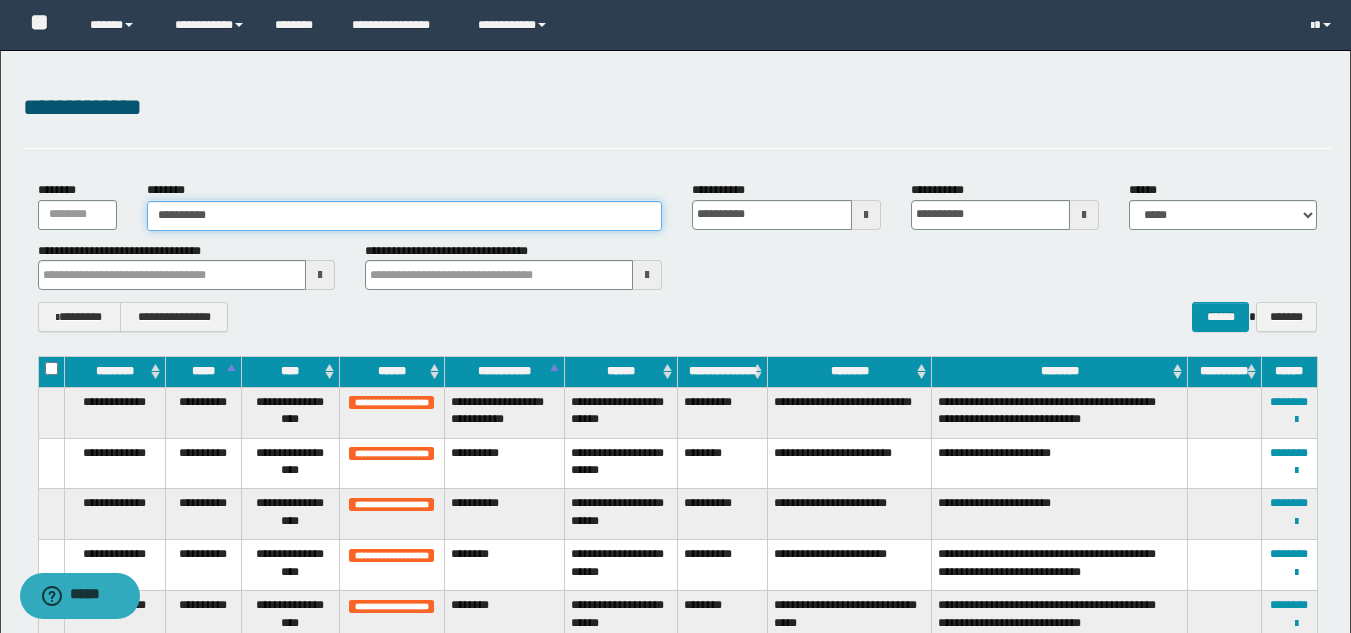 type on "**********" 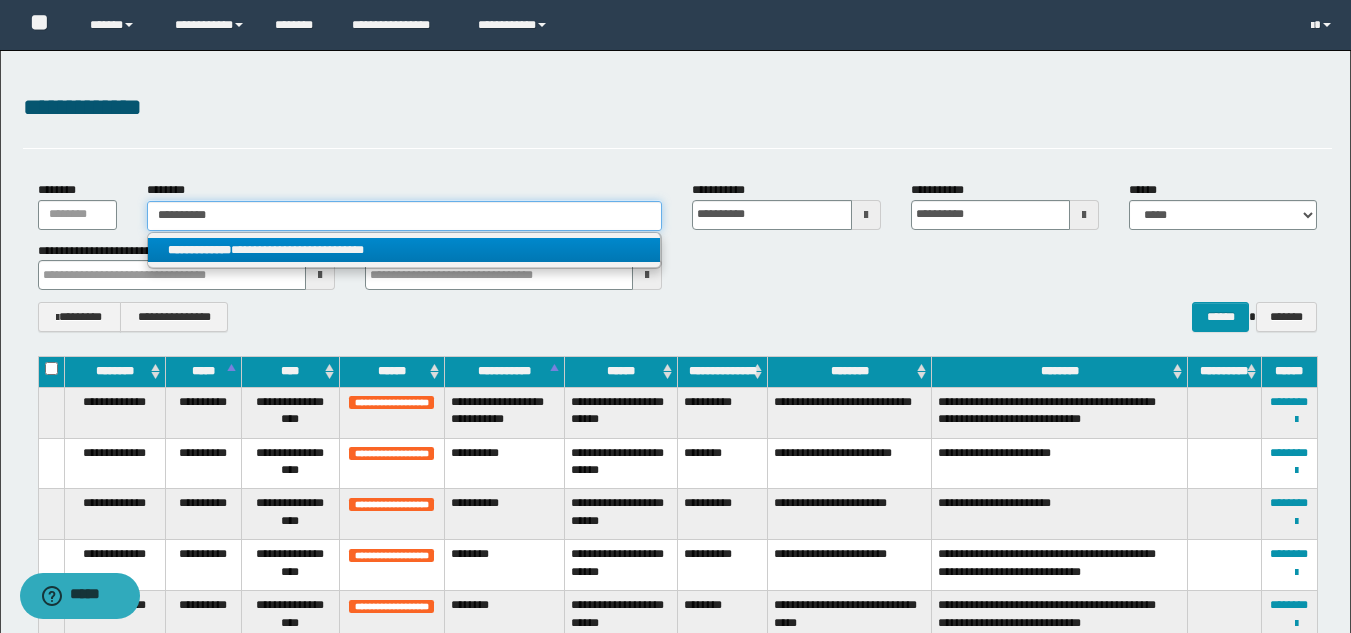 type on "**********" 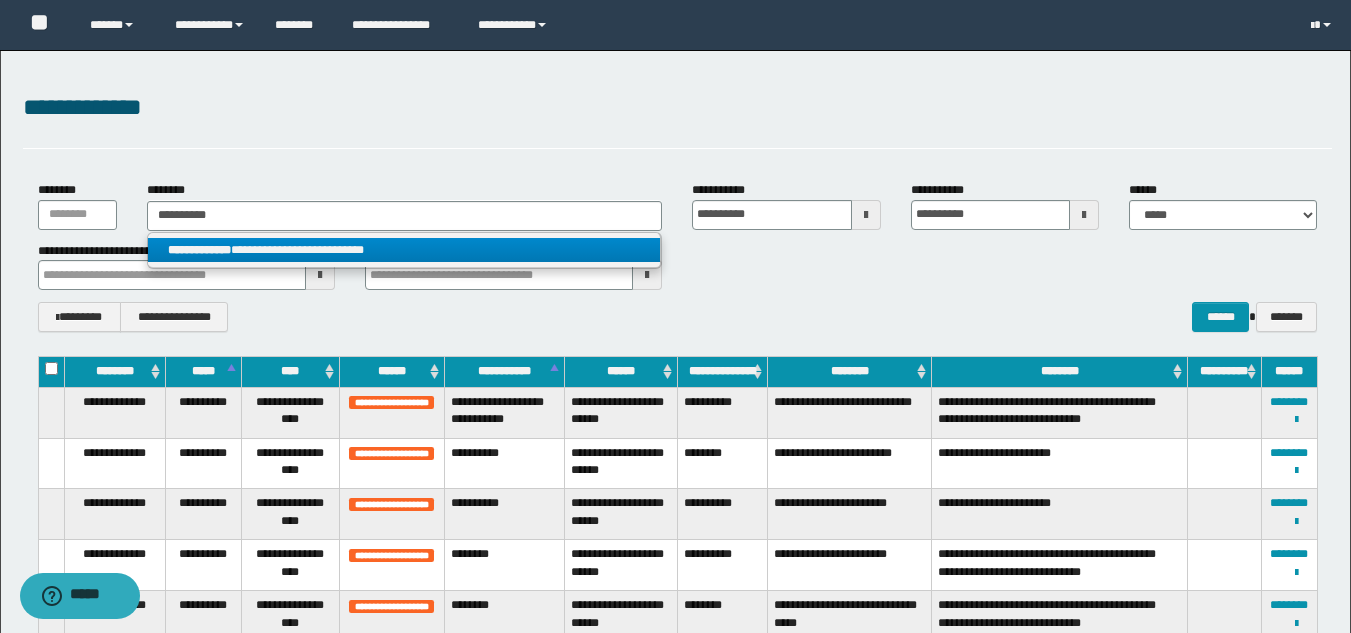 drag, startPoint x: 358, startPoint y: 256, endPoint x: 405, endPoint y: 278, distance: 51.894123 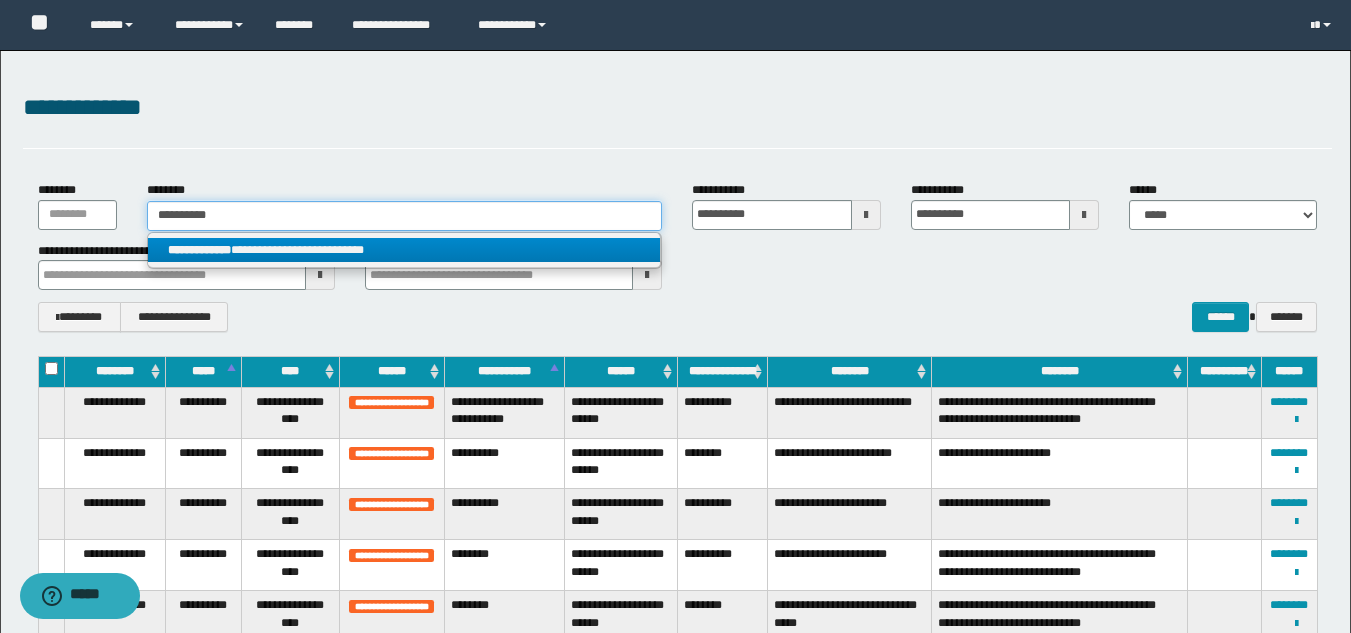 type 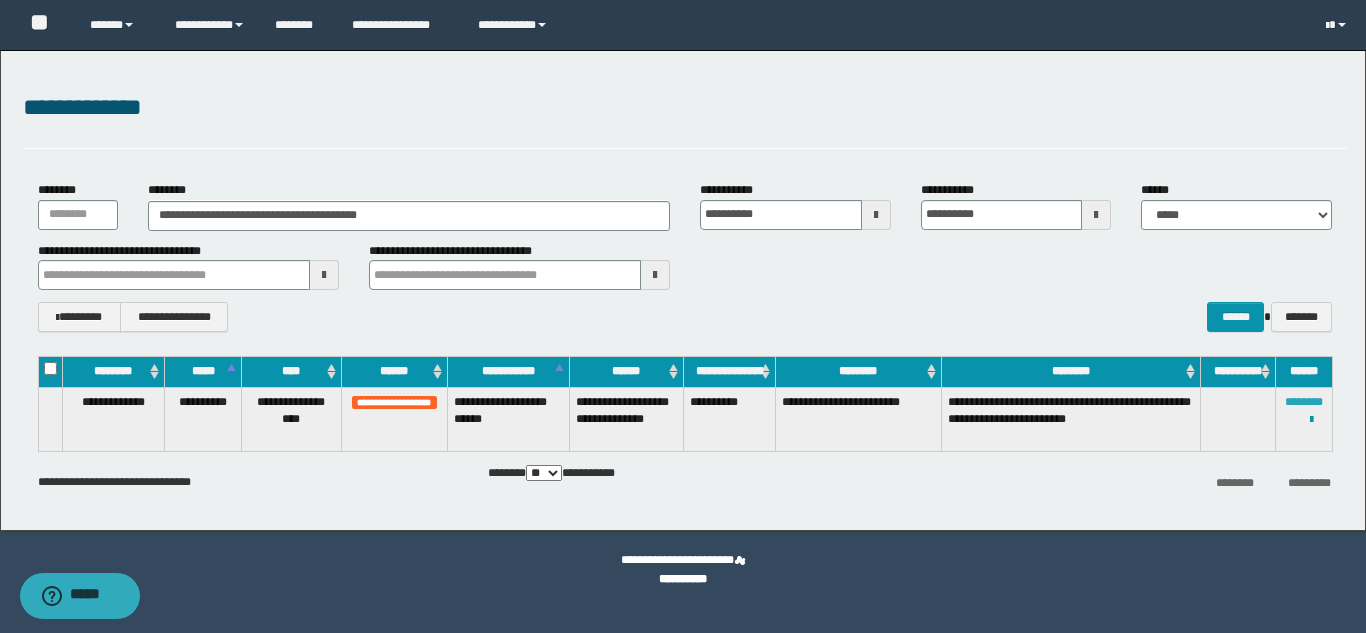 click on "********" at bounding box center [1304, 402] 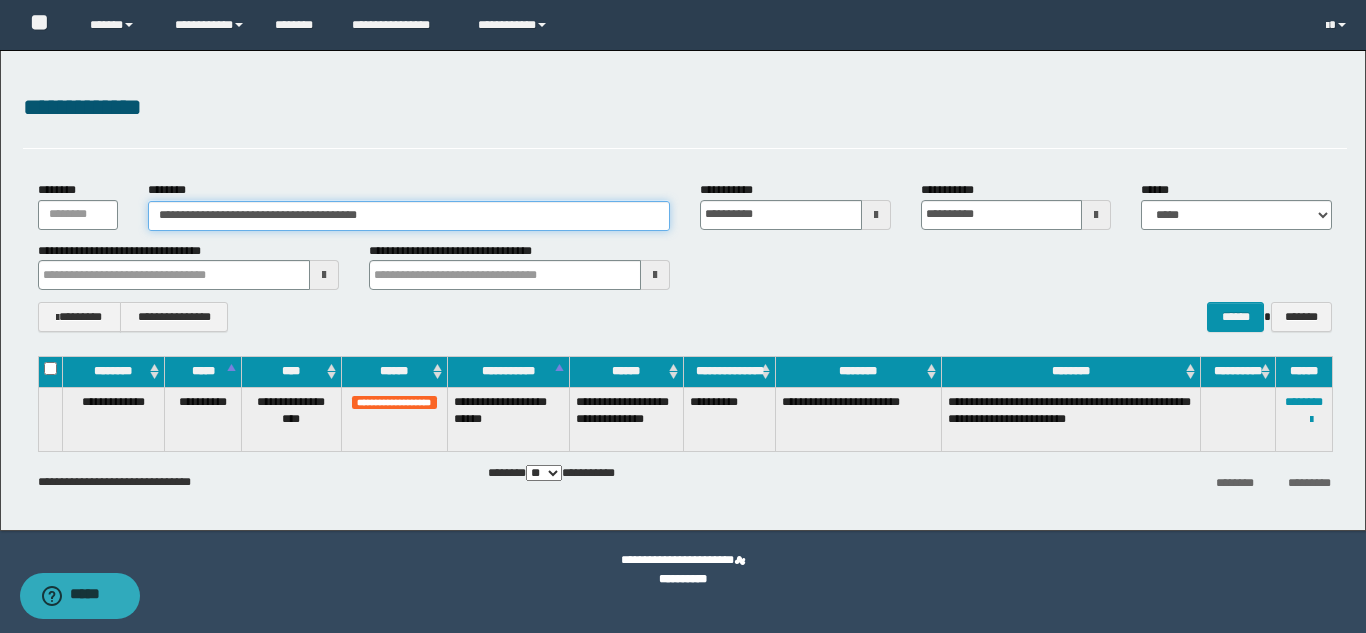 drag, startPoint x: 406, startPoint y: 220, endPoint x: 15, endPoint y: 228, distance: 391.08182 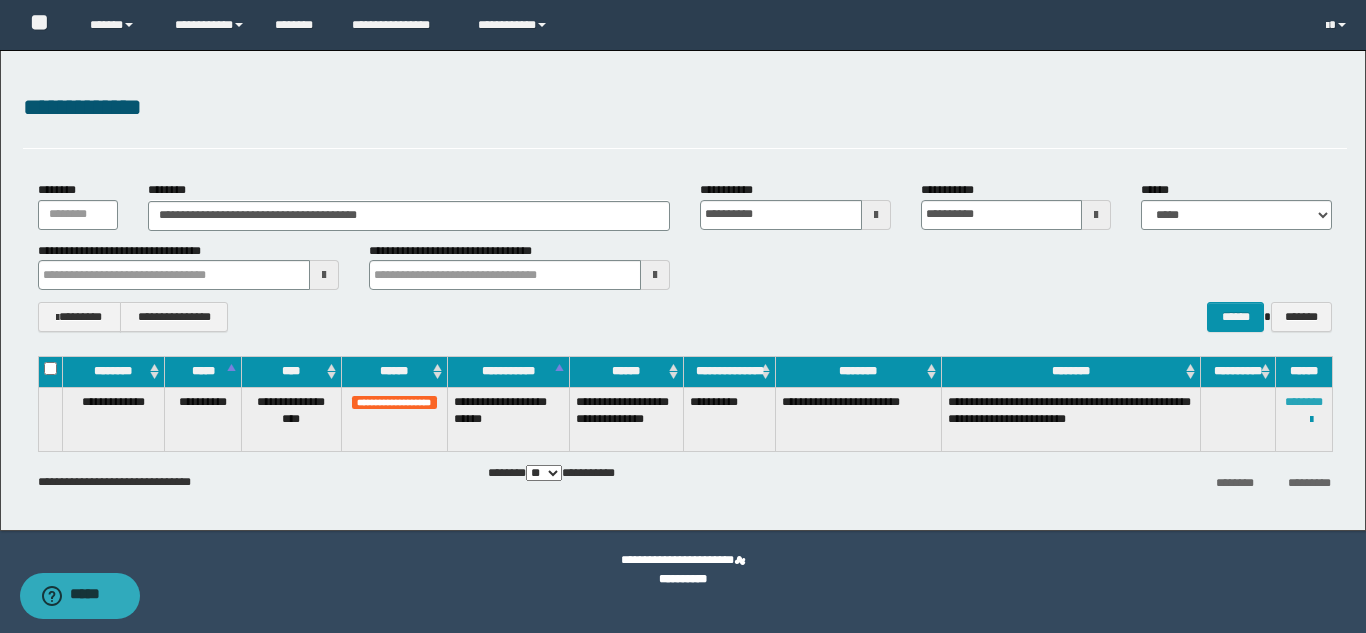 click on "********" at bounding box center [1304, 402] 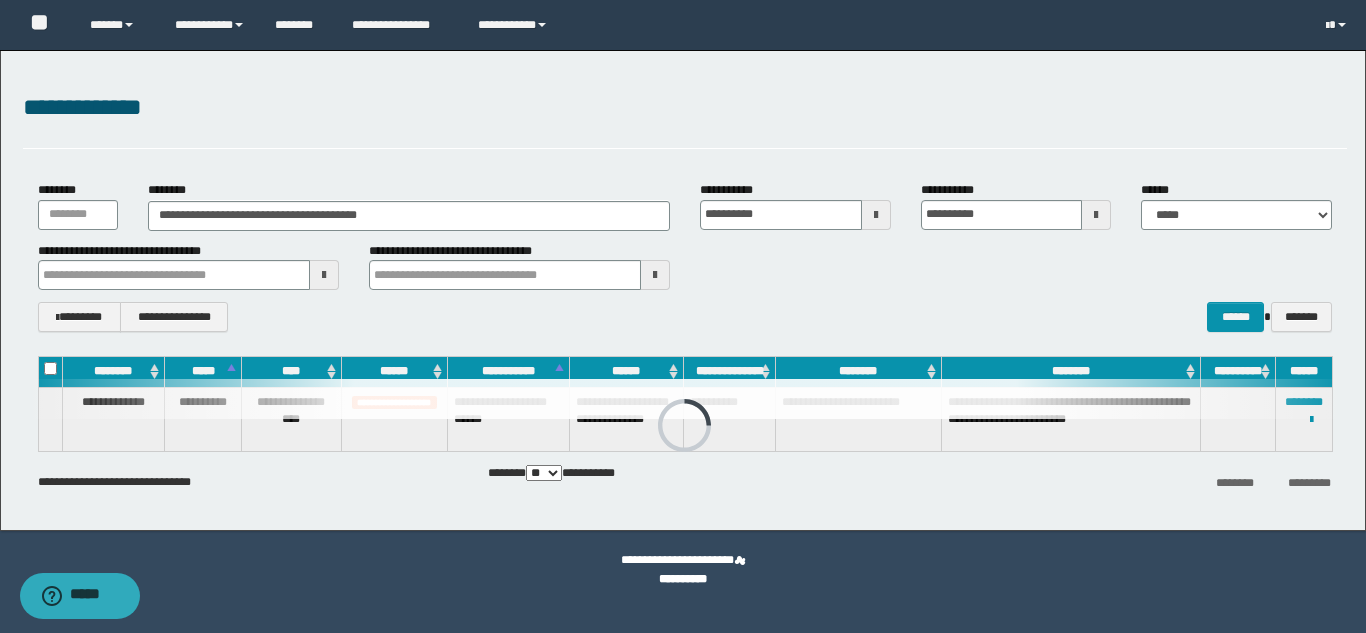 click on "**********" at bounding box center (685, 108) 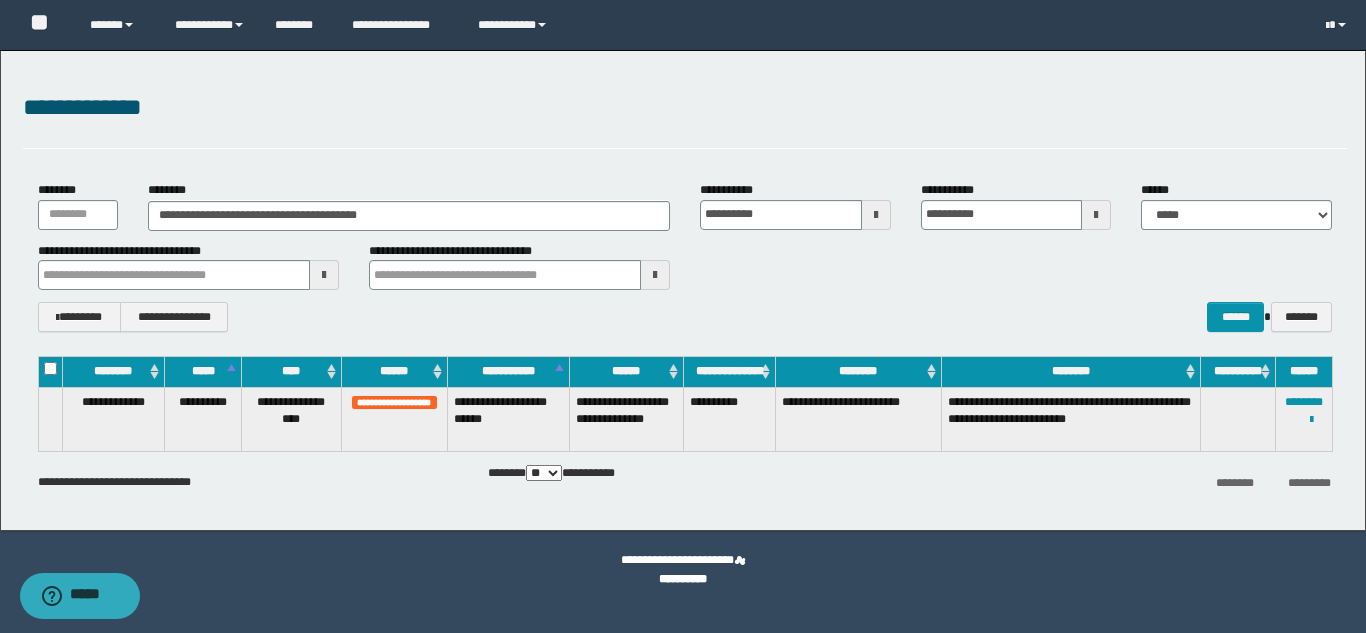 click on "**********" at bounding box center [685, 119] 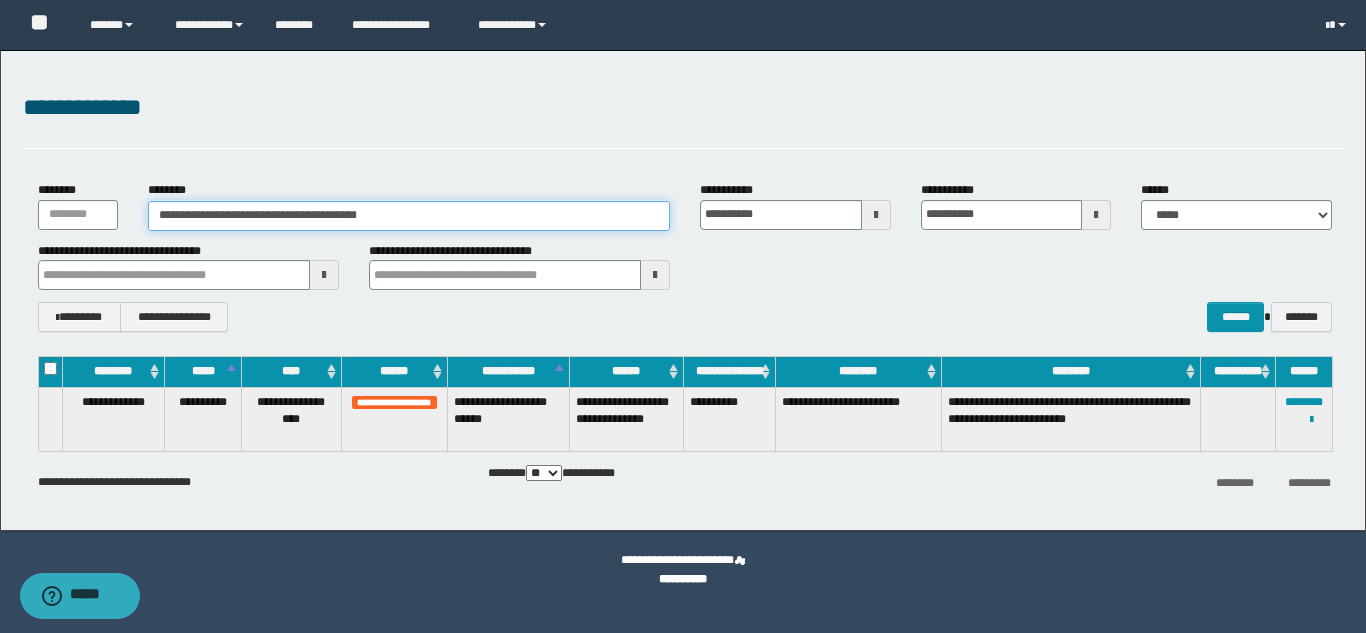 click on "**********" at bounding box center (409, 216) 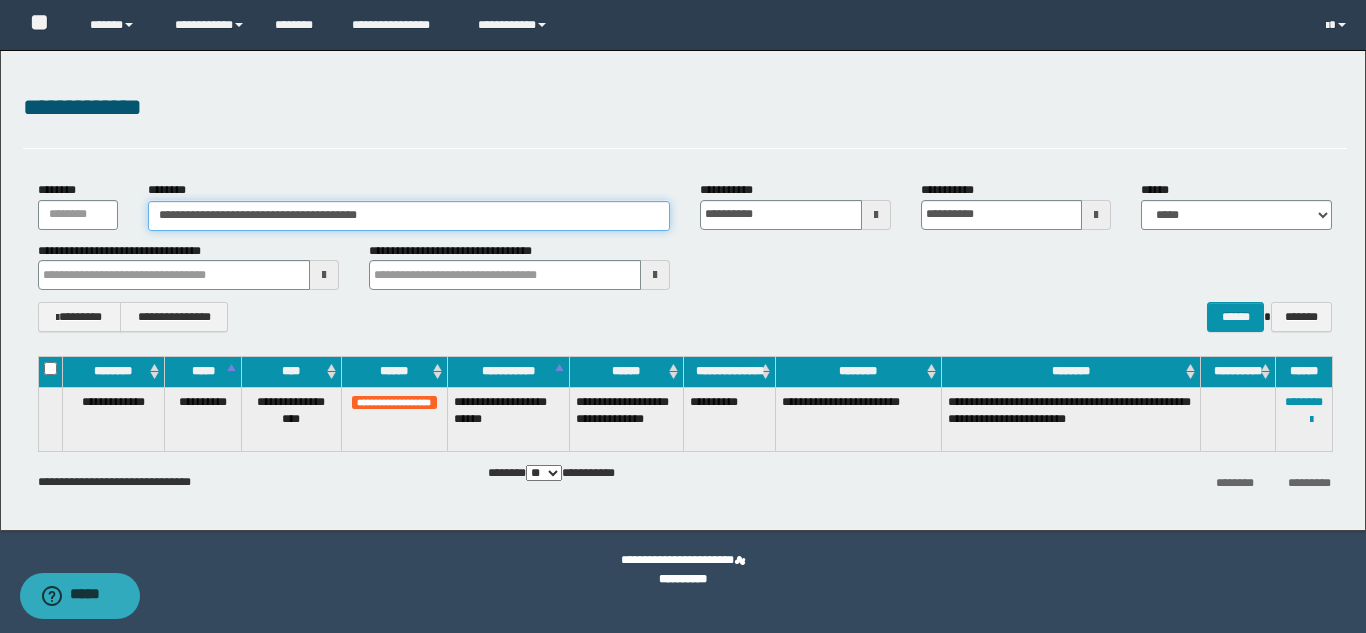 paste 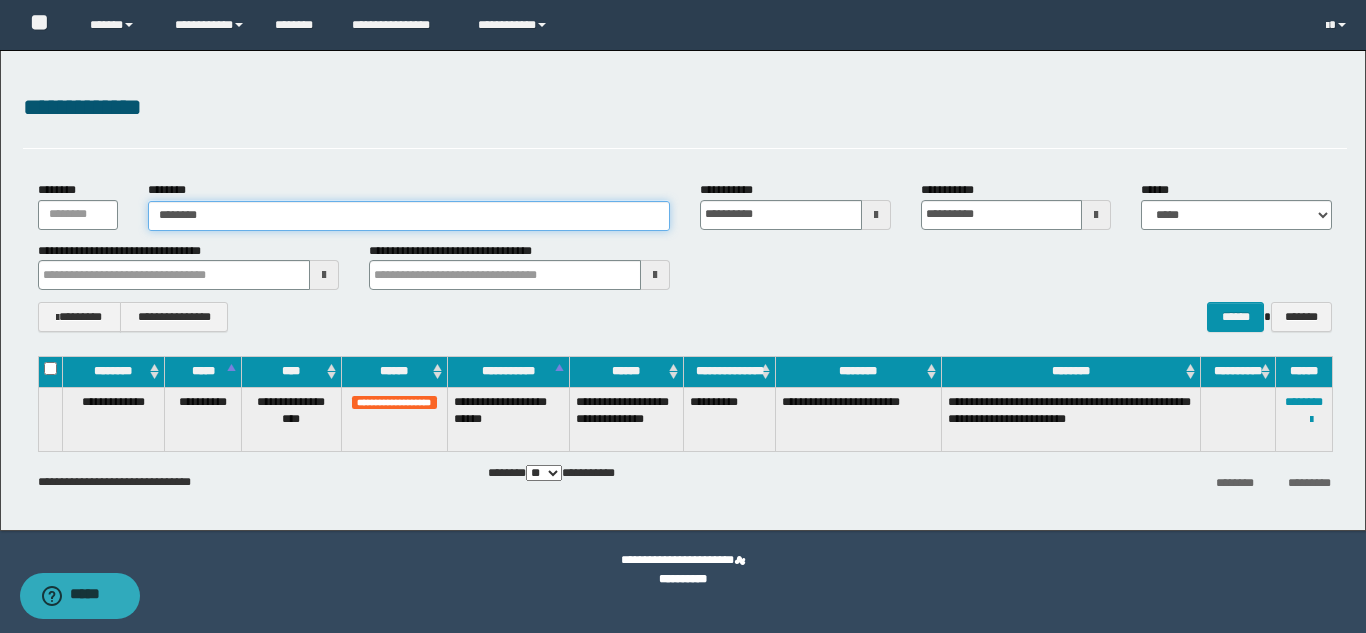 type on "********" 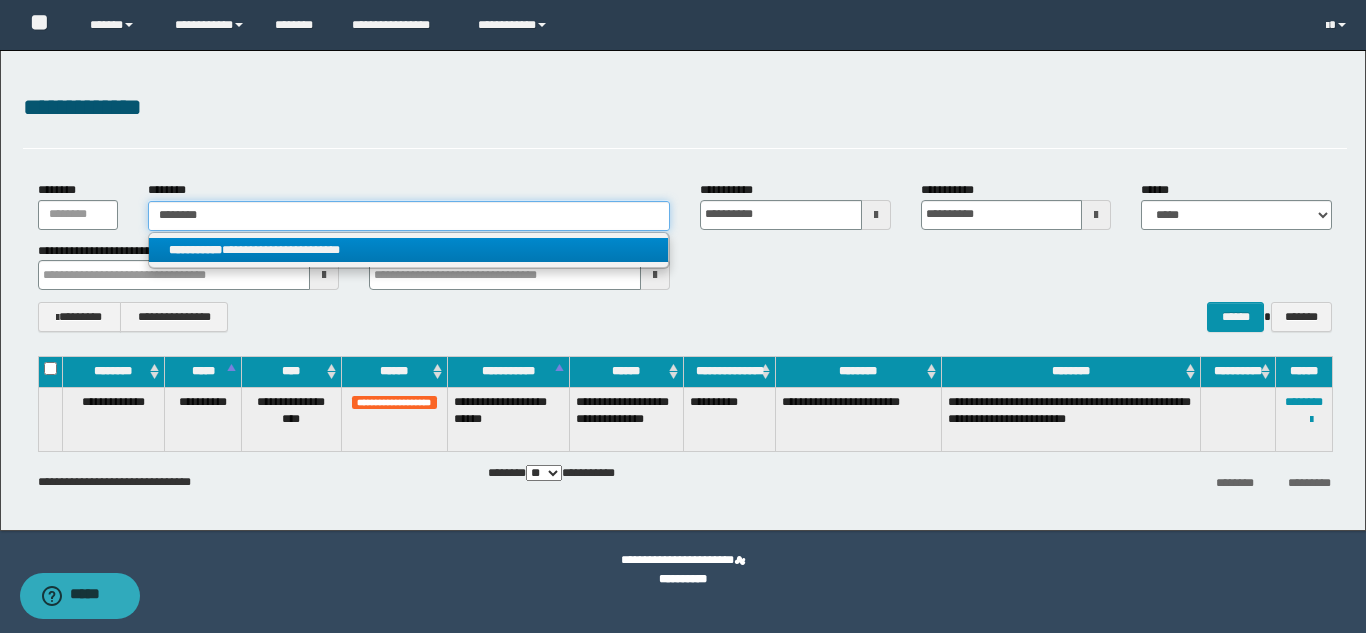 type on "********" 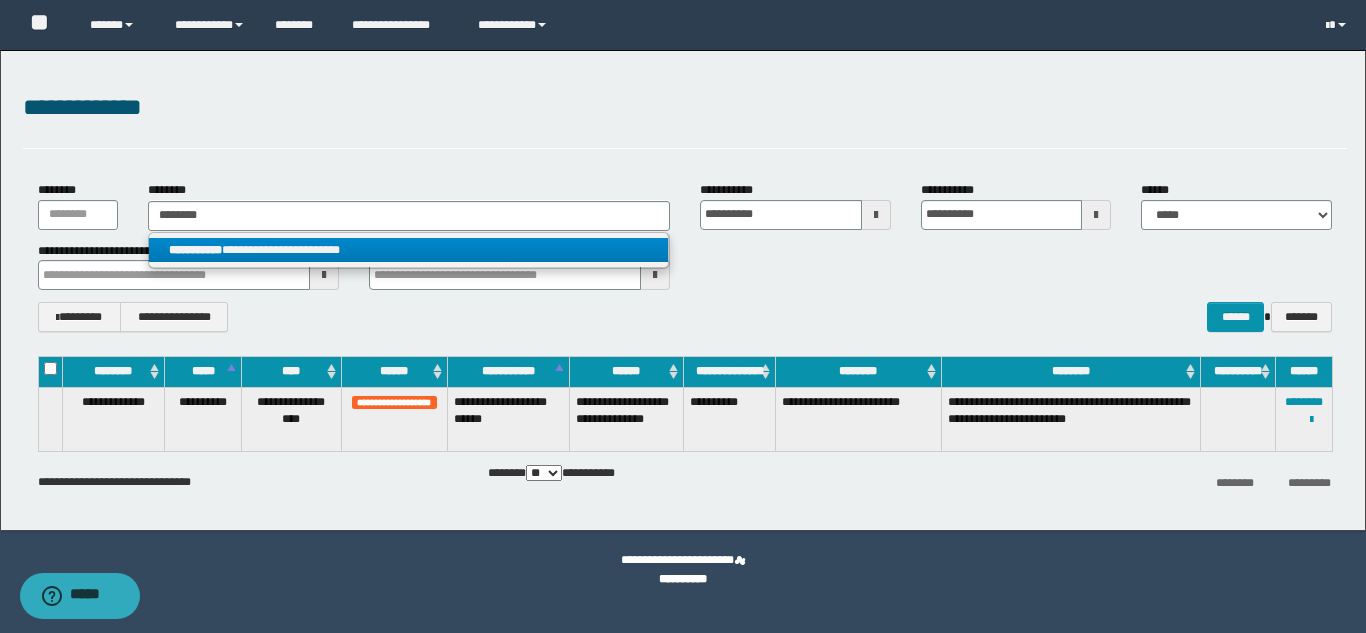 click on "**********" at bounding box center (408, 250) 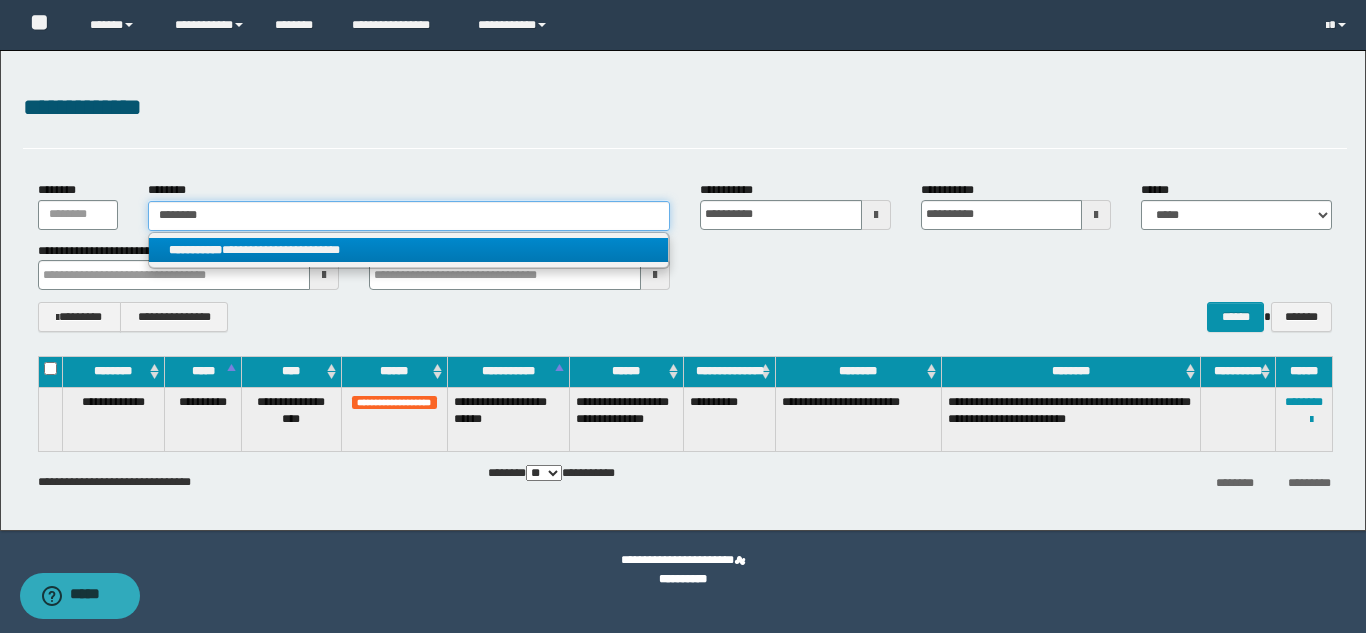 type 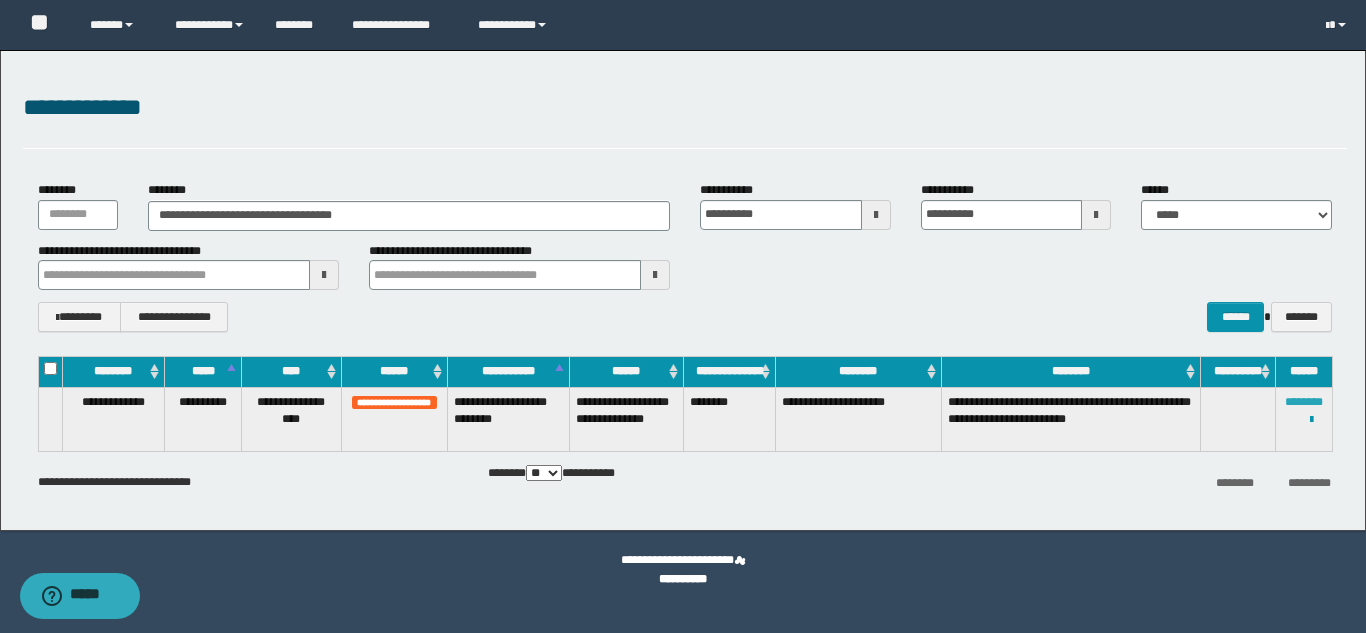 click on "********" at bounding box center (1304, 402) 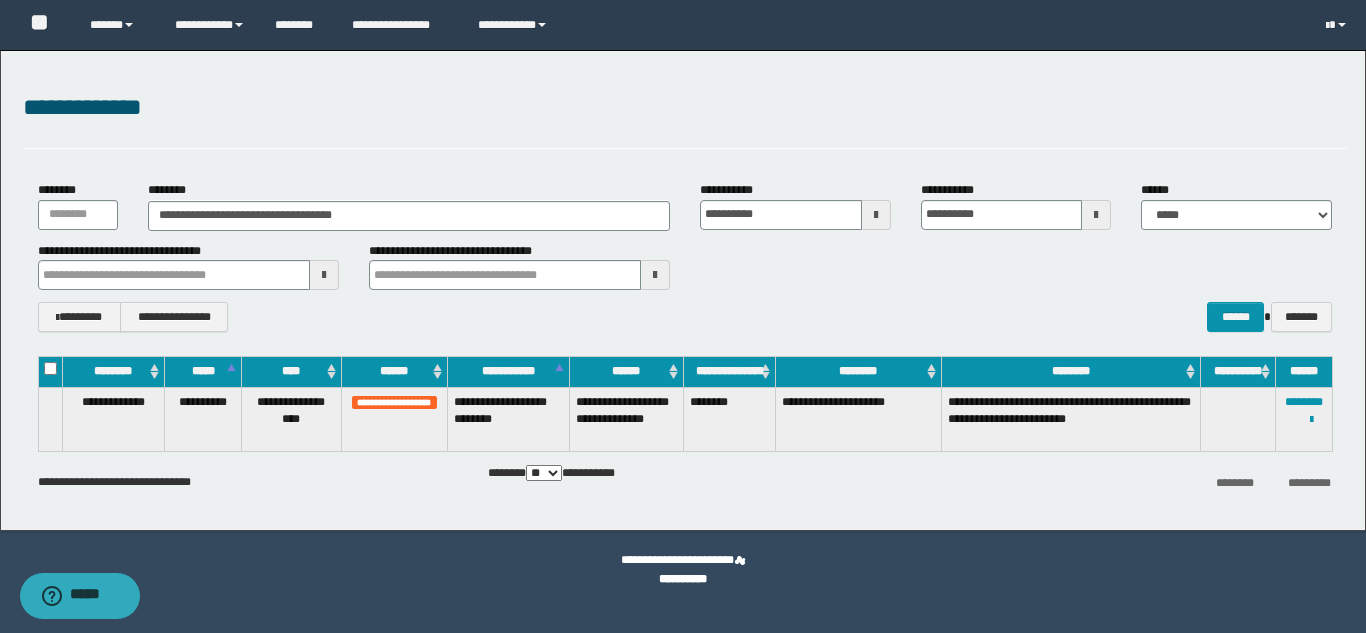 click on "**********" at bounding box center [685, 257] 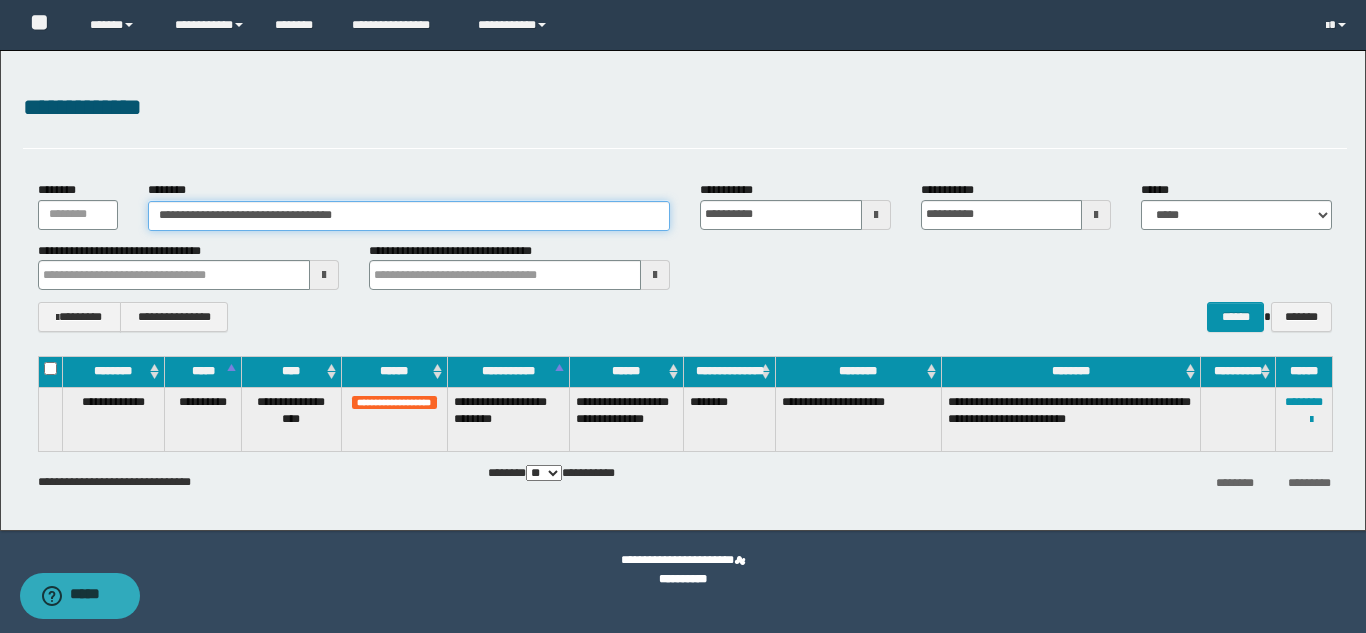 drag, startPoint x: 382, startPoint y: 216, endPoint x: 1, endPoint y: 210, distance: 381.04724 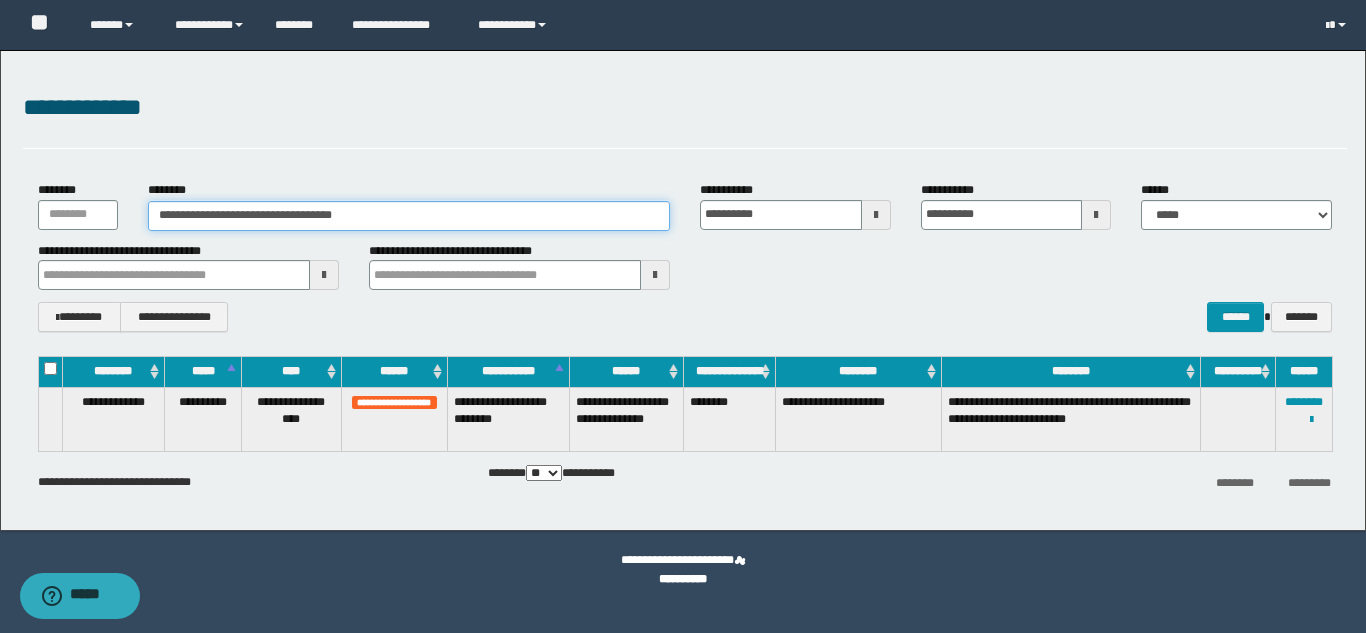 paste 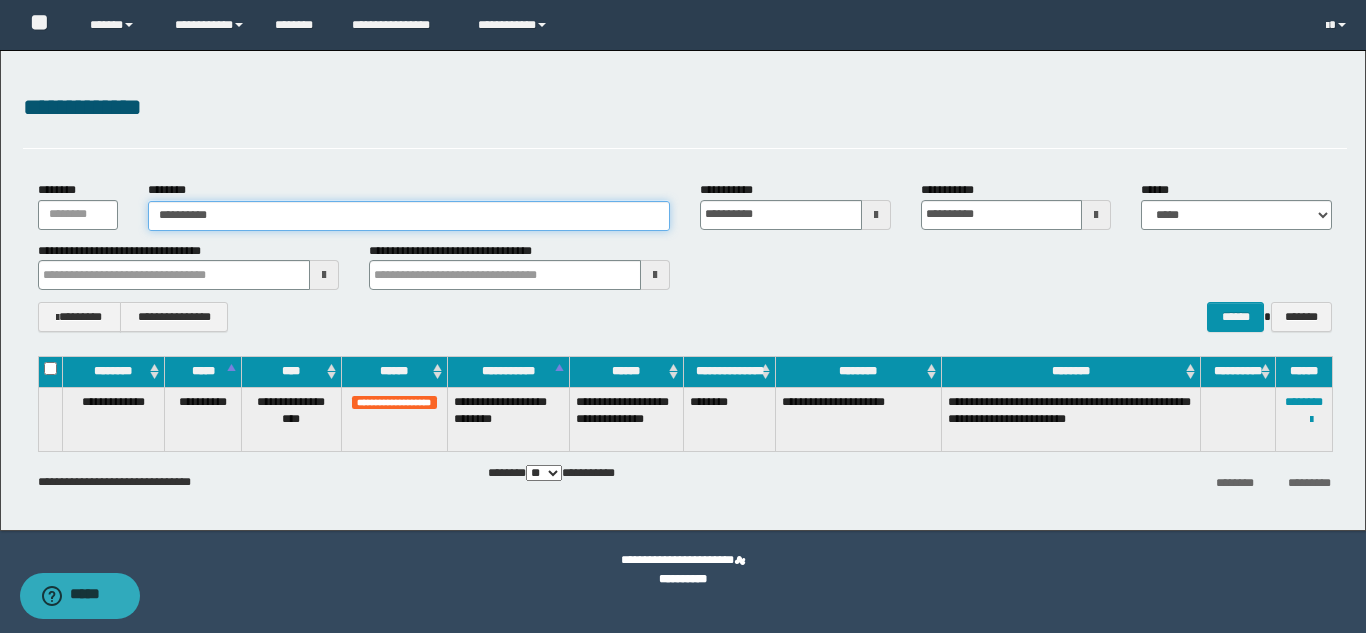 type on "**********" 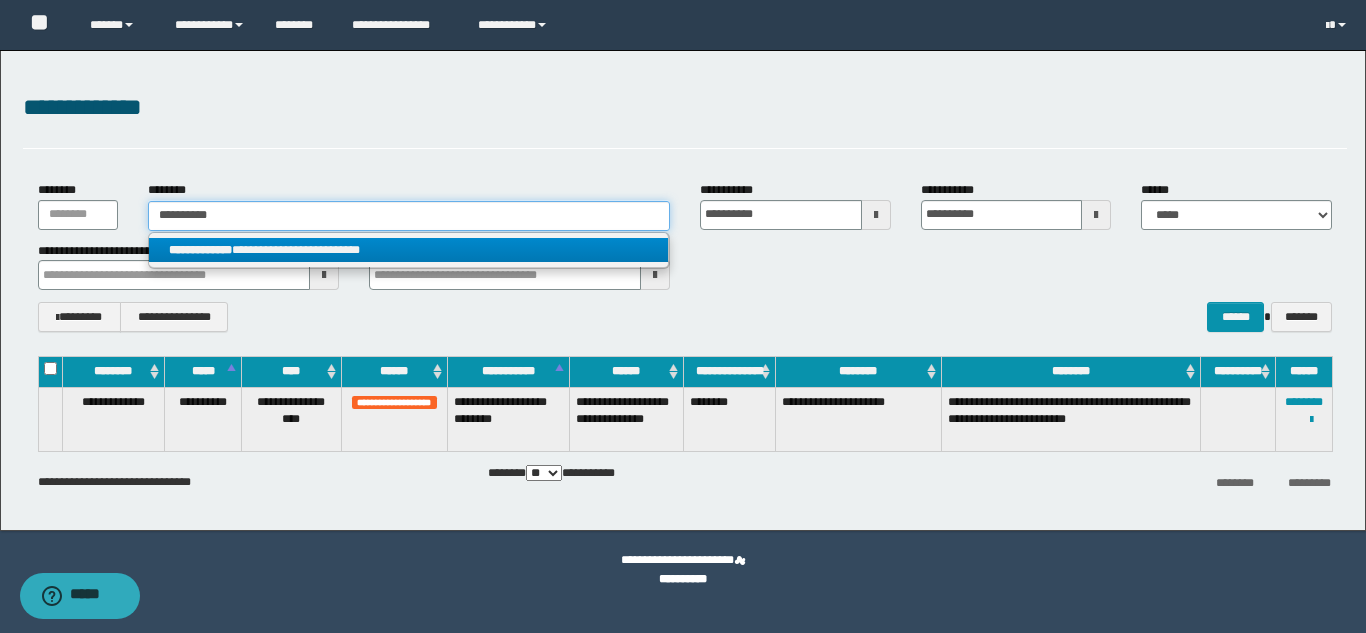 type on "**********" 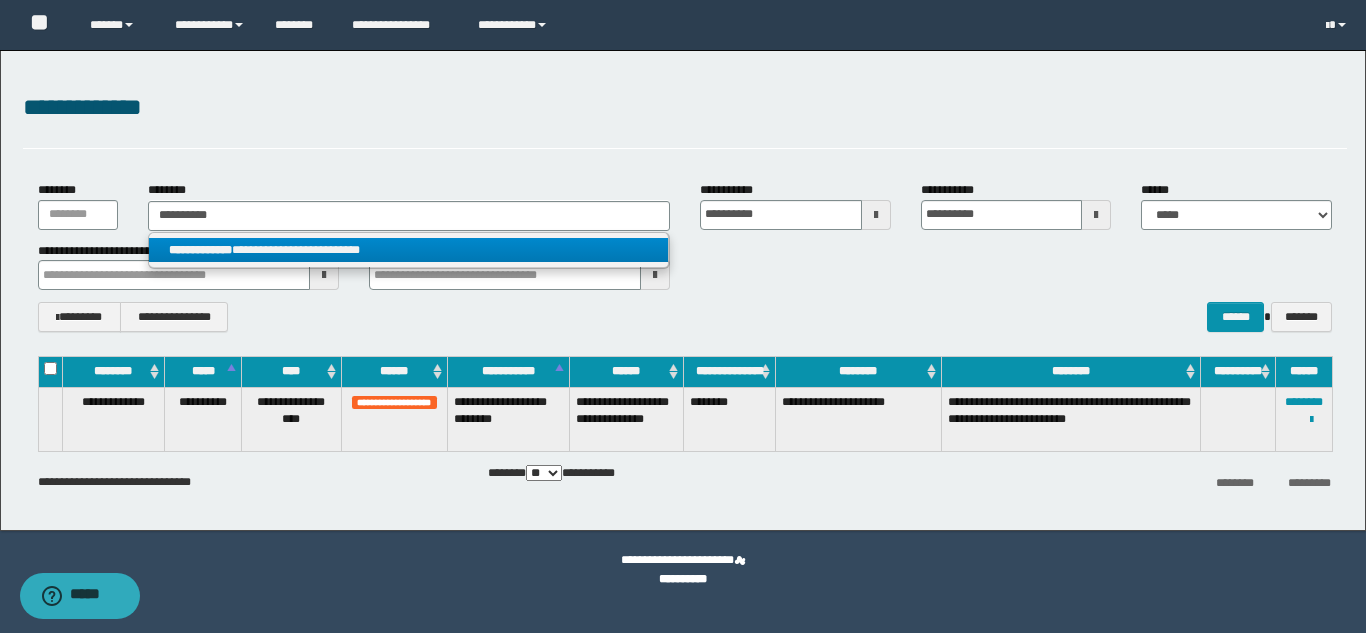 click on "**********" at bounding box center (408, 250) 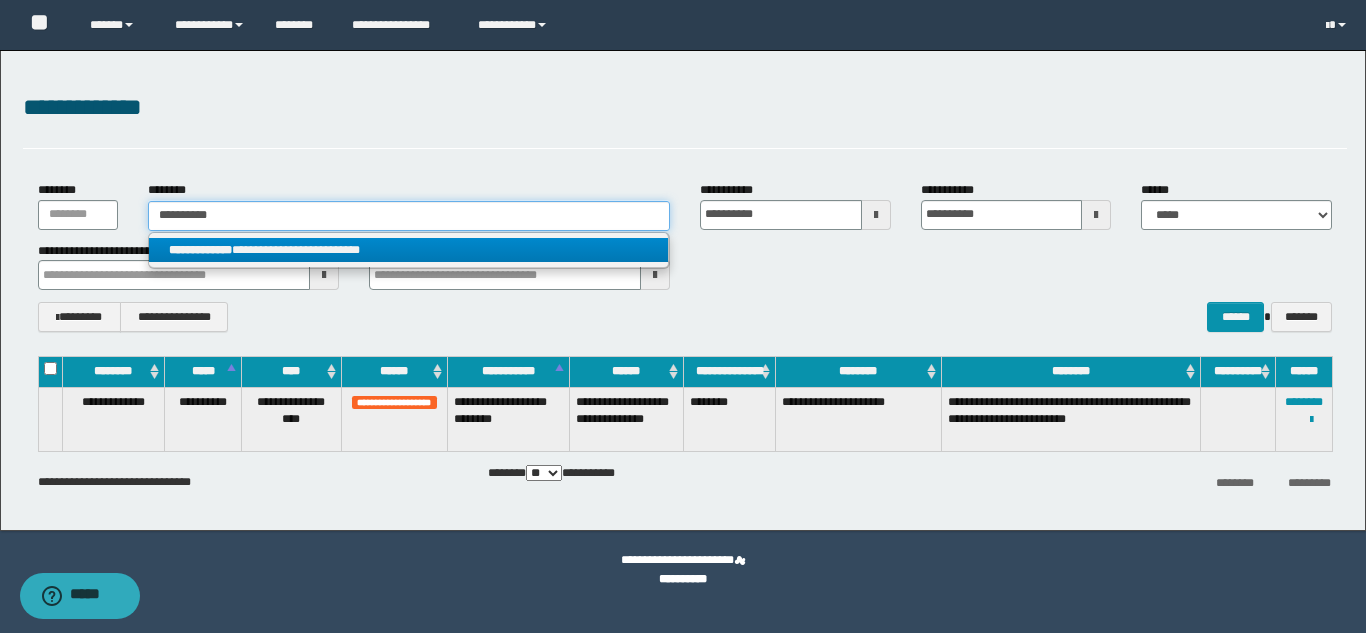 type 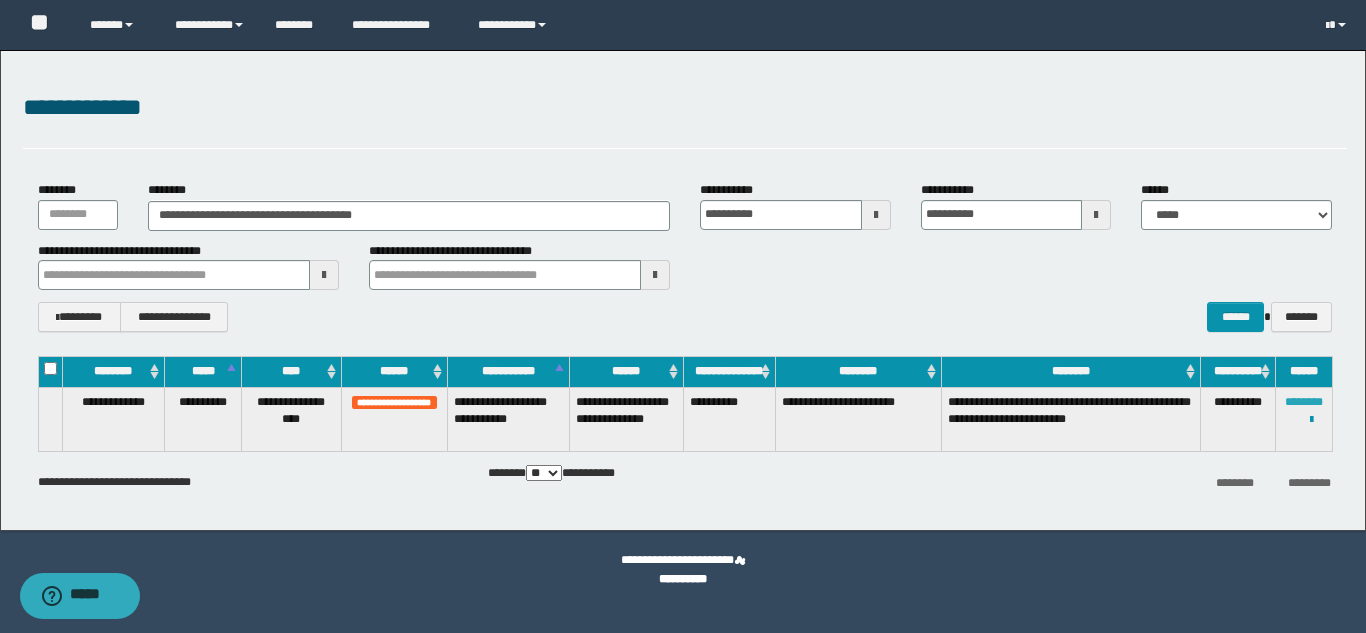 click on "********" at bounding box center (1304, 402) 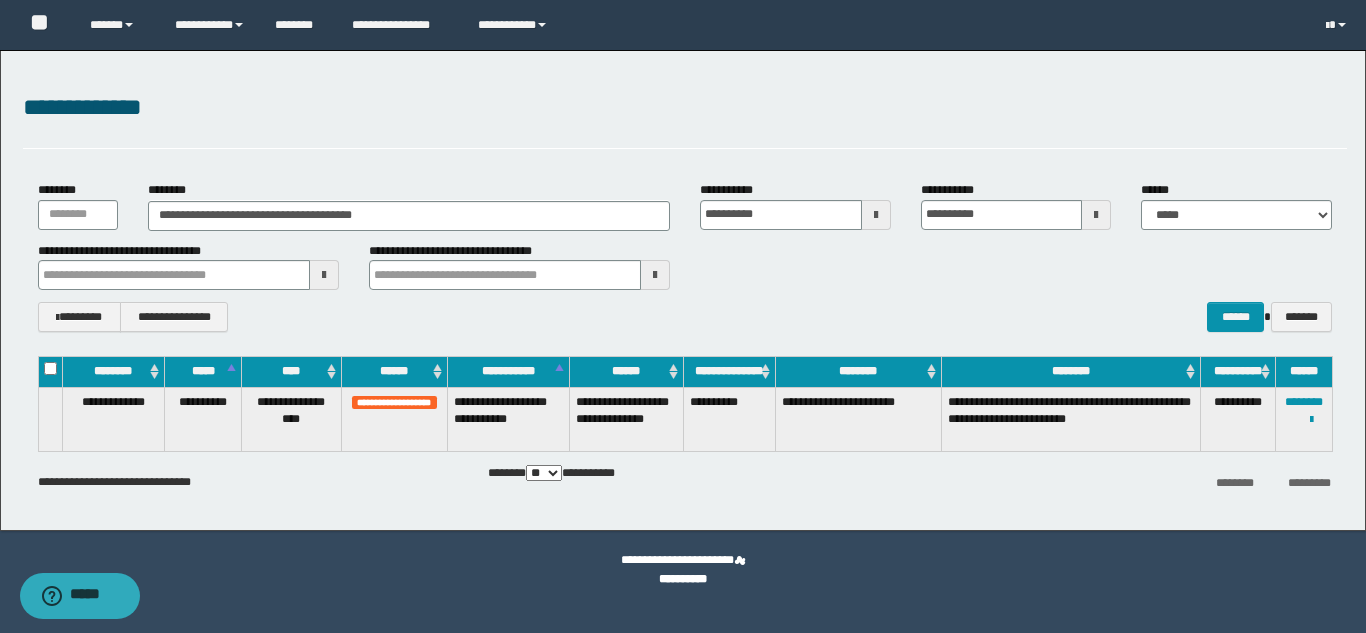 drag, startPoint x: 552, startPoint y: 97, endPoint x: 545, endPoint y: 117, distance: 21.189621 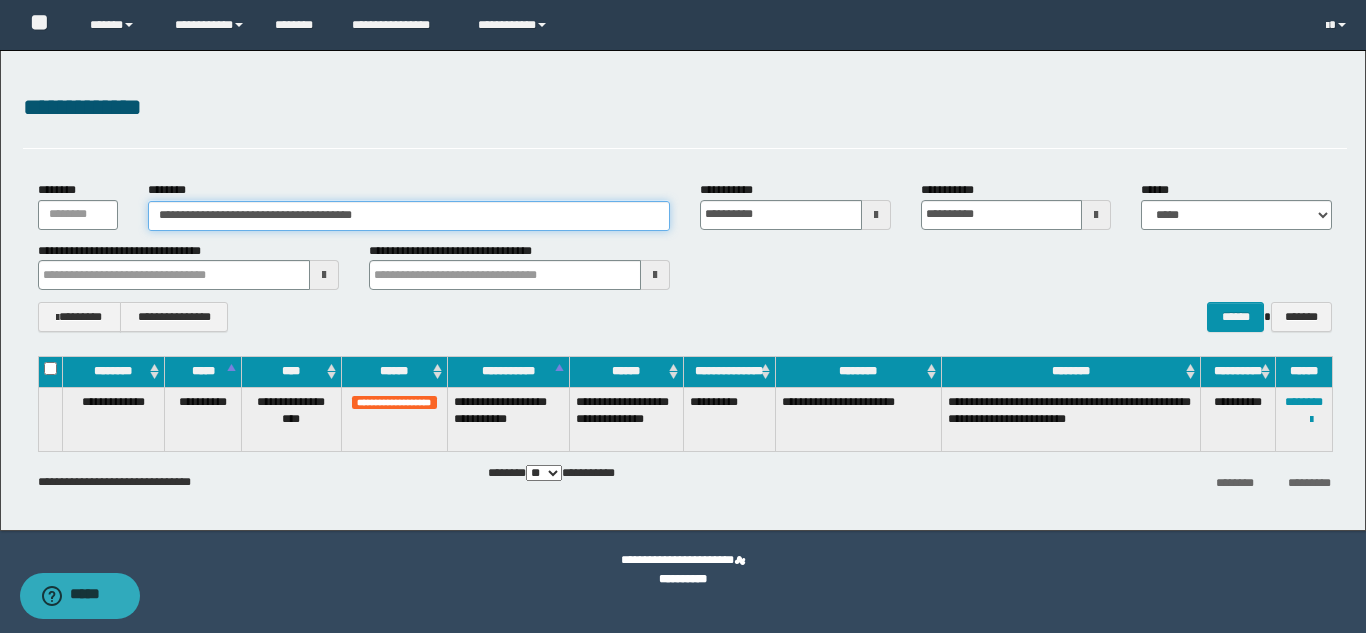 drag, startPoint x: 408, startPoint y: 206, endPoint x: 0, endPoint y: 147, distance: 412.24387 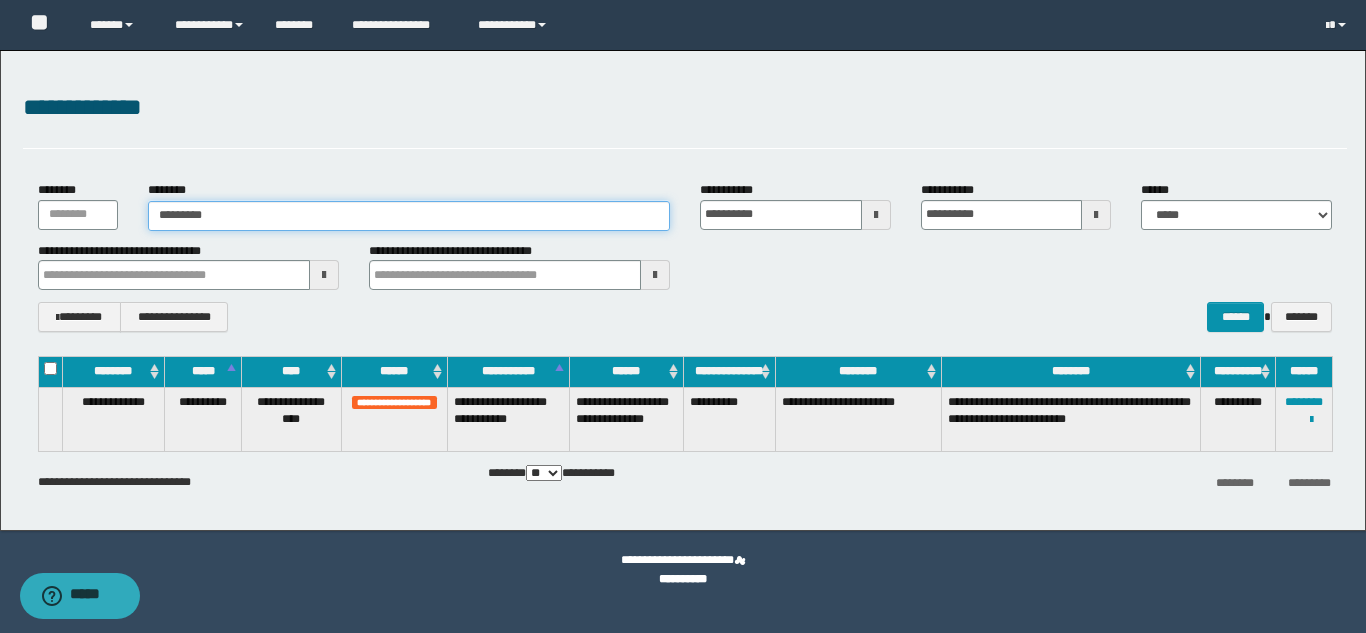 type on "**********" 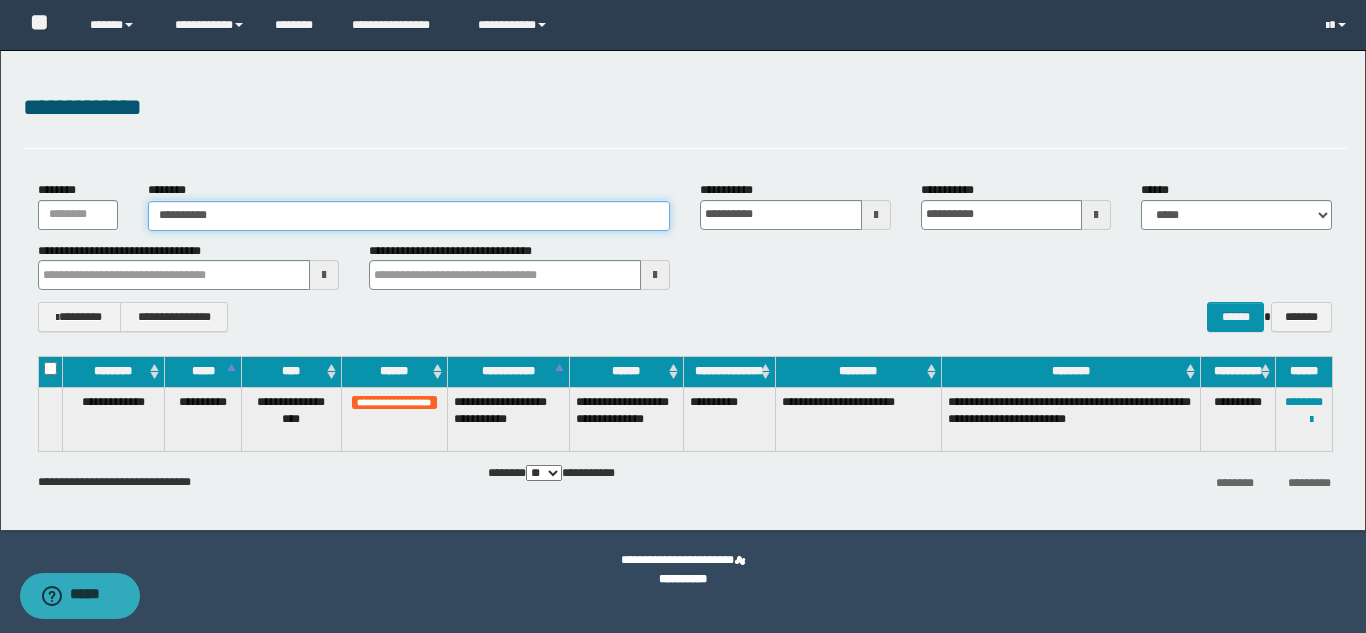 type on "**********" 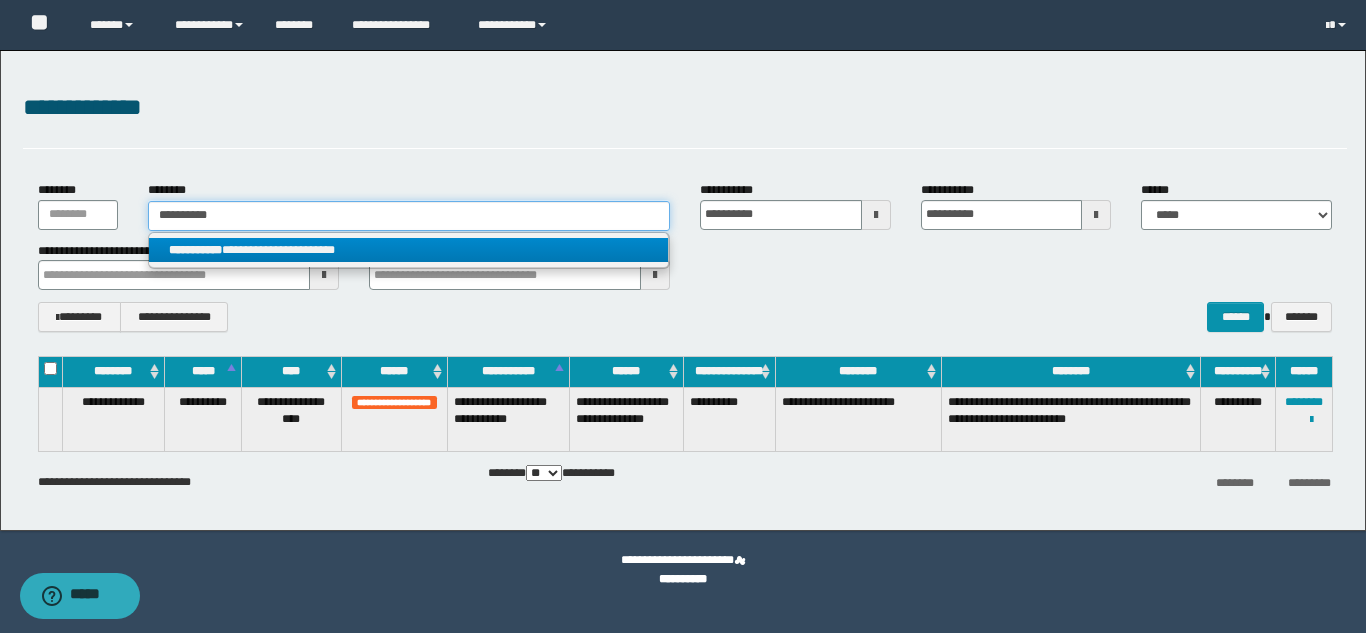 type on "**********" 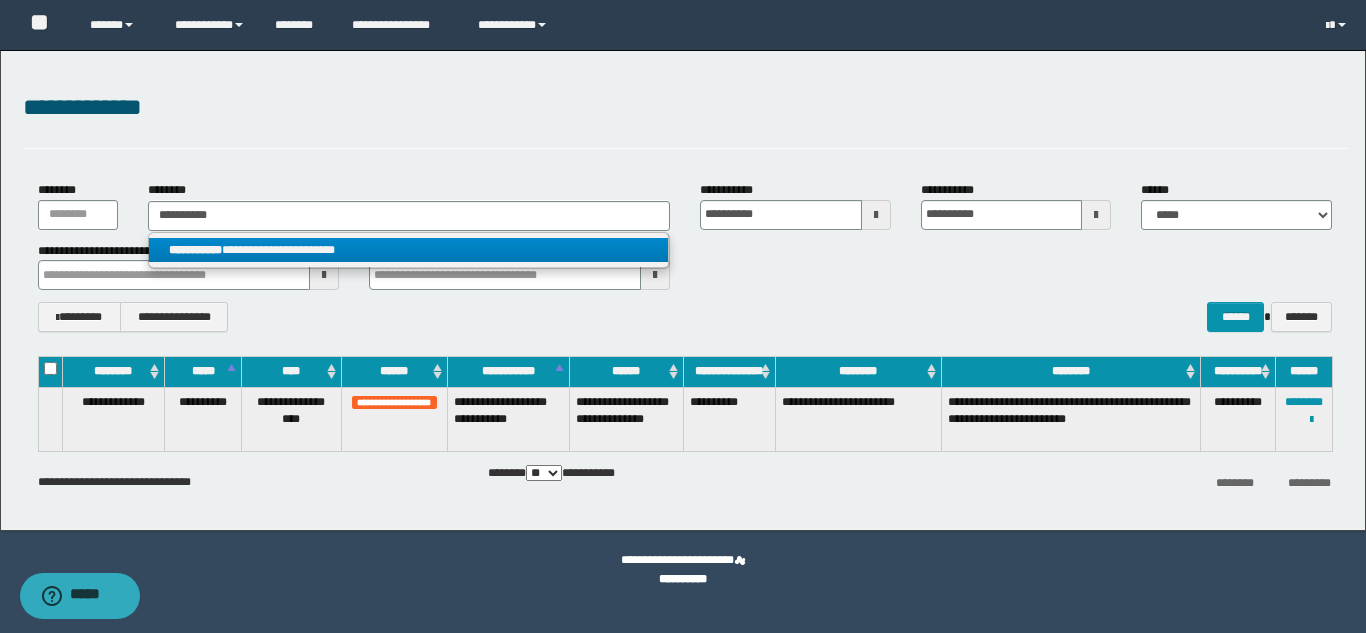 click on "**********" at bounding box center [408, 250] 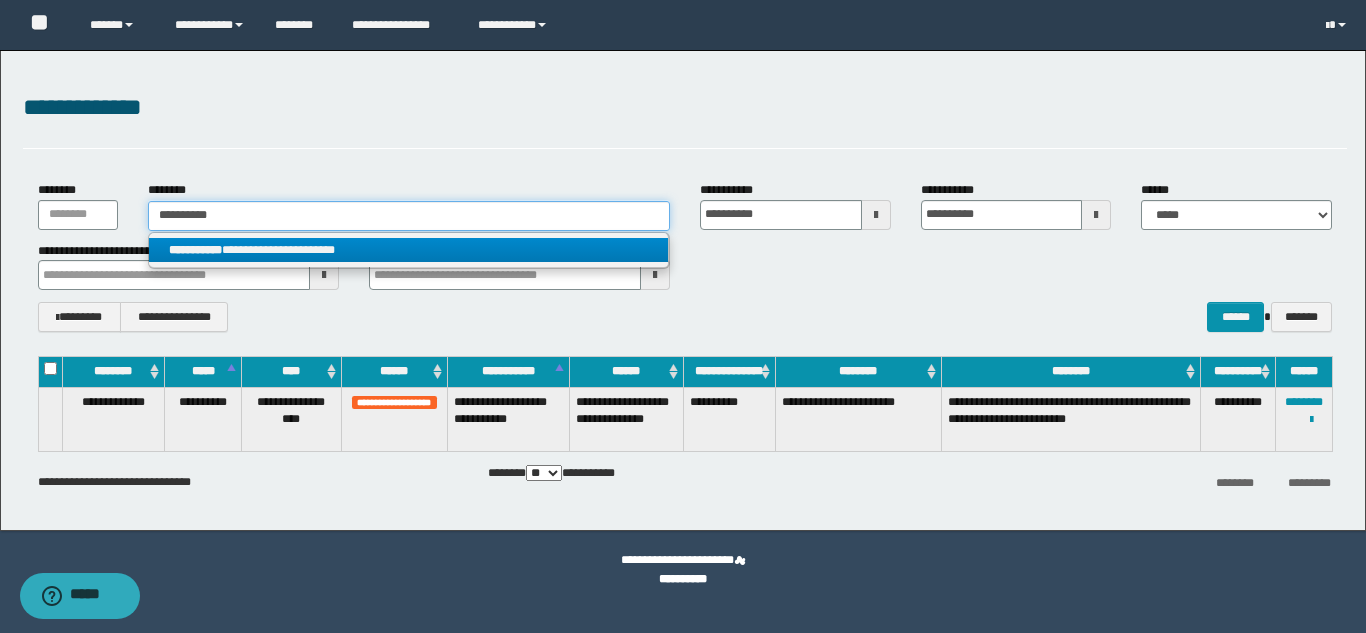 type 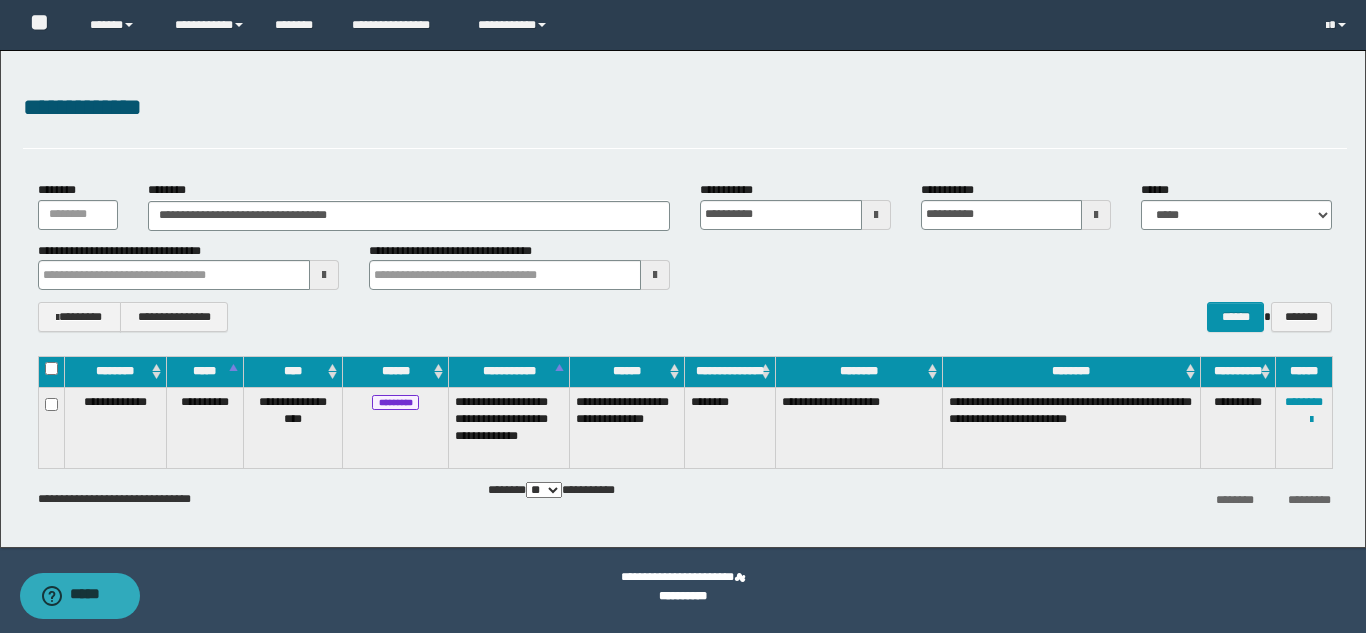 click on "**********" at bounding box center [685, 257] 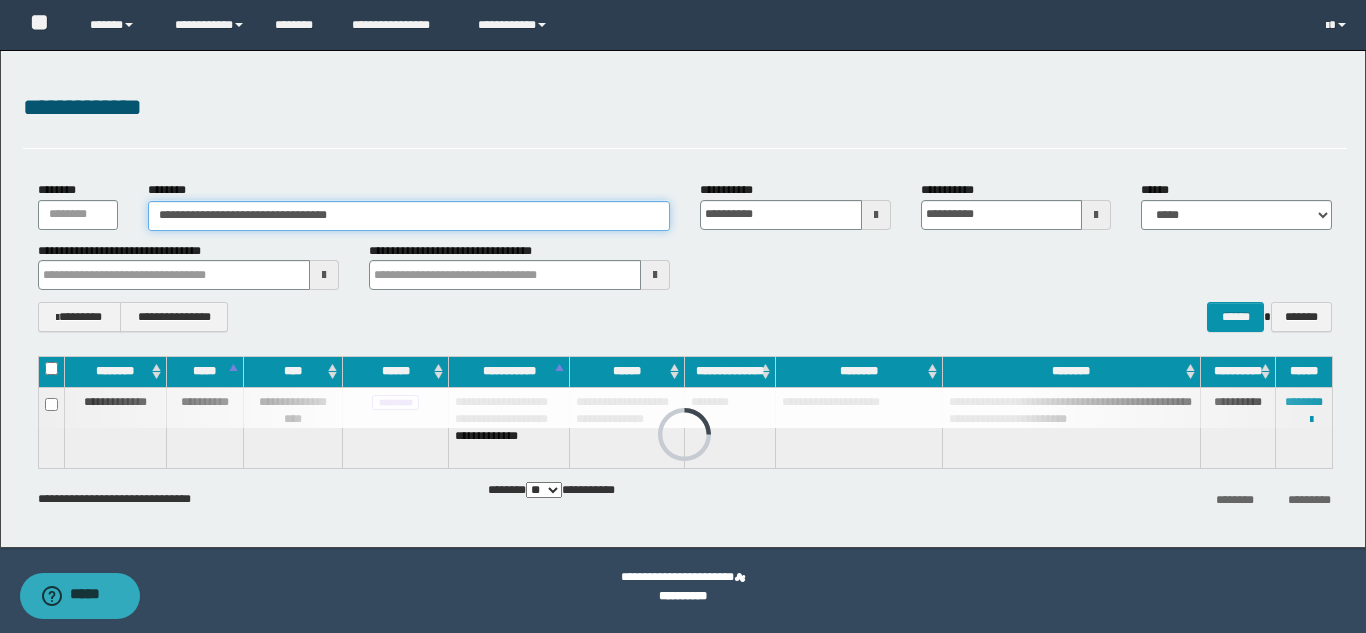 drag, startPoint x: 384, startPoint y: 214, endPoint x: 0, endPoint y: 212, distance: 384.00522 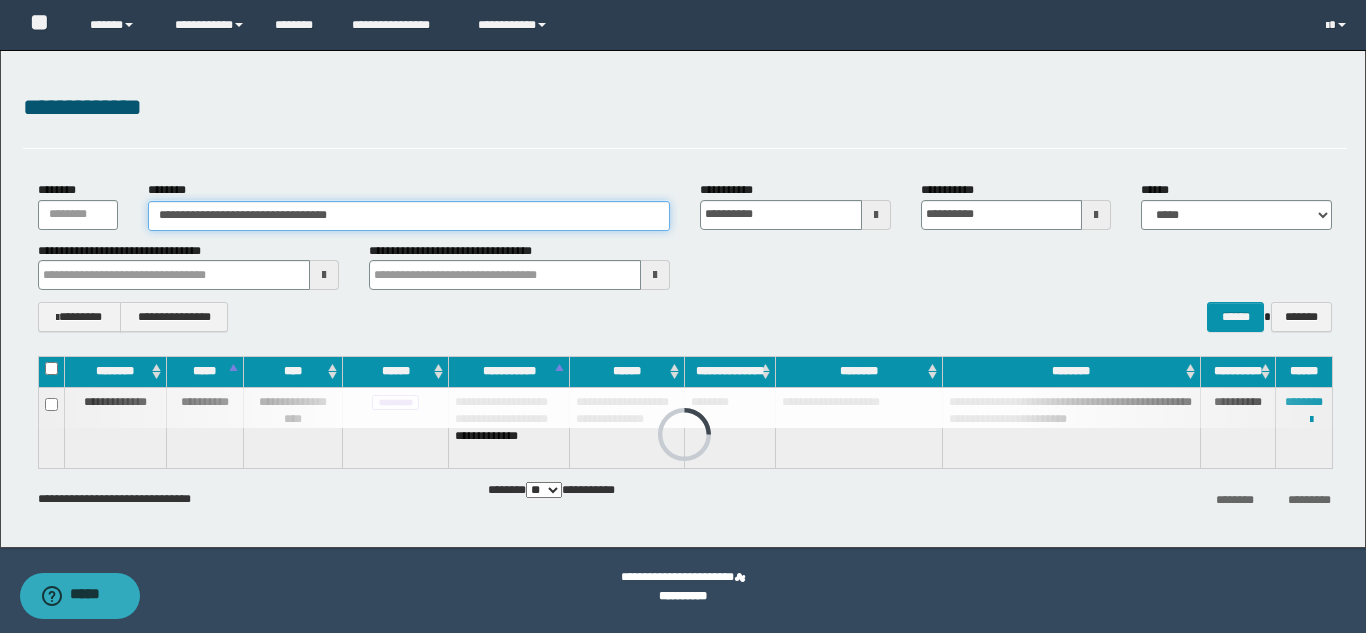 click on "**********" at bounding box center (683, 299) 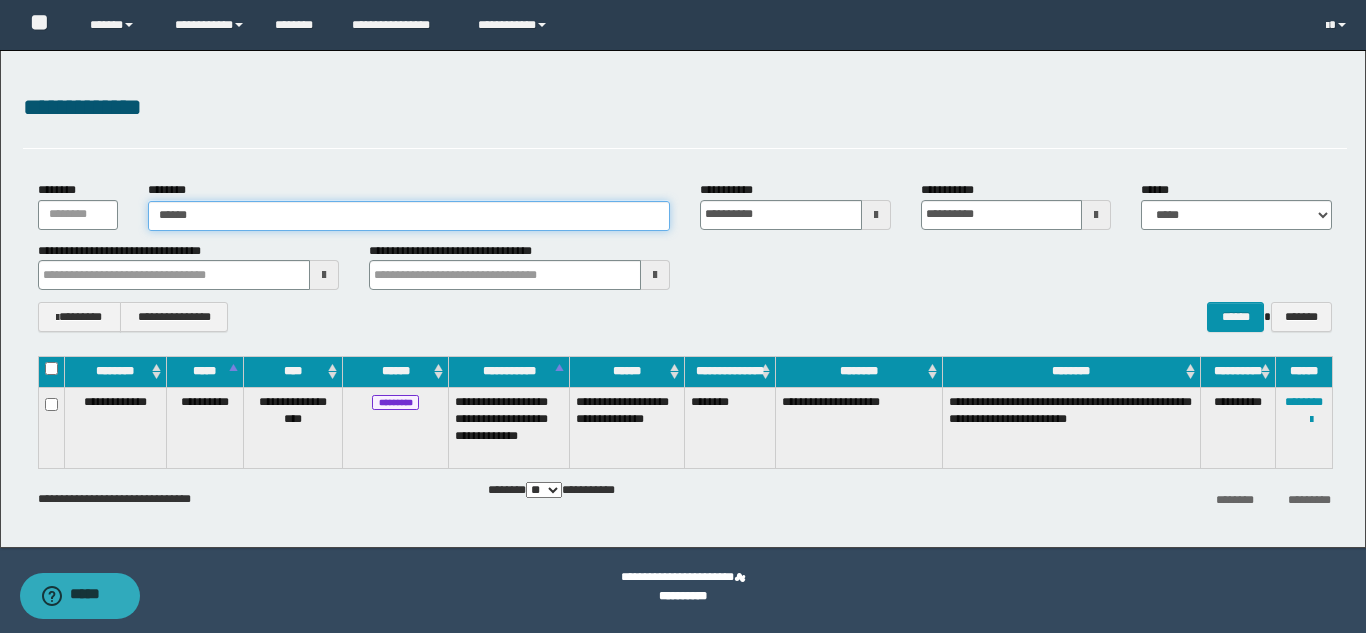 type on "*******" 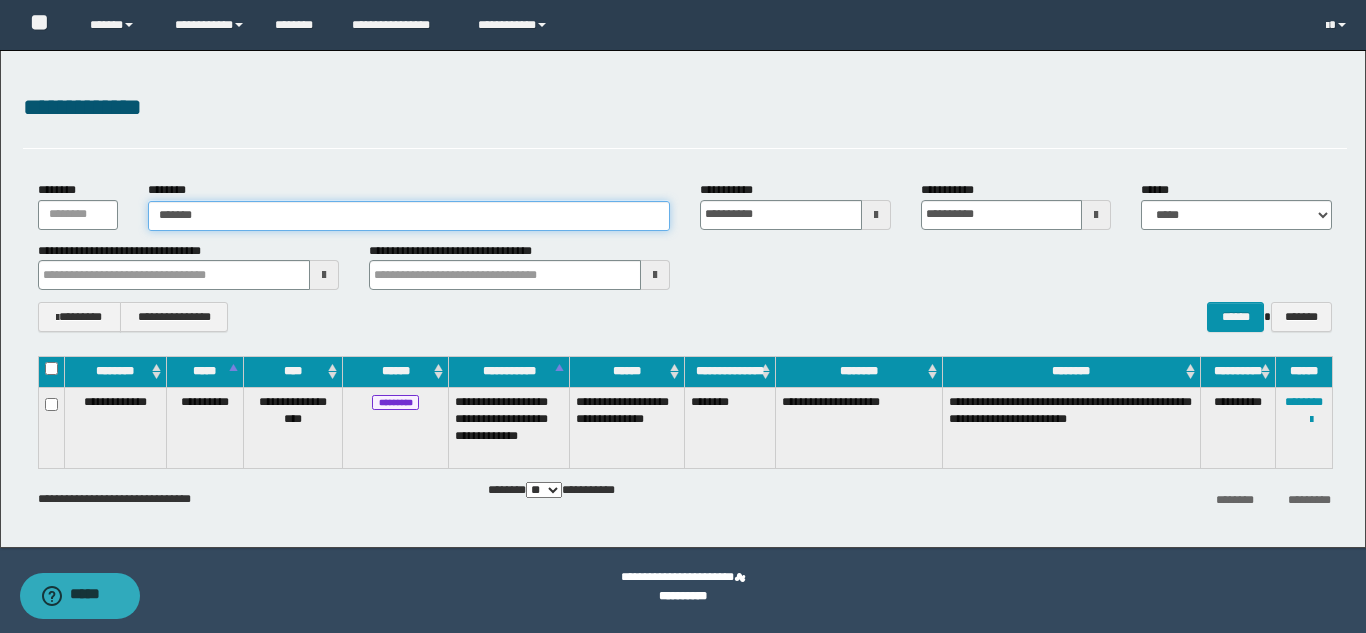 type on "*******" 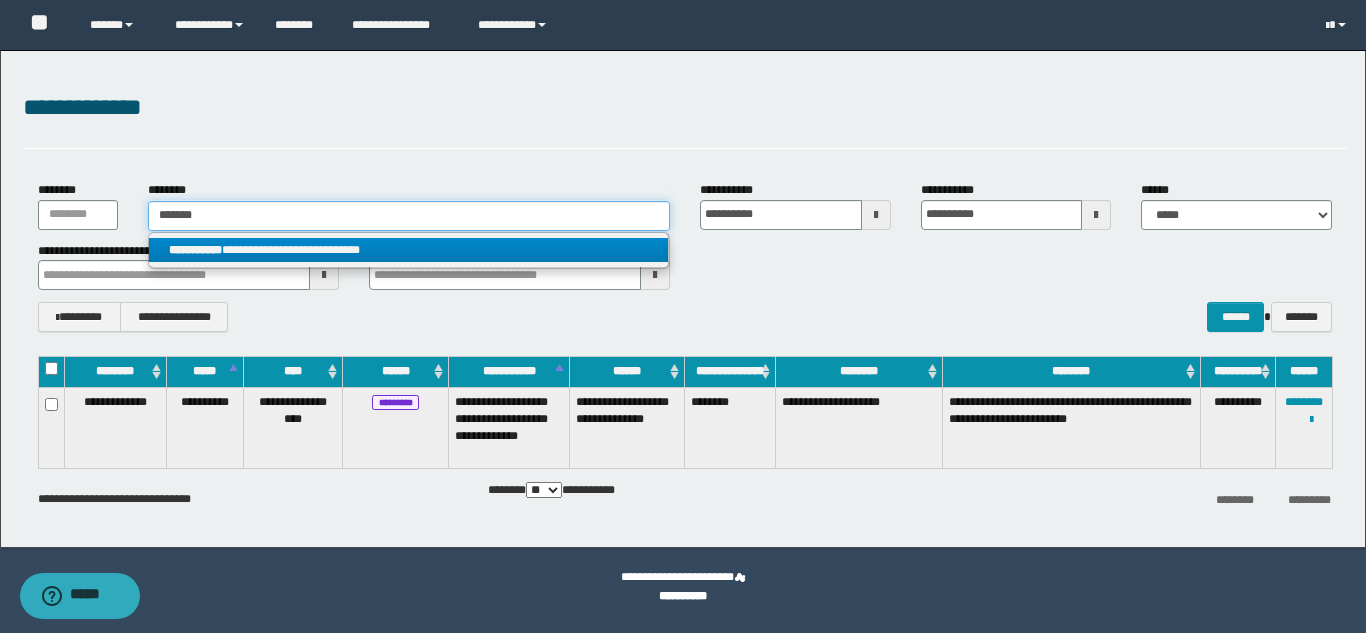 type on "*******" 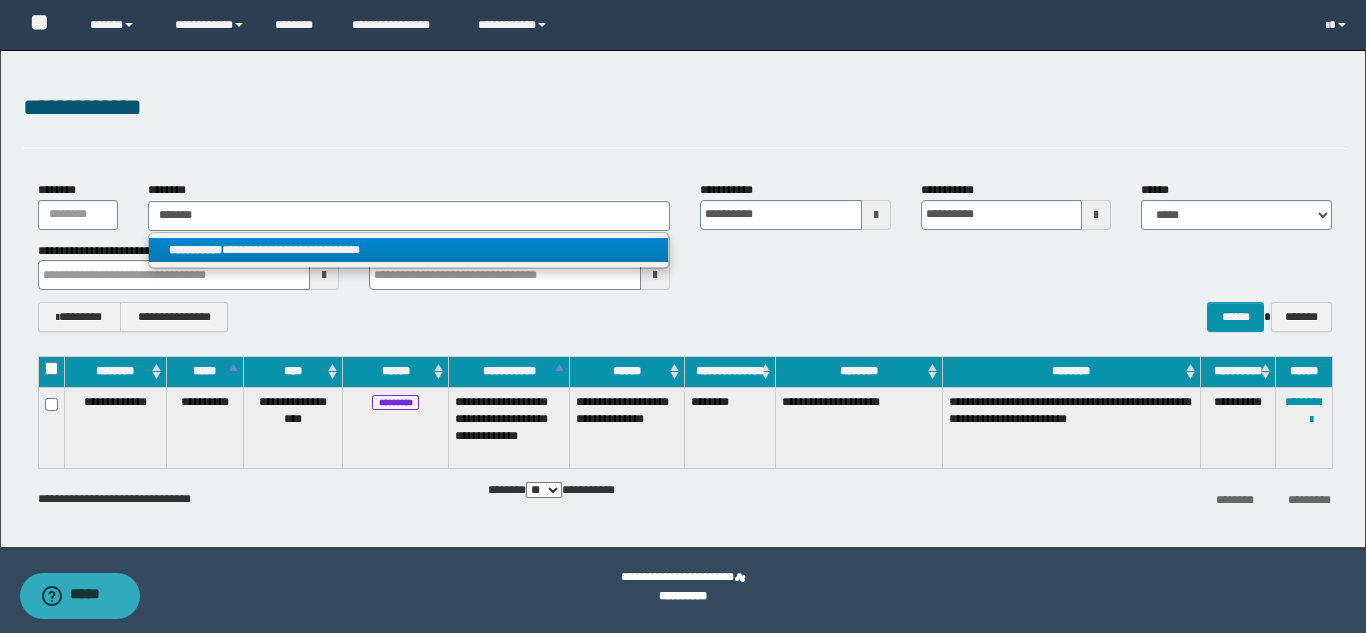 click on "**********" at bounding box center (408, 250) 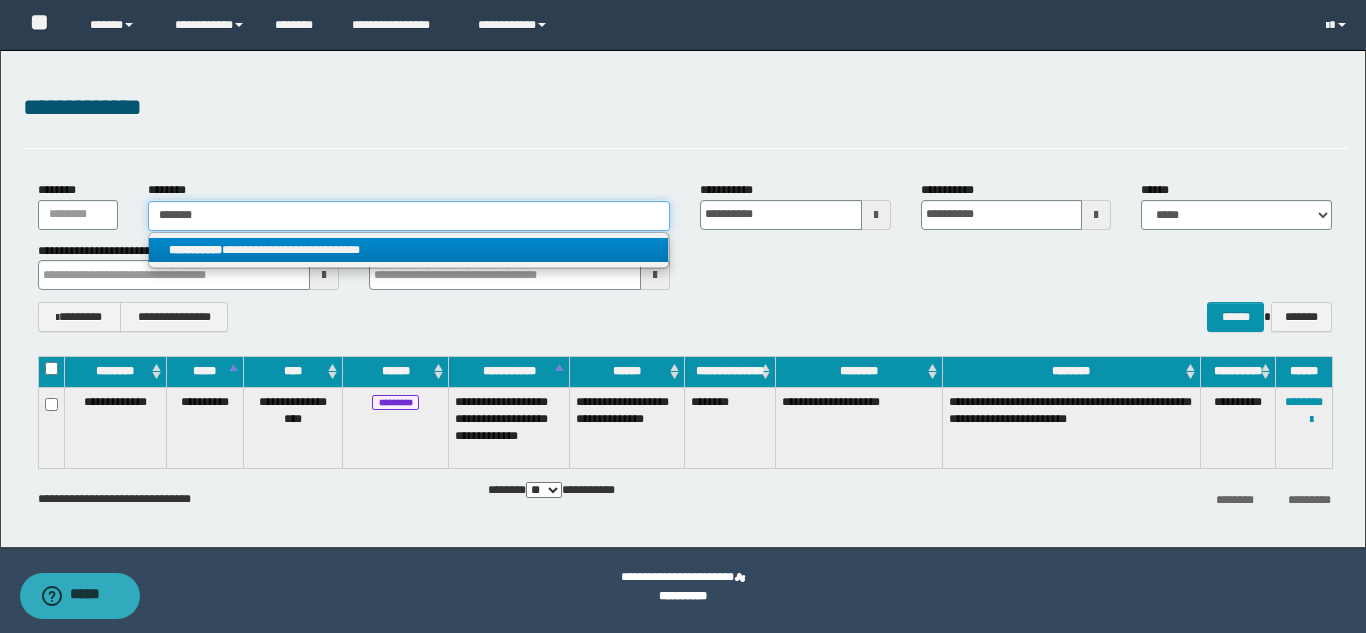 type 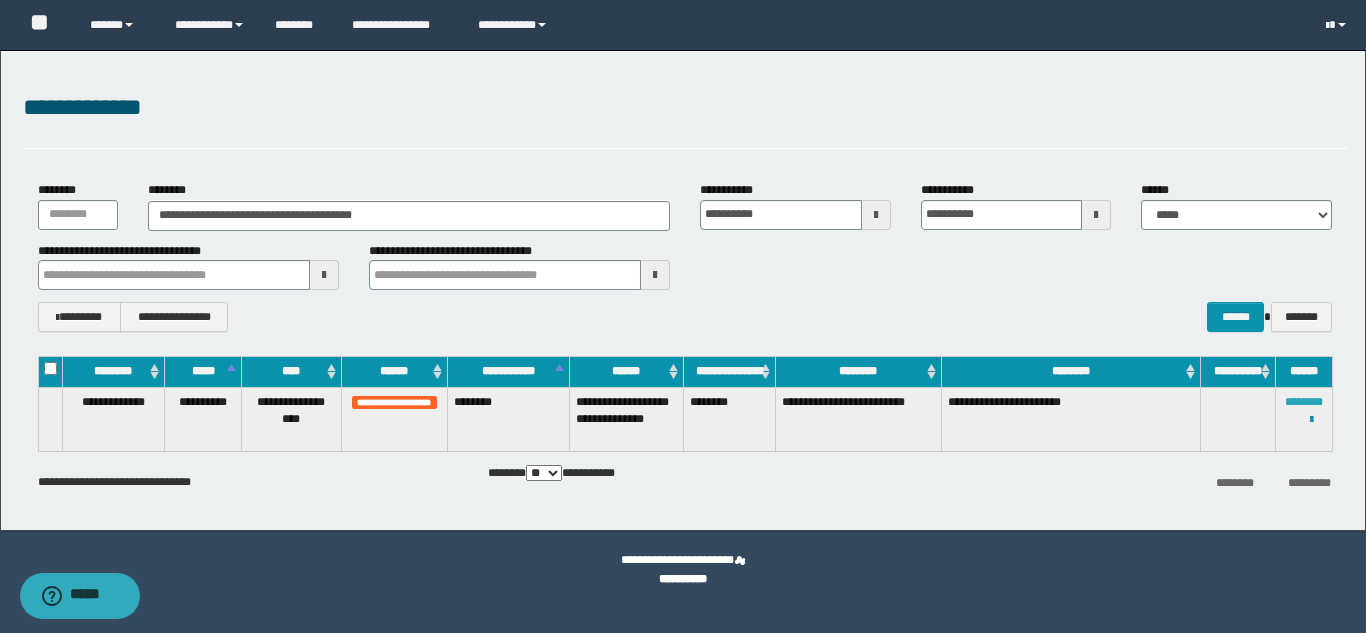 click on "********" at bounding box center [1304, 402] 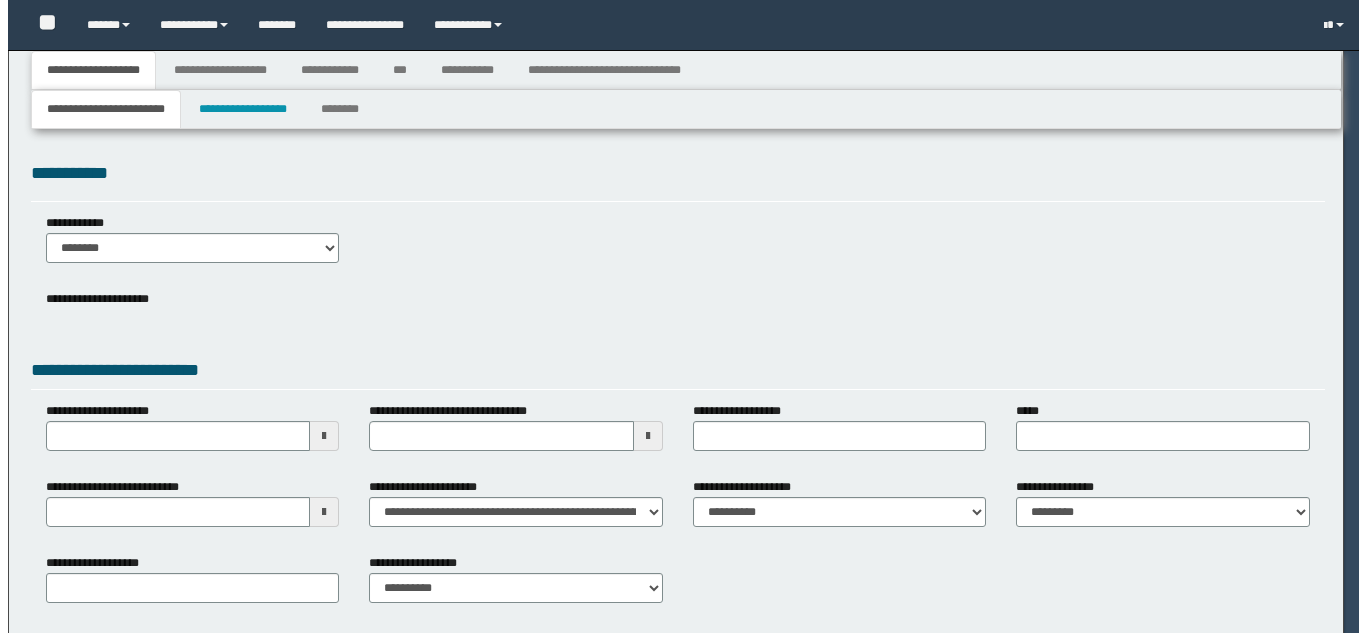 scroll, scrollTop: 0, scrollLeft: 0, axis: both 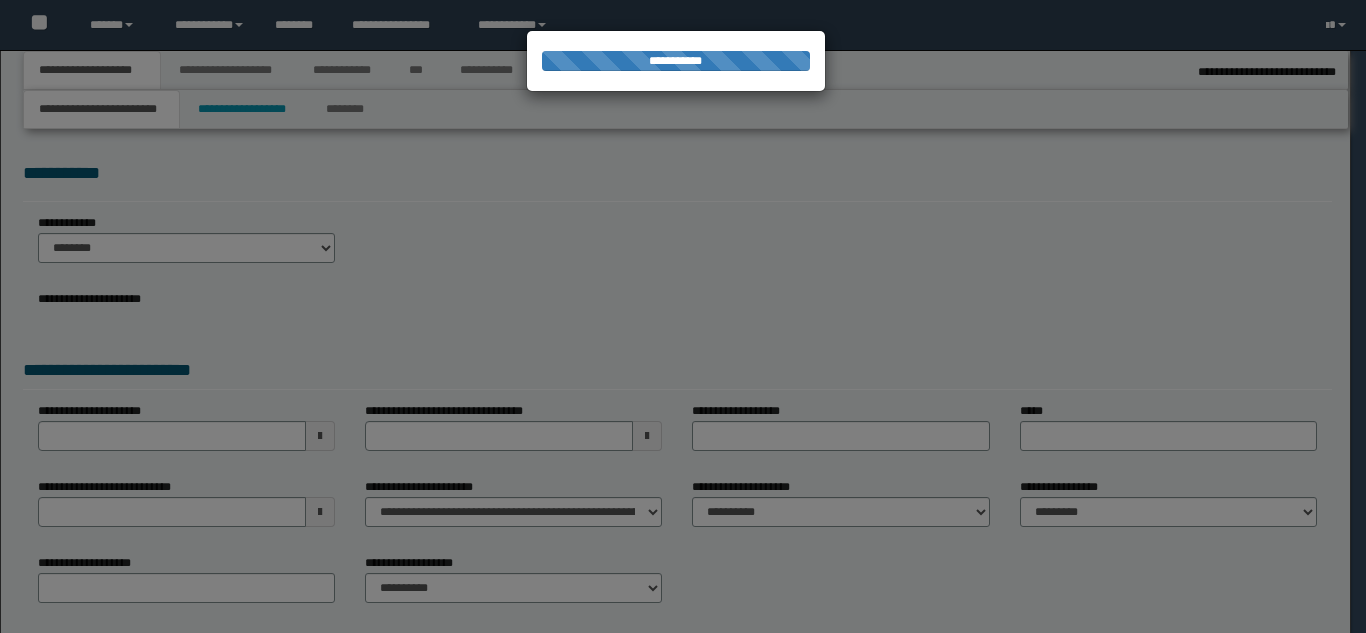 select on "**" 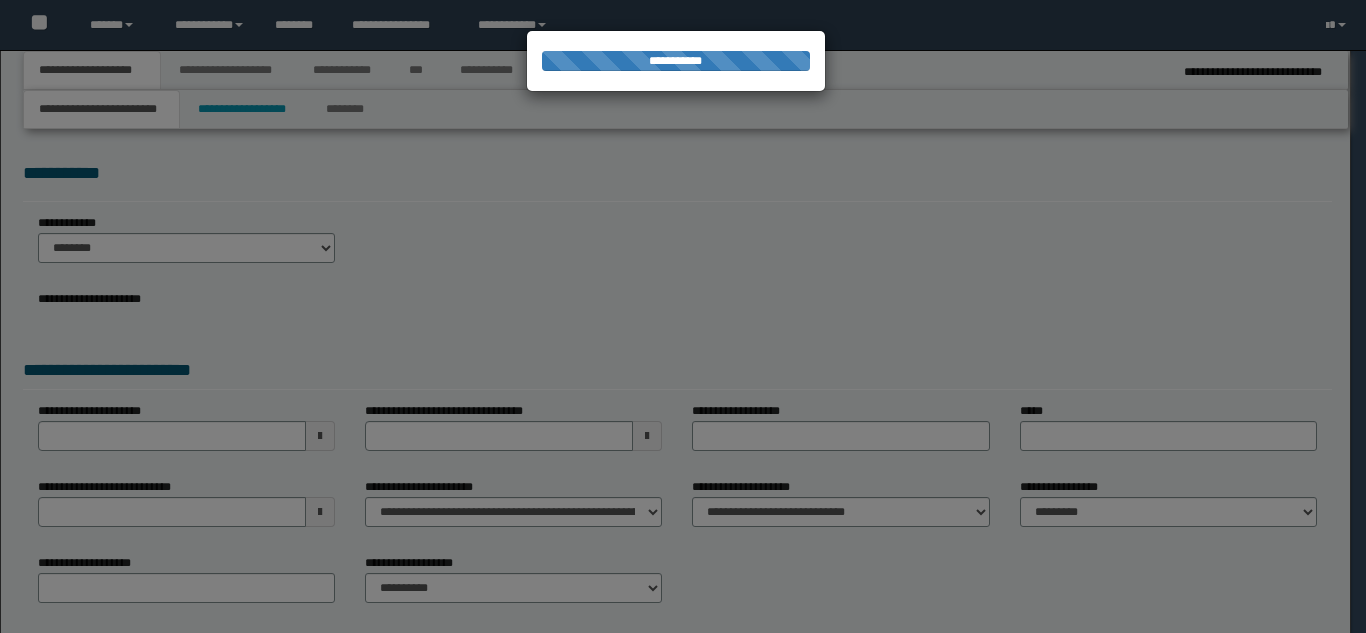 scroll, scrollTop: 0, scrollLeft: 0, axis: both 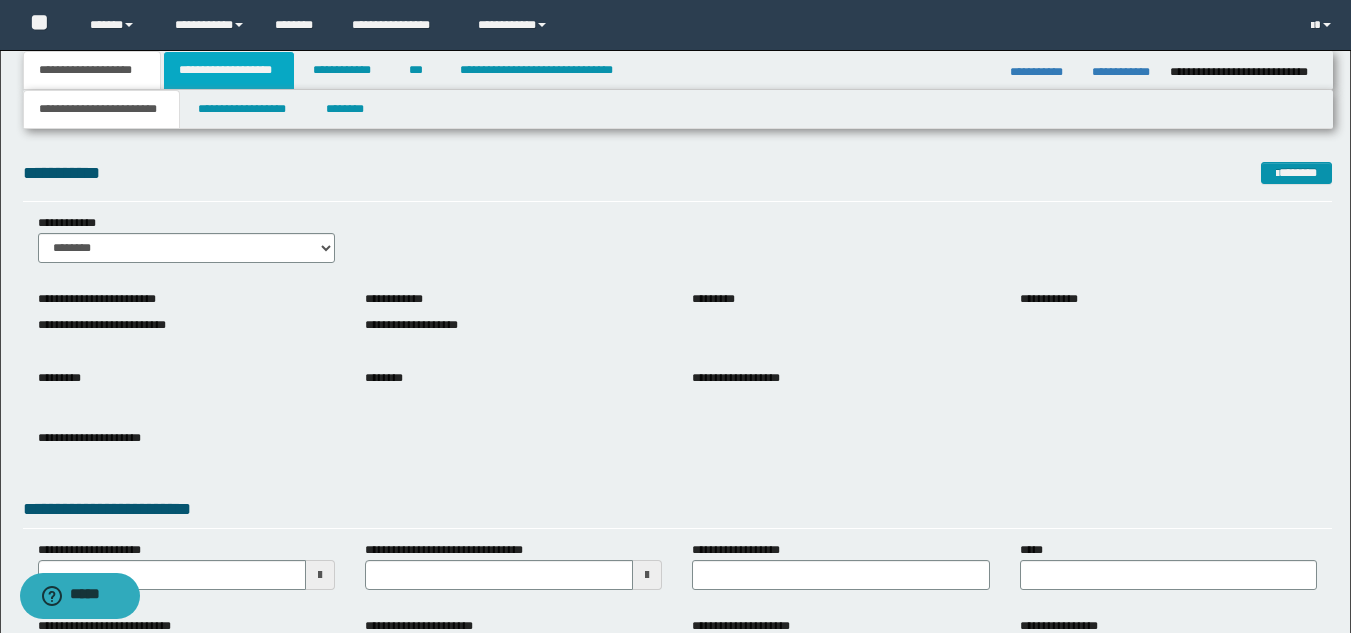 click on "**********" at bounding box center [229, 70] 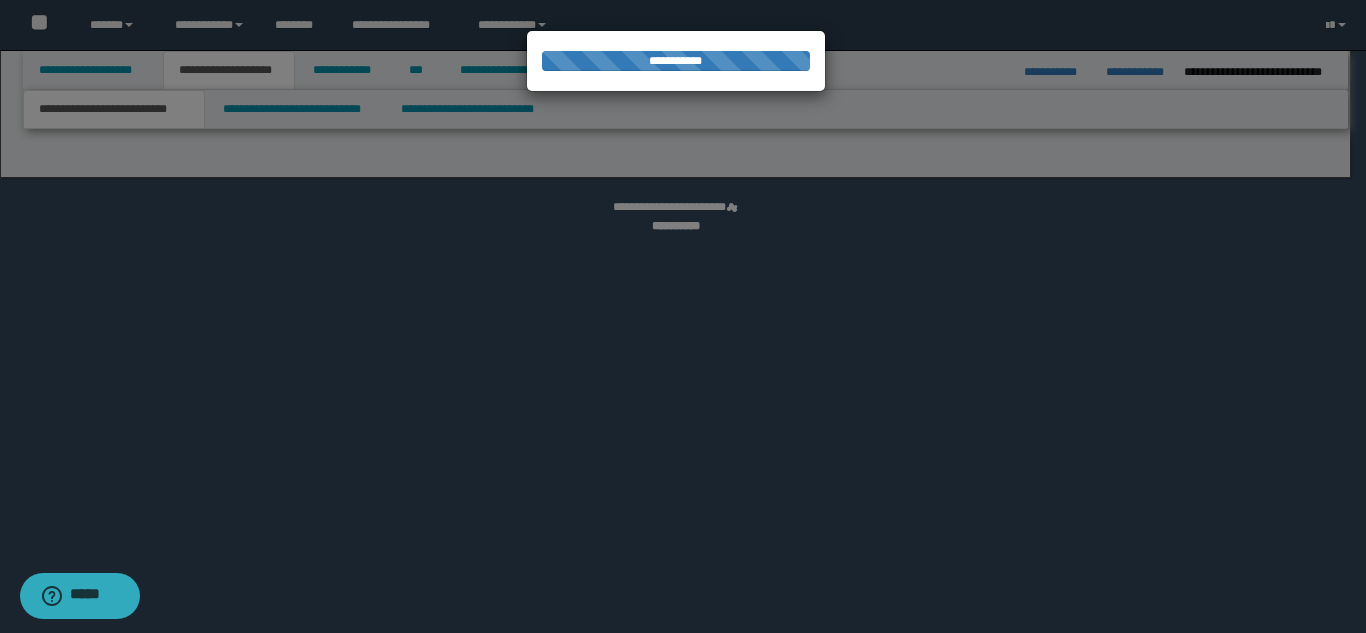 click at bounding box center (683, 316) 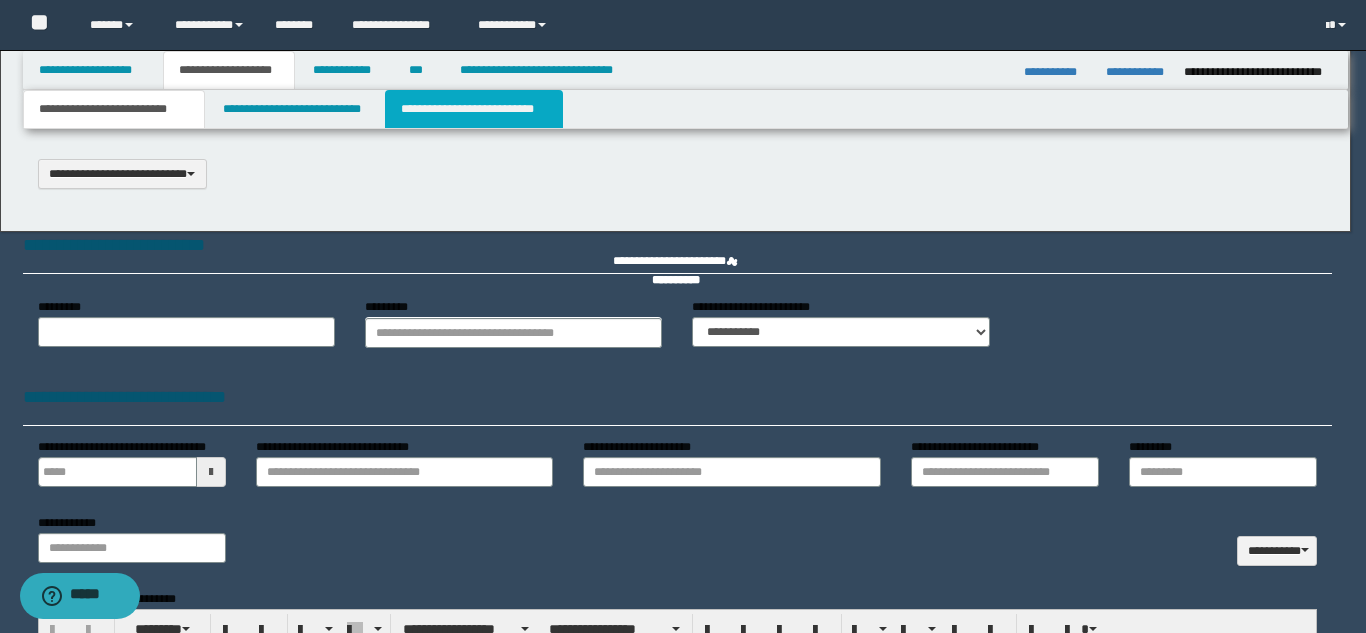 select on "*" 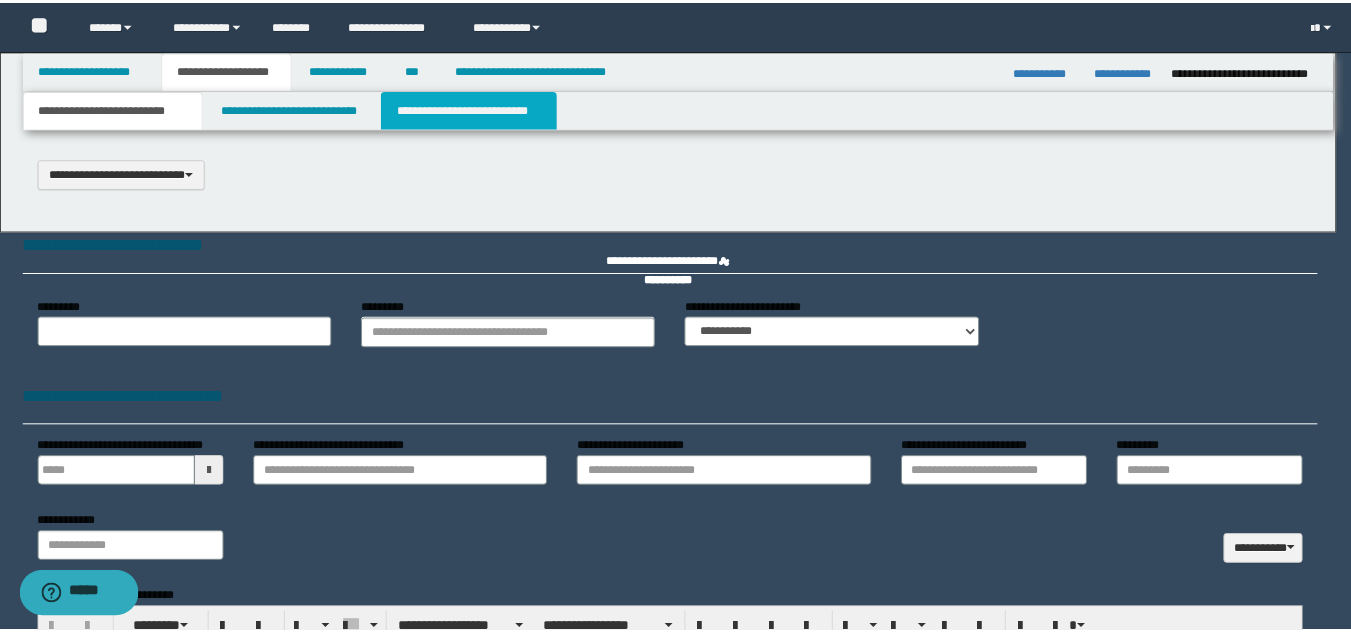 scroll, scrollTop: 0, scrollLeft: 0, axis: both 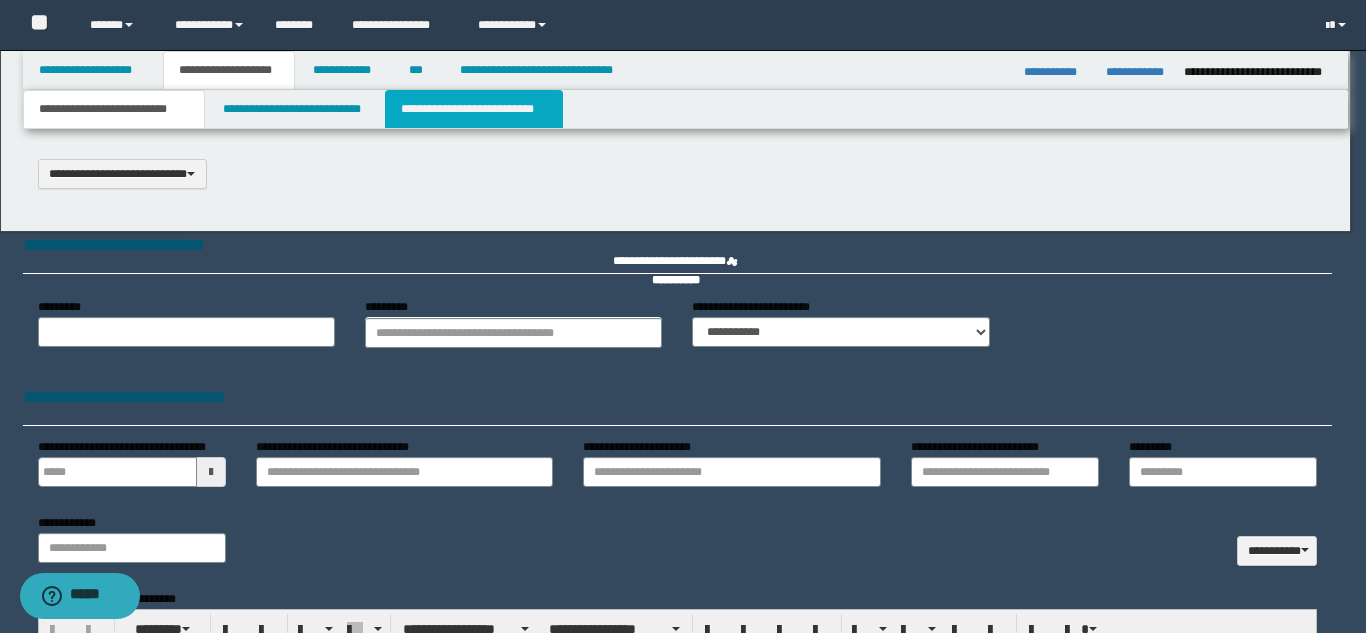 click on "**********" at bounding box center (474, 109) 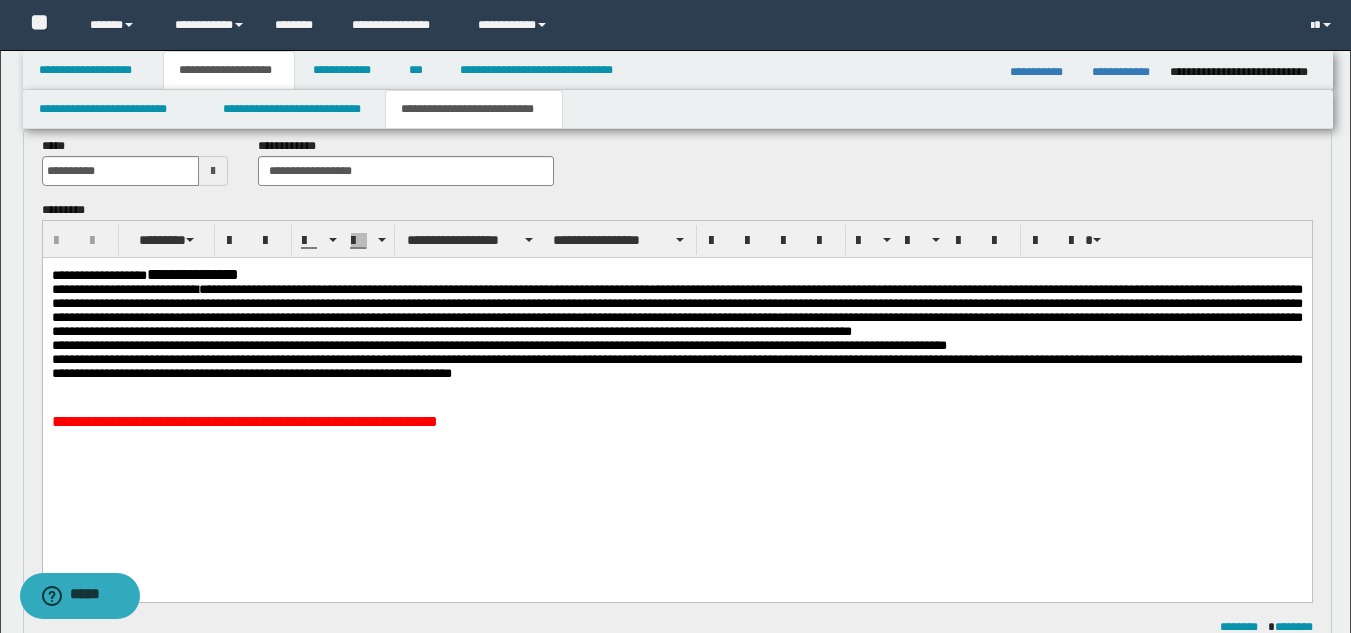 scroll, scrollTop: 0, scrollLeft: 0, axis: both 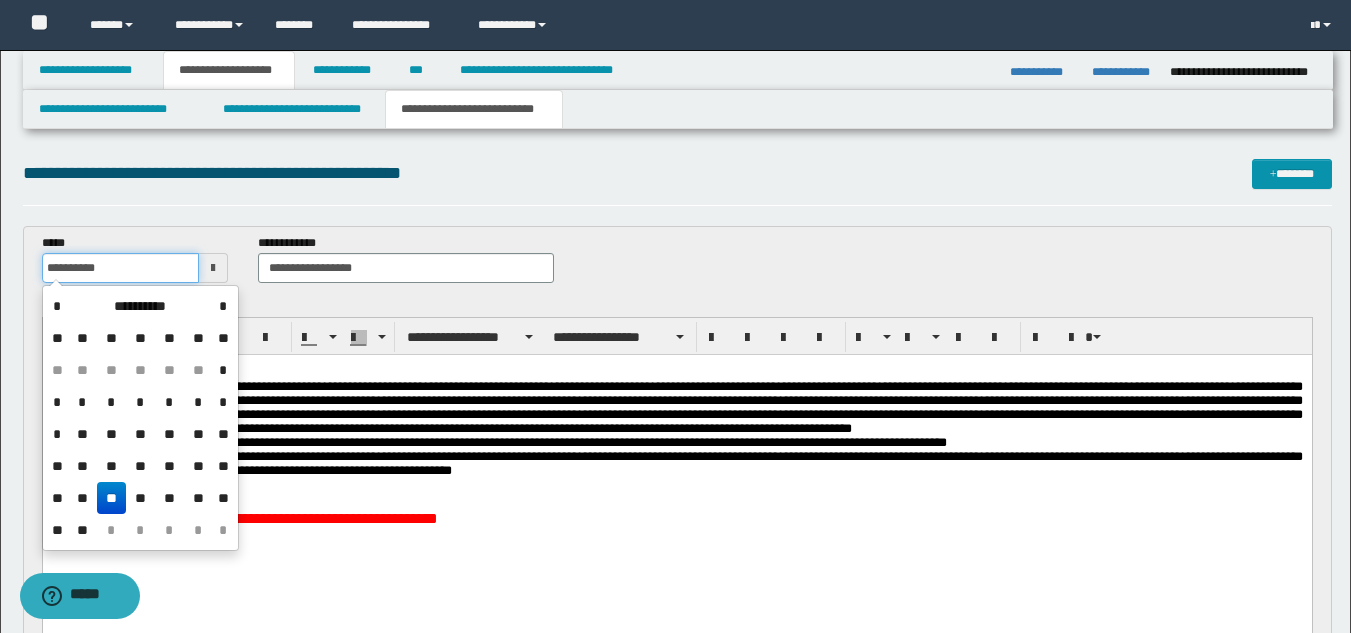 drag, startPoint x: 127, startPoint y: 266, endPoint x: 0, endPoint y: 273, distance: 127.192764 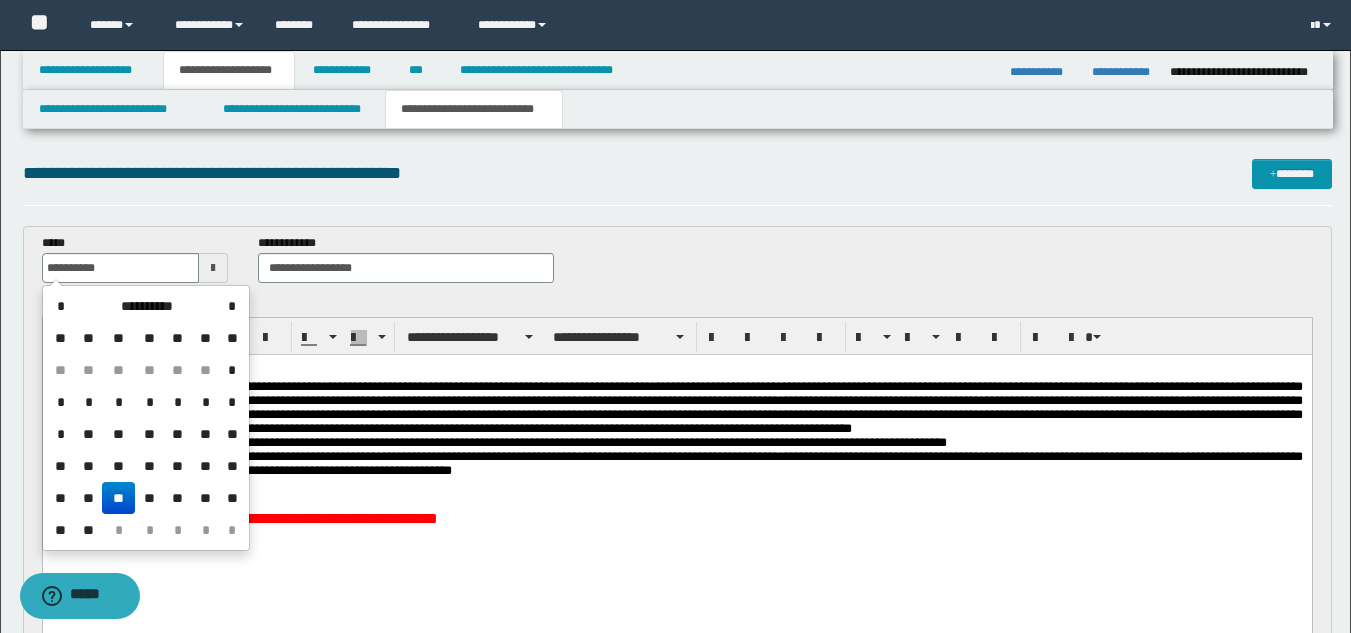 click on "**********" at bounding box center (676, 518) 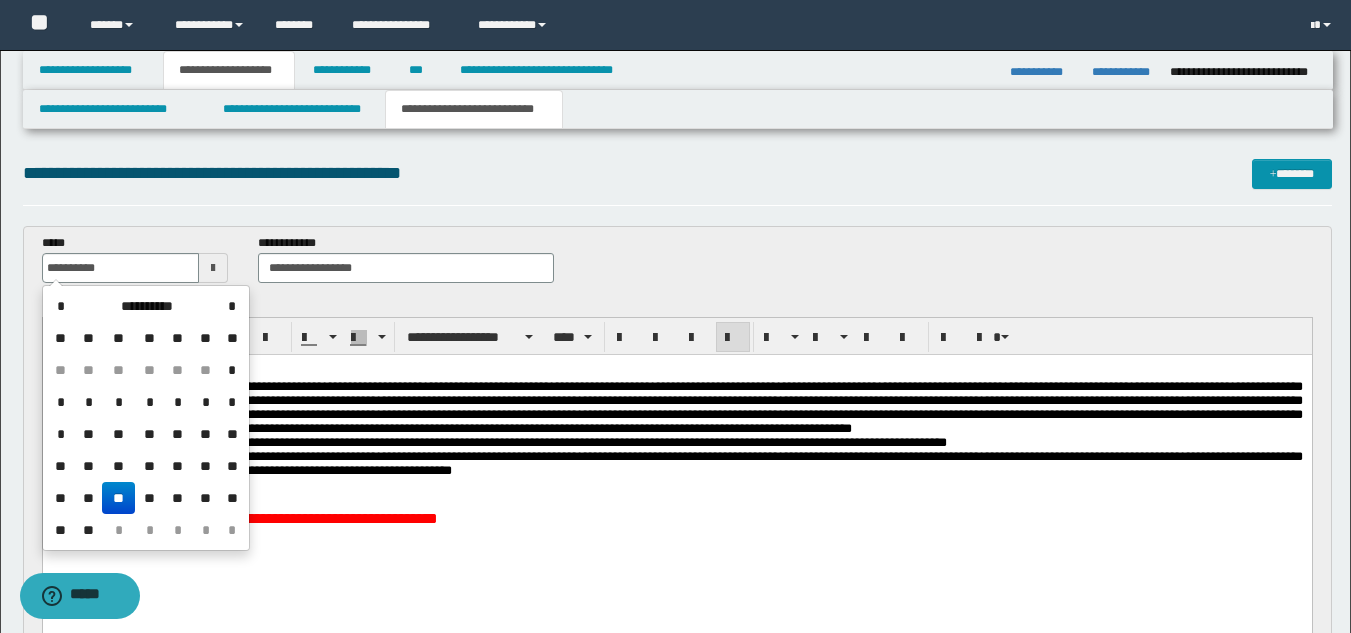 click on "**********" at bounding box center (676, 463) 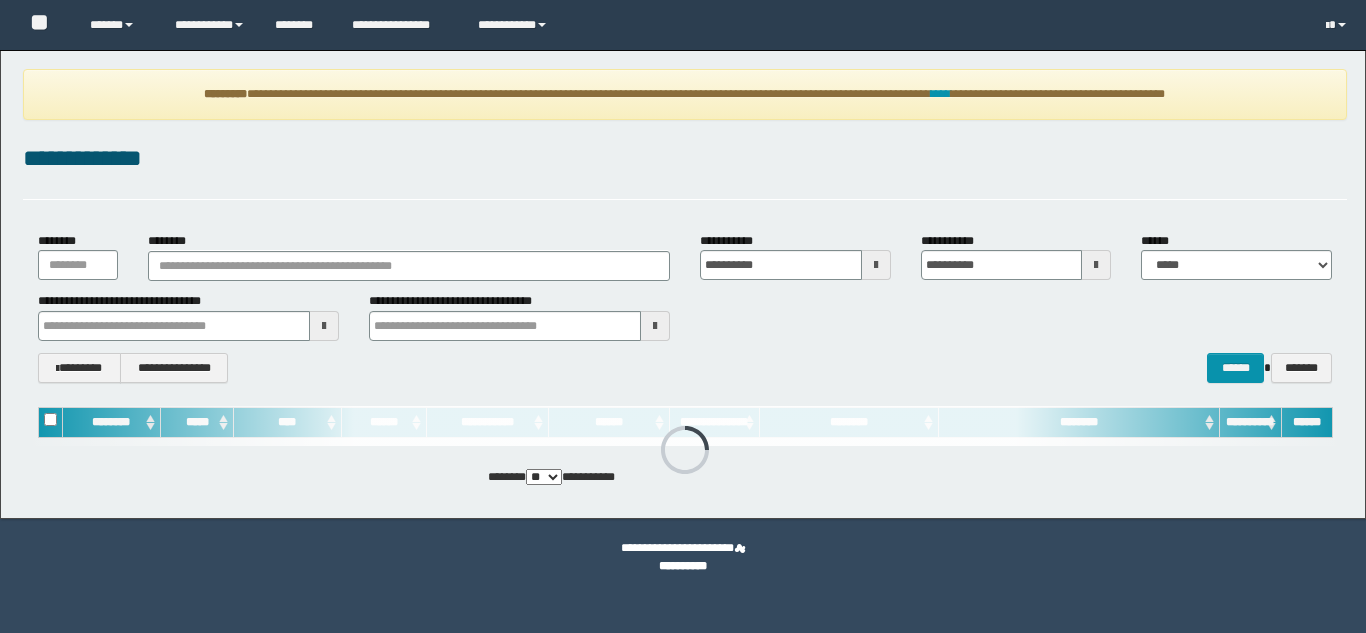 scroll, scrollTop: 0, scrollLeft: 0, axis: both 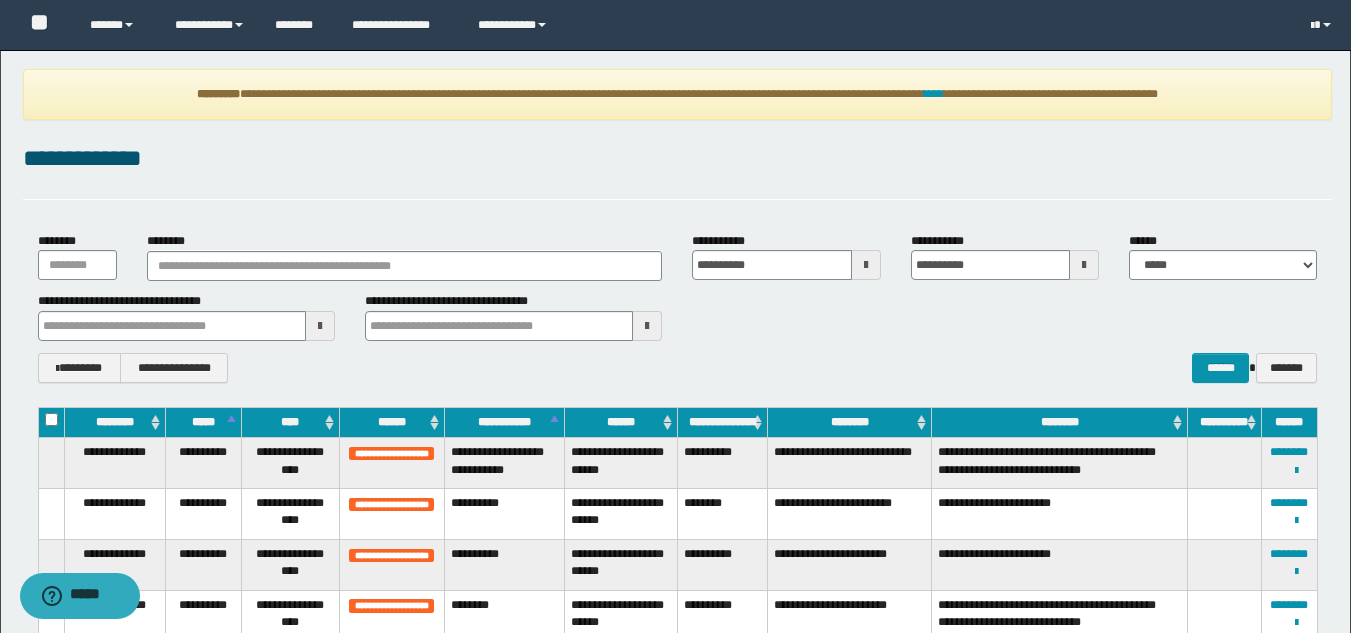 click on "**********" at bounding box center [677, 159] 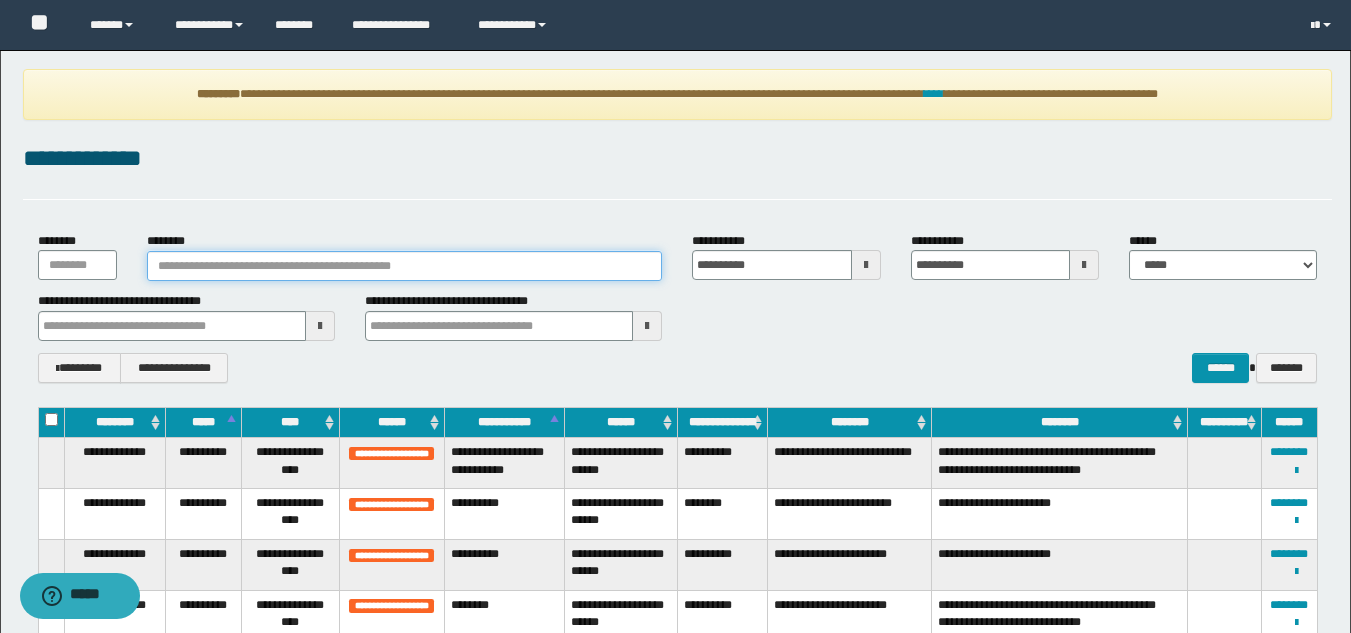 click on "********" at bounding box center [405, 266] 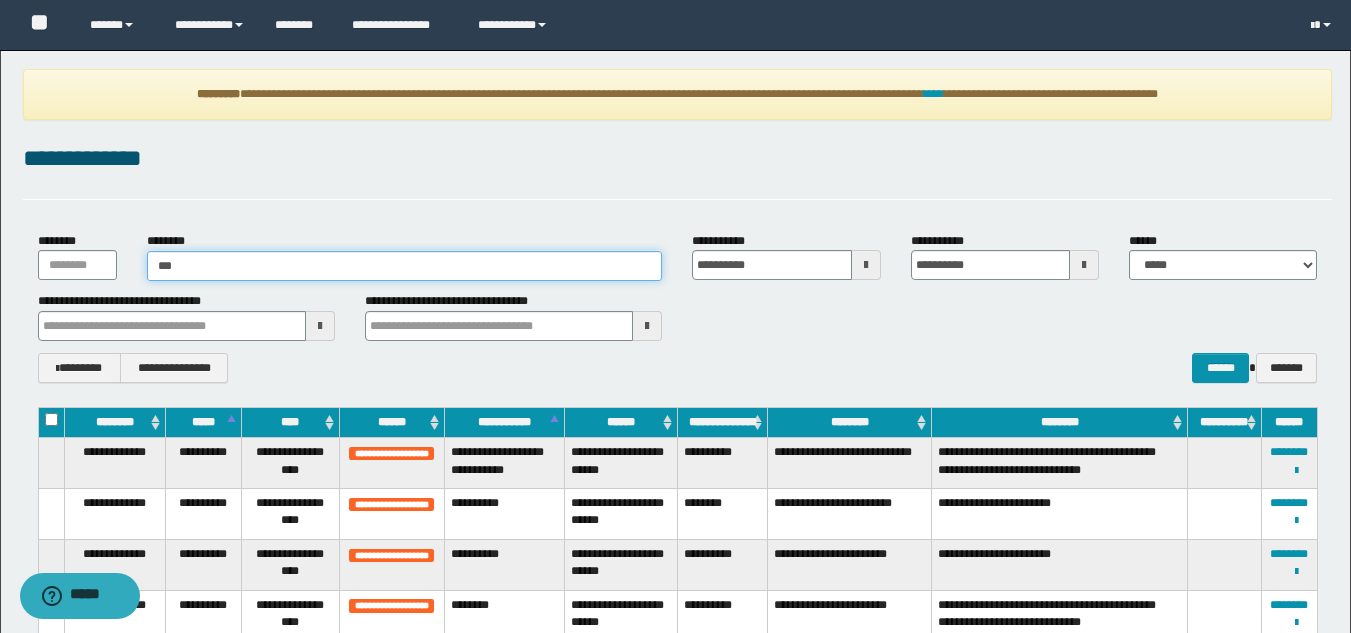 type on "****" 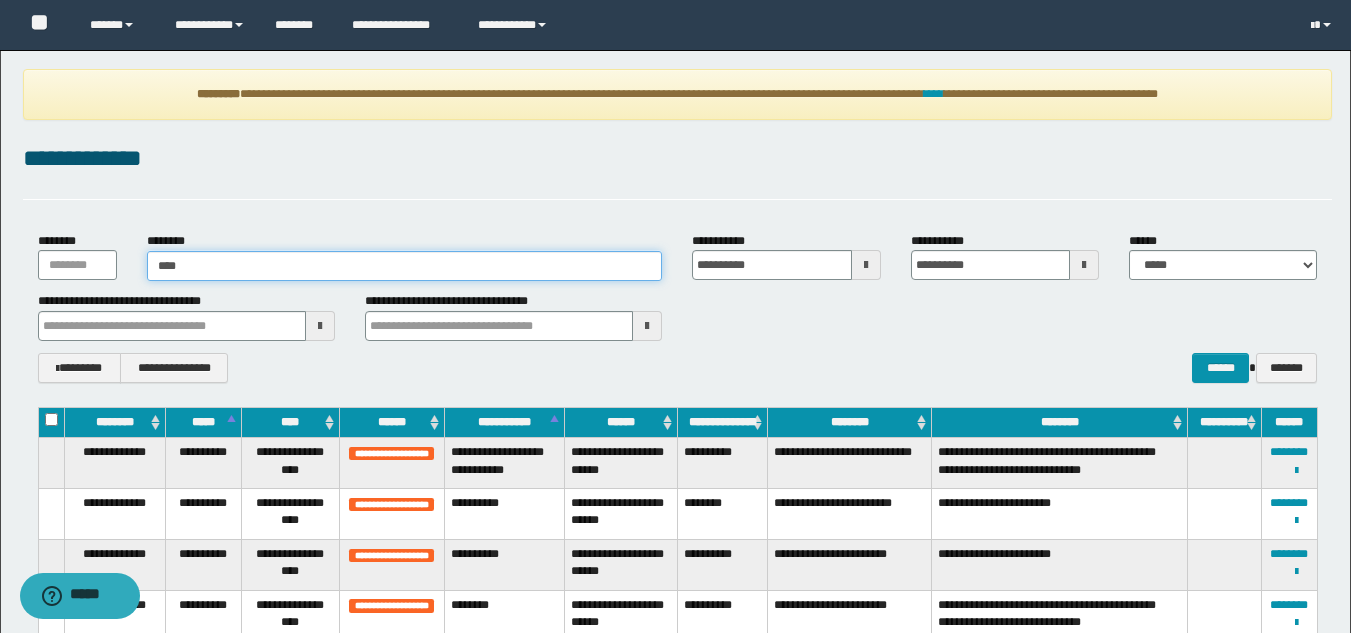 type on "****" 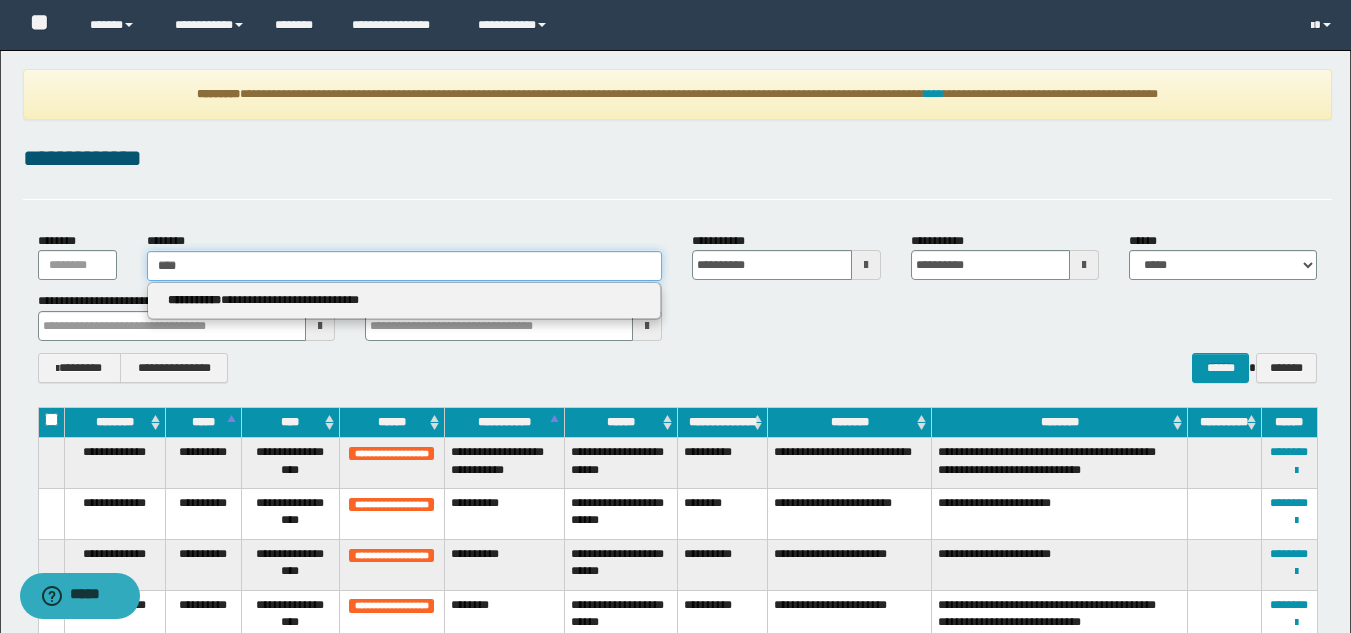 type 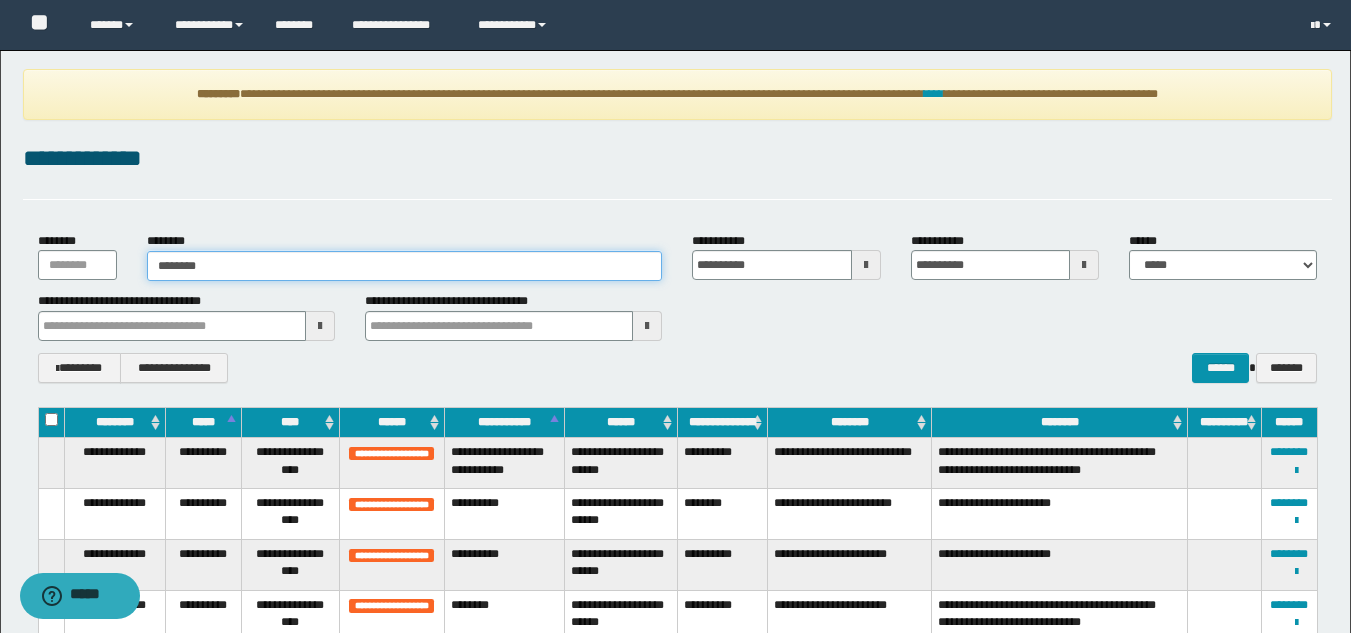 type on "********" 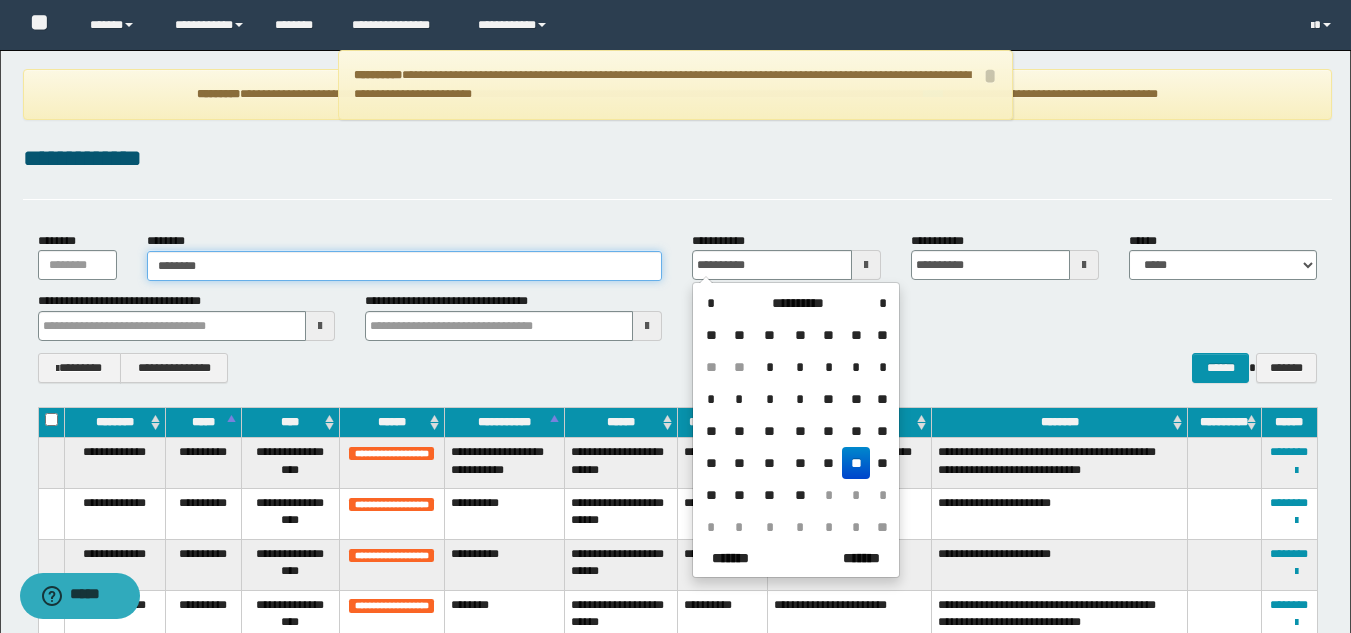 type on "********" 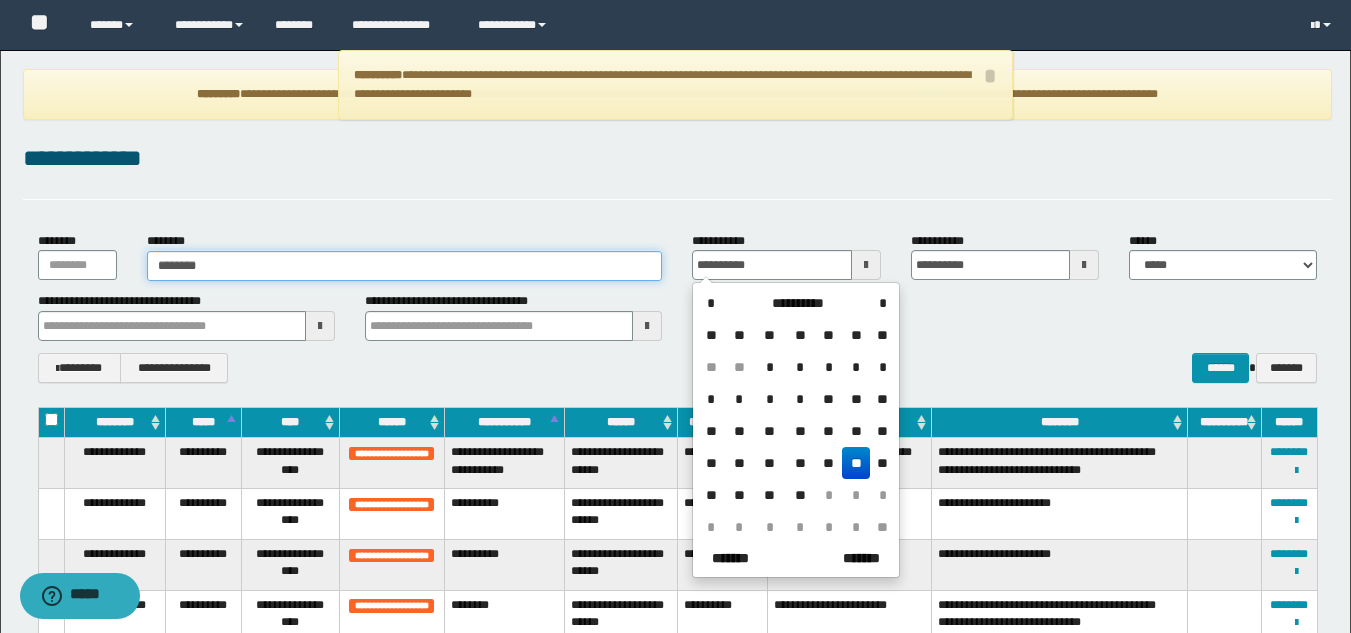 click on "********" at bounding box center (405, 266) 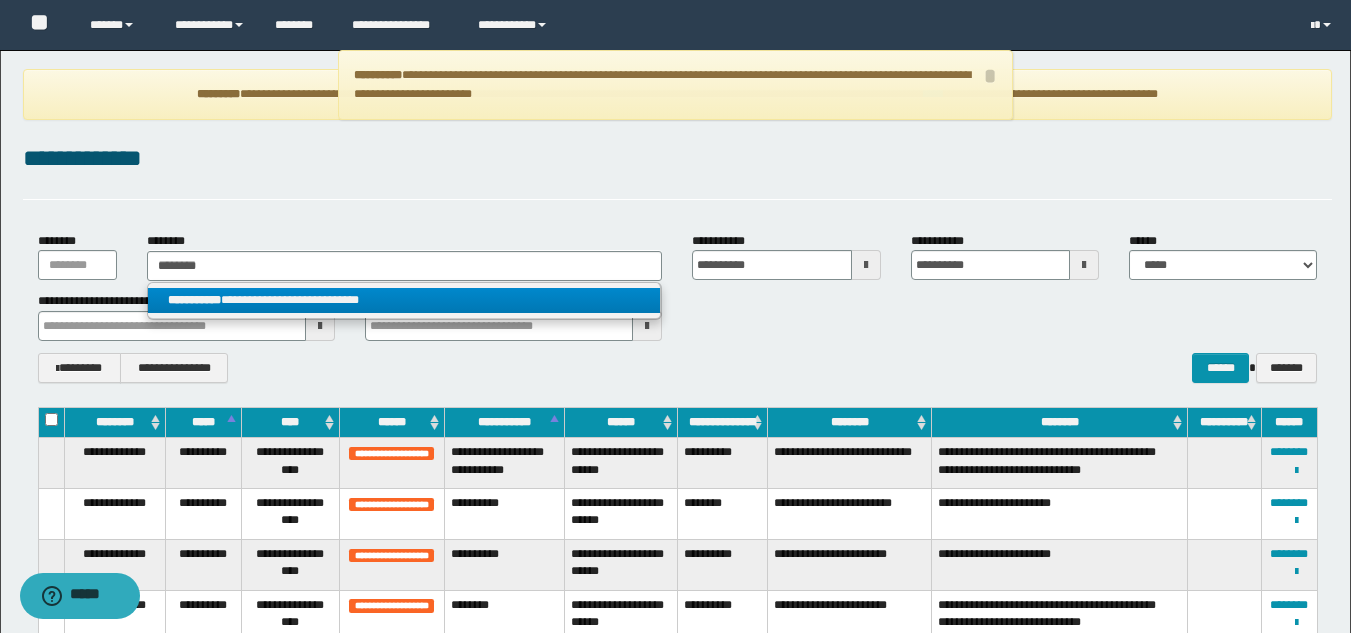 click on "**********" at bounding box center (404, 300) 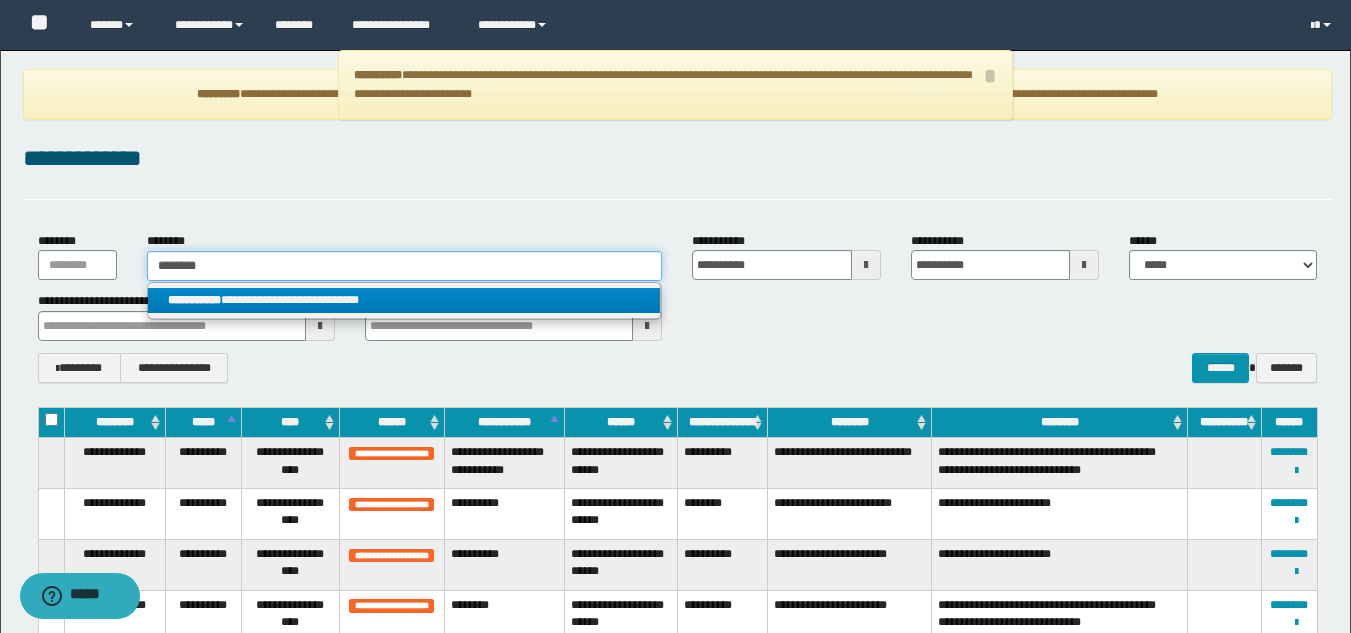 type 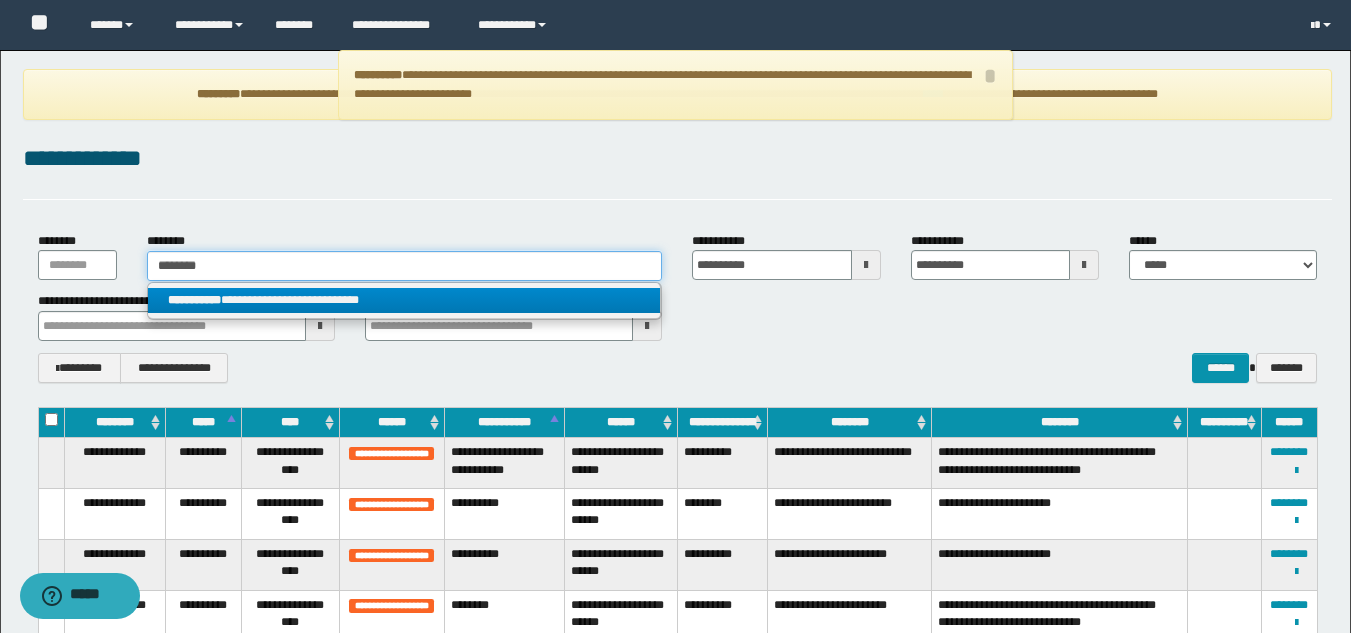 type on "**********" 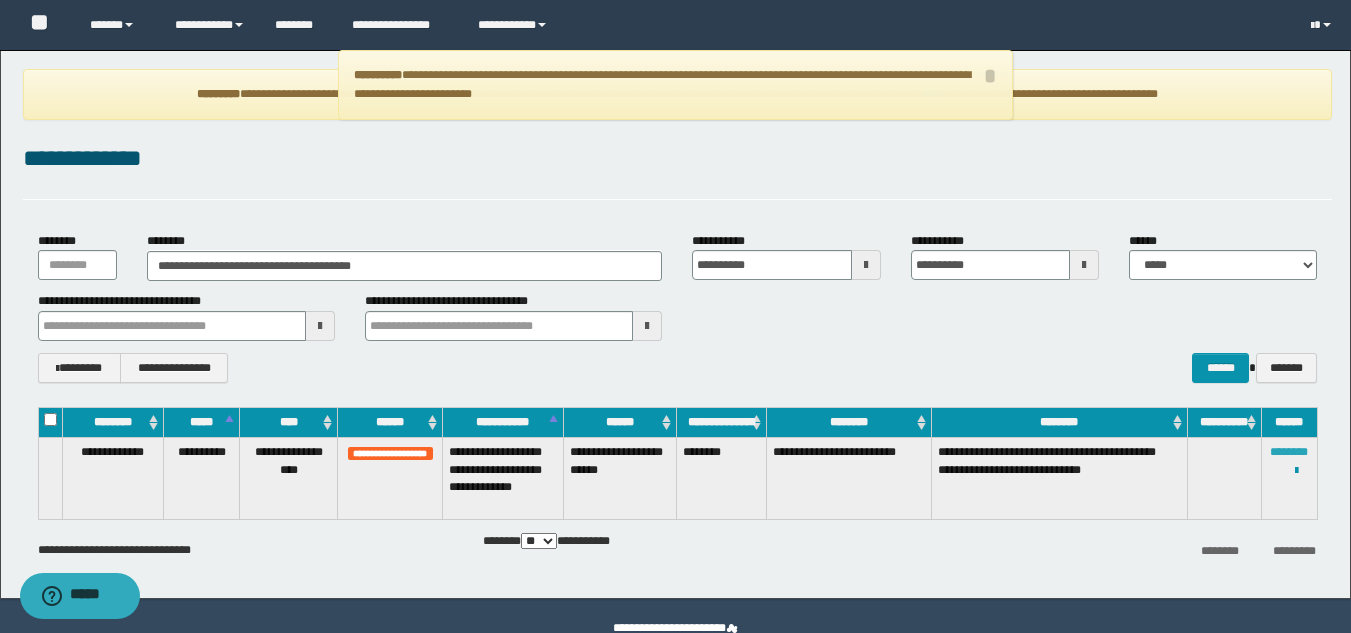 click on "********" at bounding box center (1289, 452) 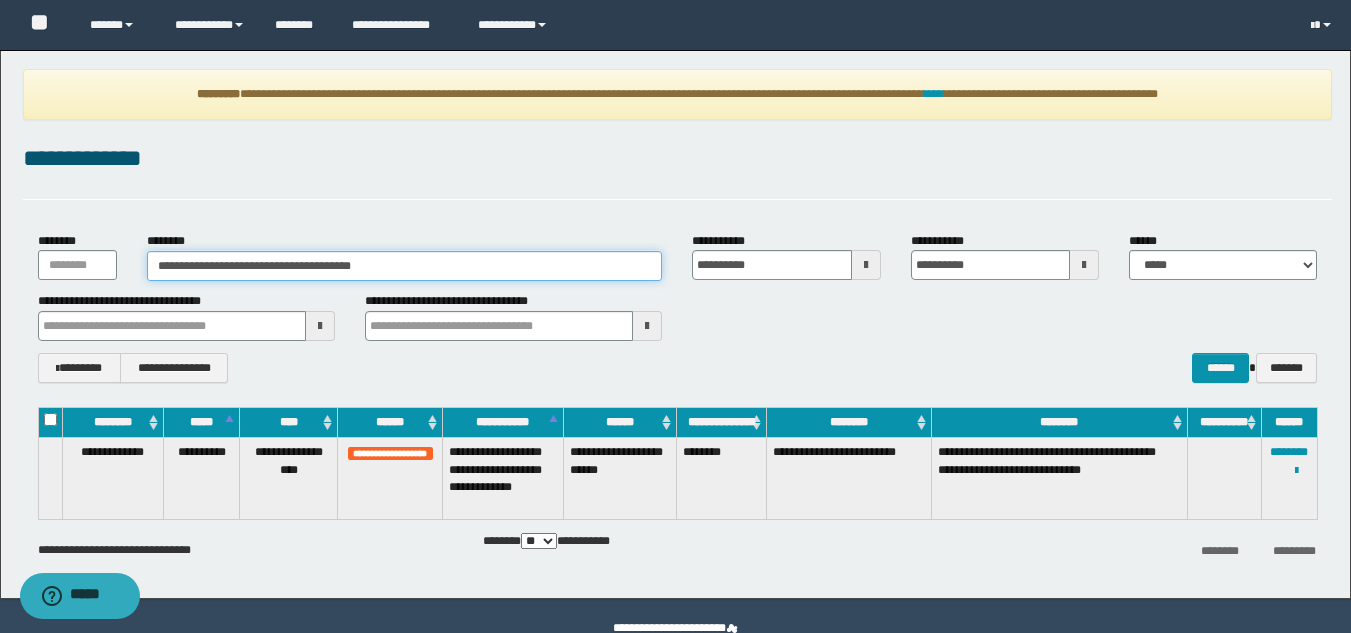 click on "**********" at bounding box center (405, 266) 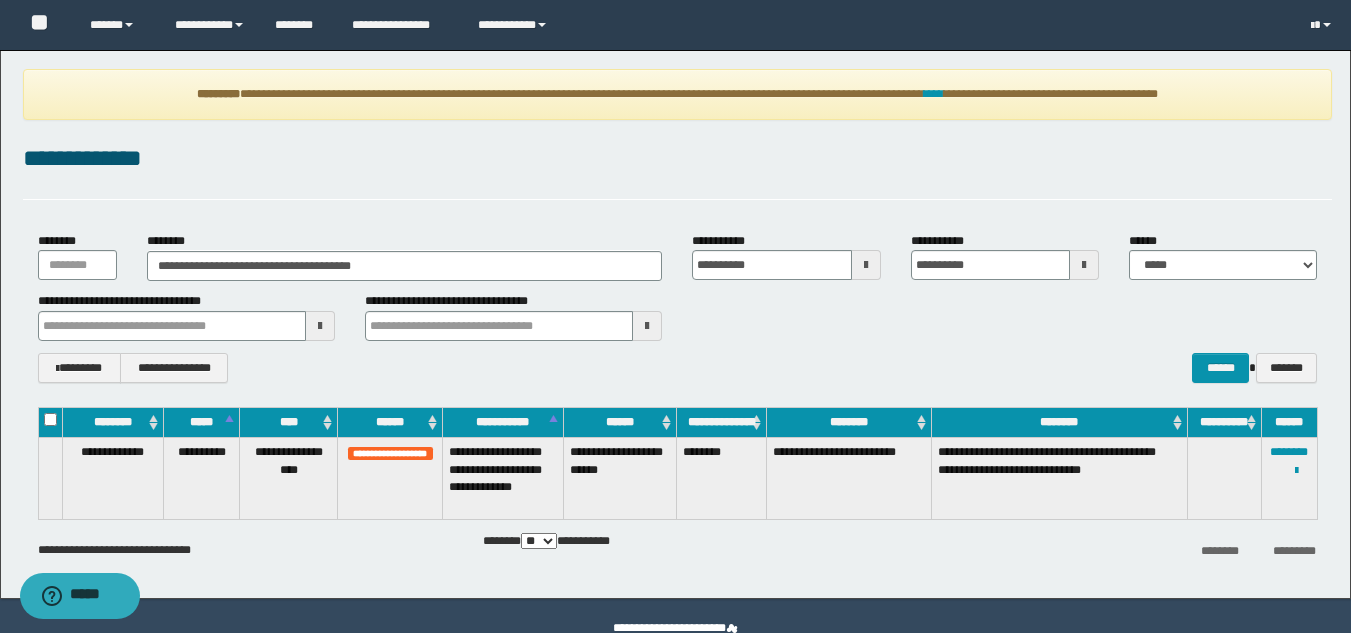 click on "**********" at bounding box center [677, 170] 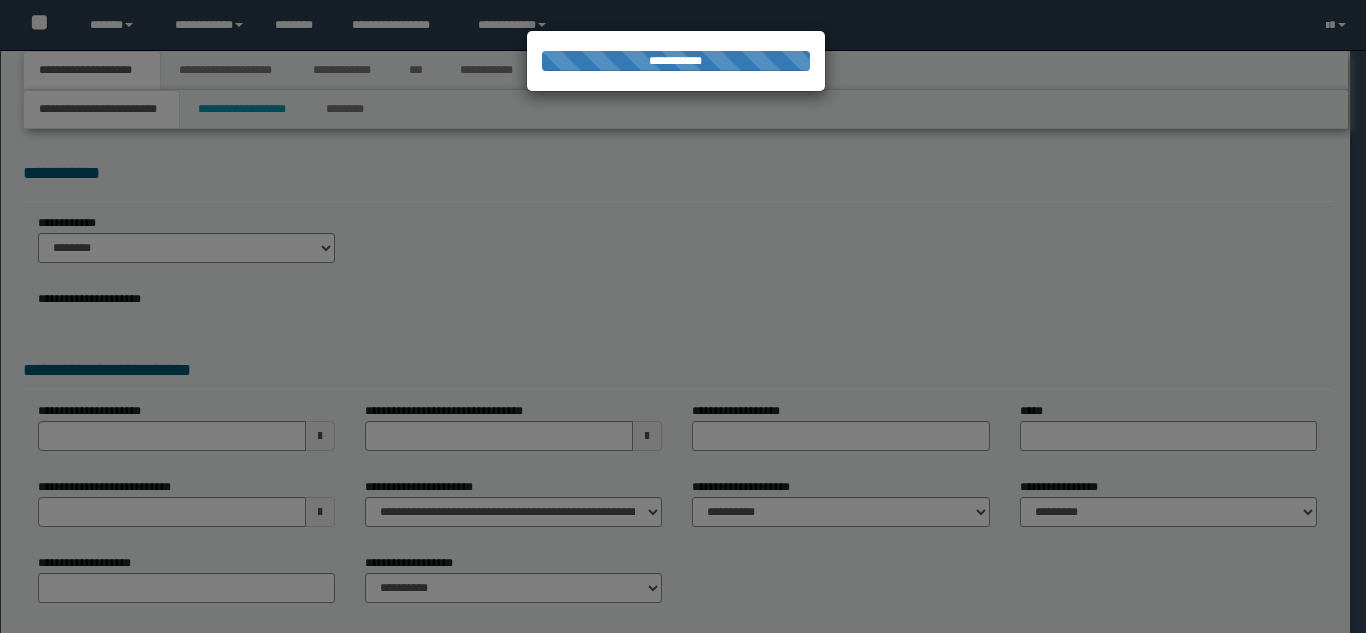 scroll, scrollTop: 0, scrollLeft: 0, axis: both 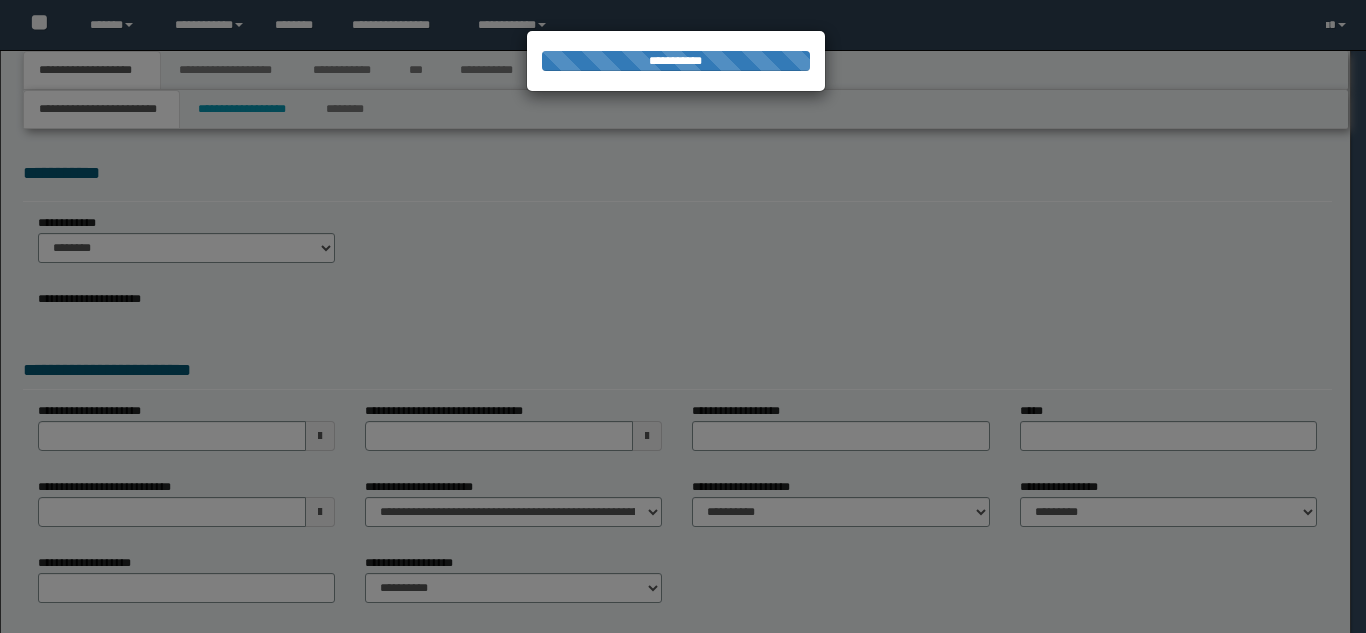 select on "*" 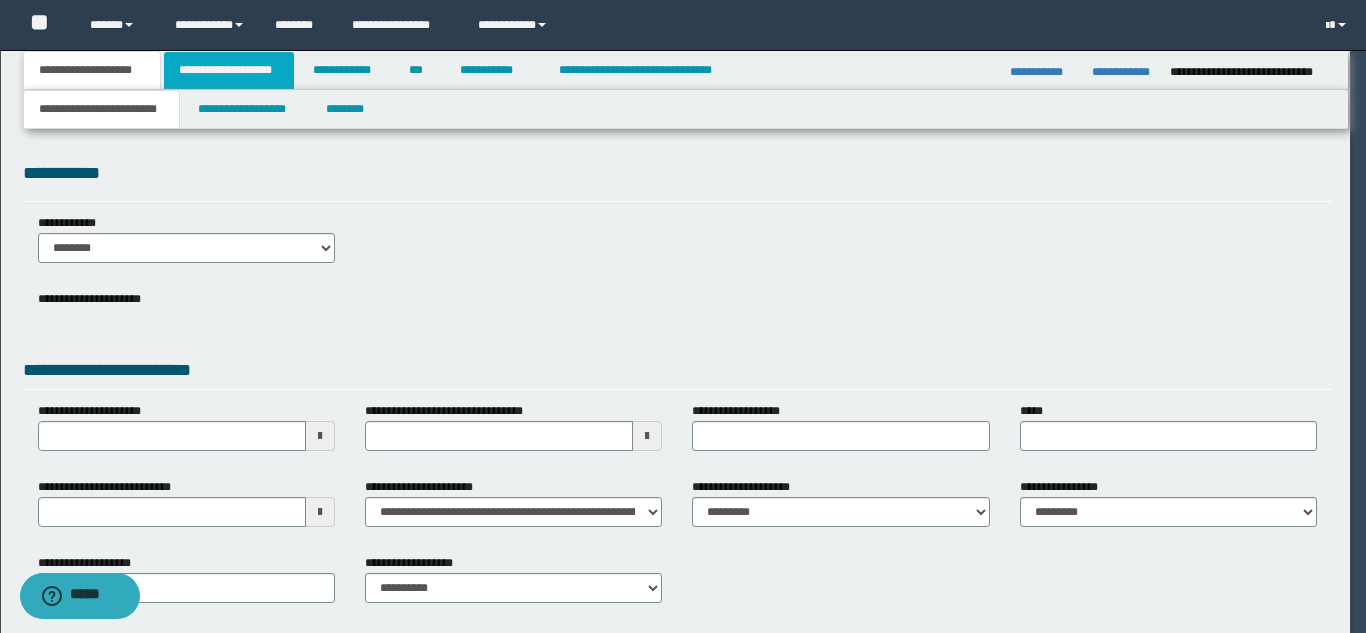 click on "**********" at bounding box center (229, 70) 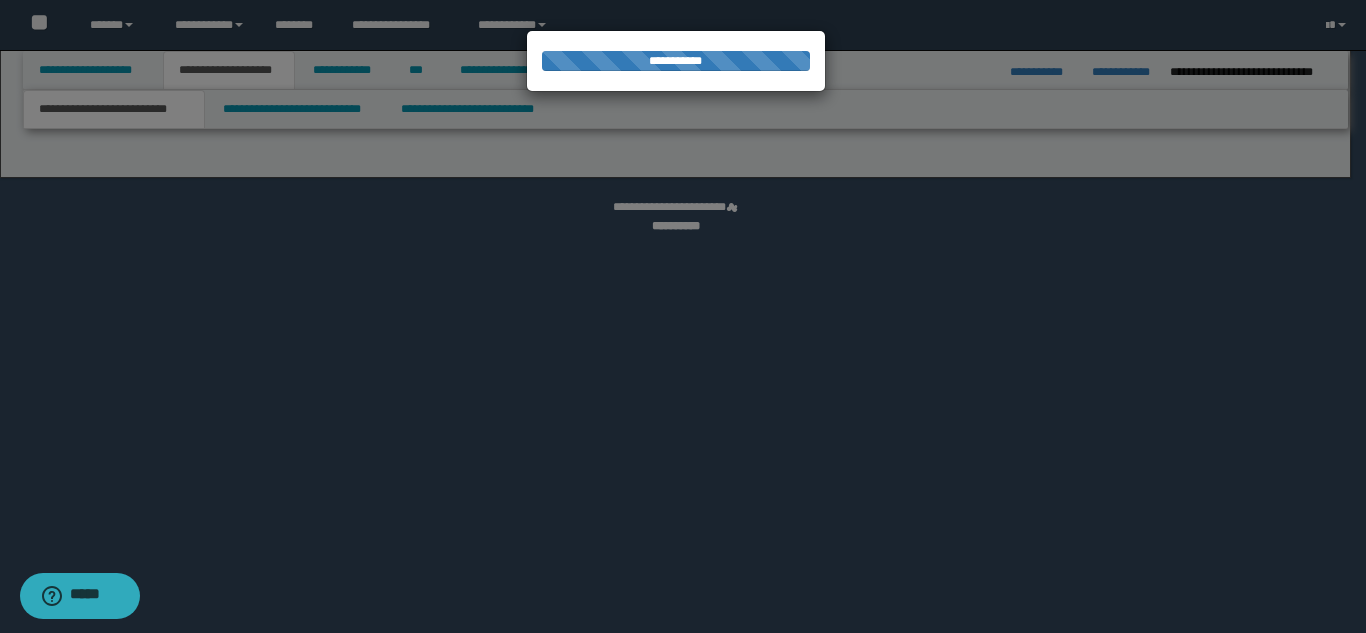 click at bounding box center (683, 316) 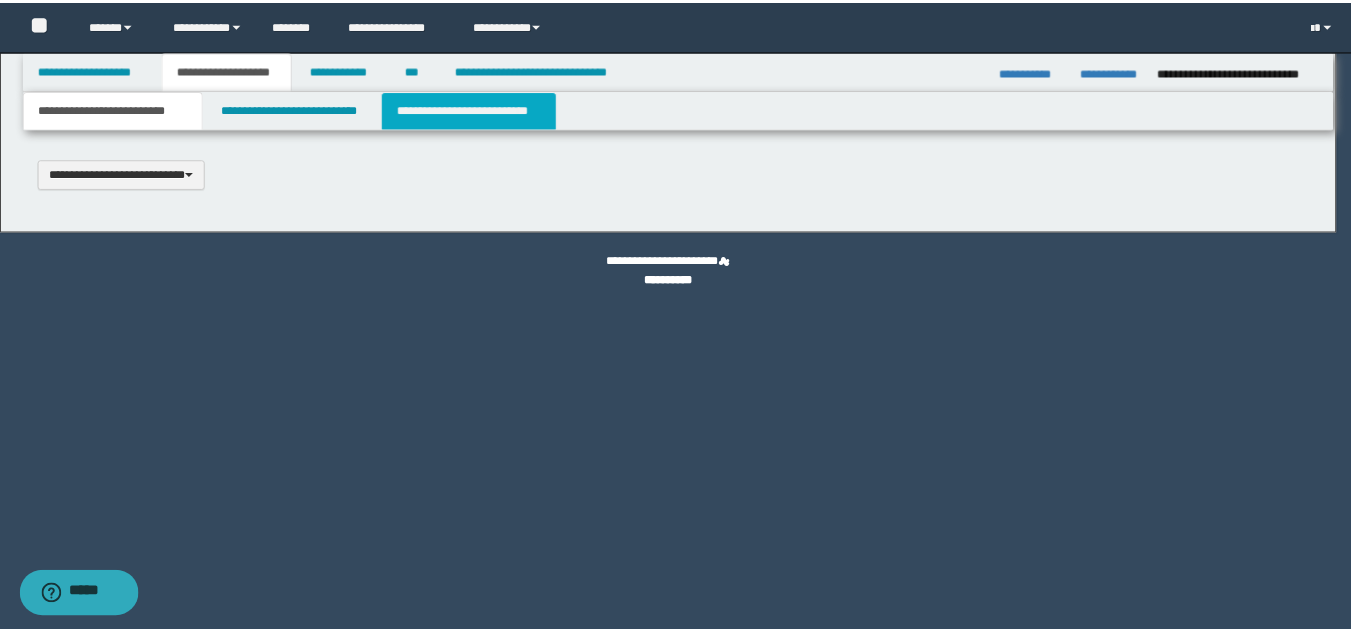 scroll, scrollTop: 0, scrollLeft: 0, axis: both 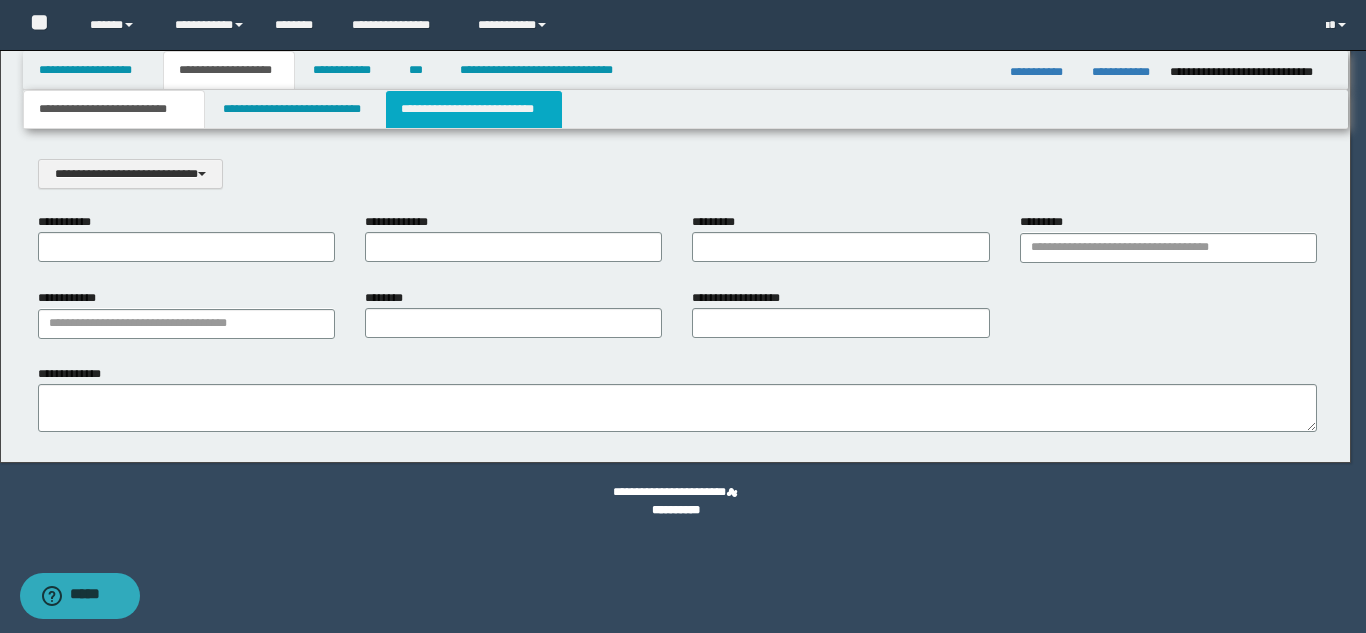 click on "**********" at bounding box center [474, 109] 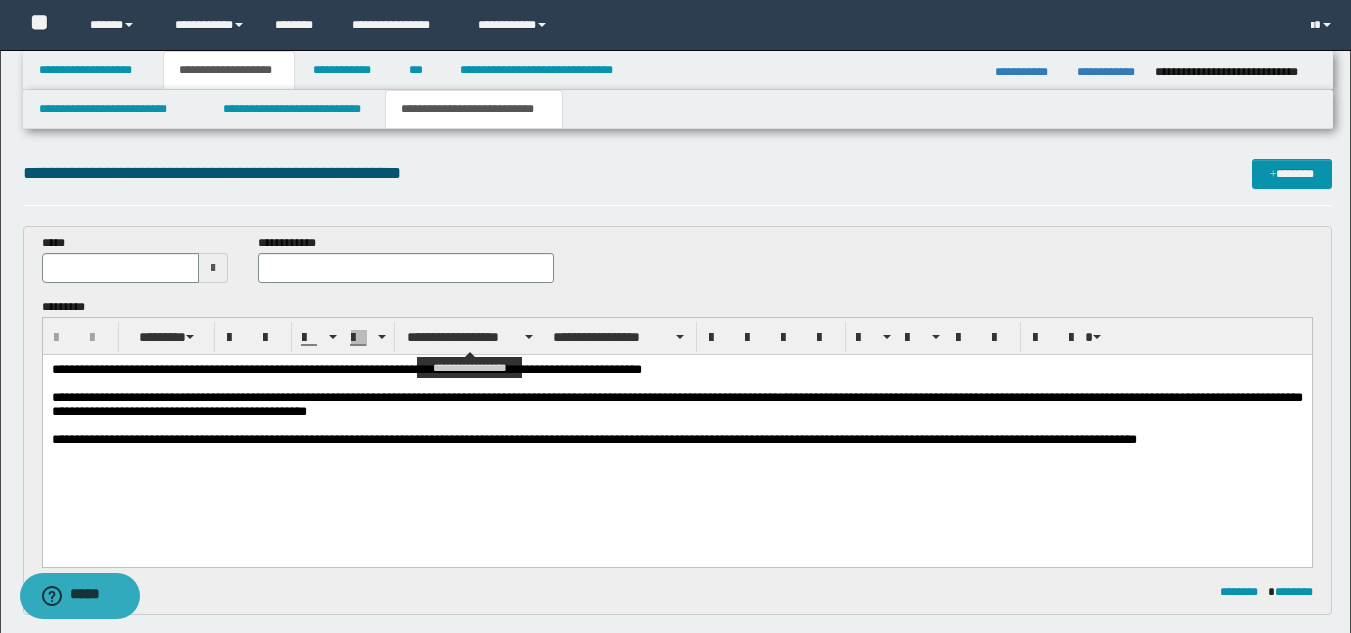 scroll, scrollTop: 0, scrollLeft: 0, axis: both 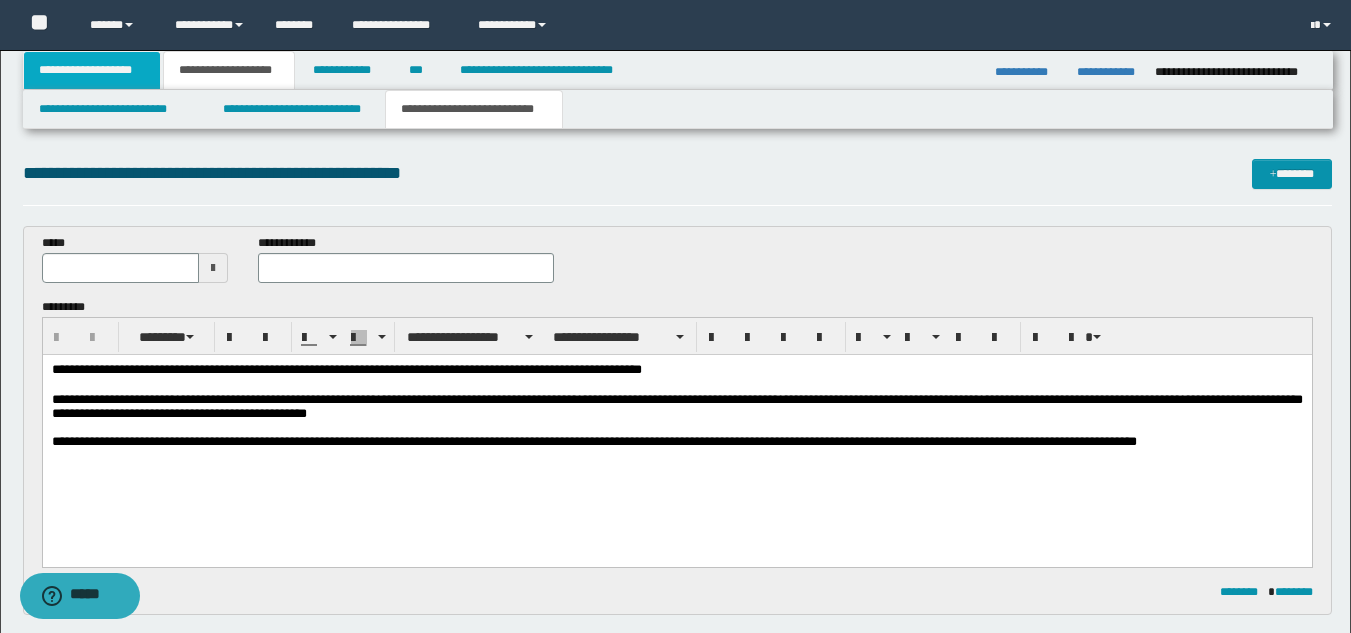 click on "**********" at bounding box center (92, 70) 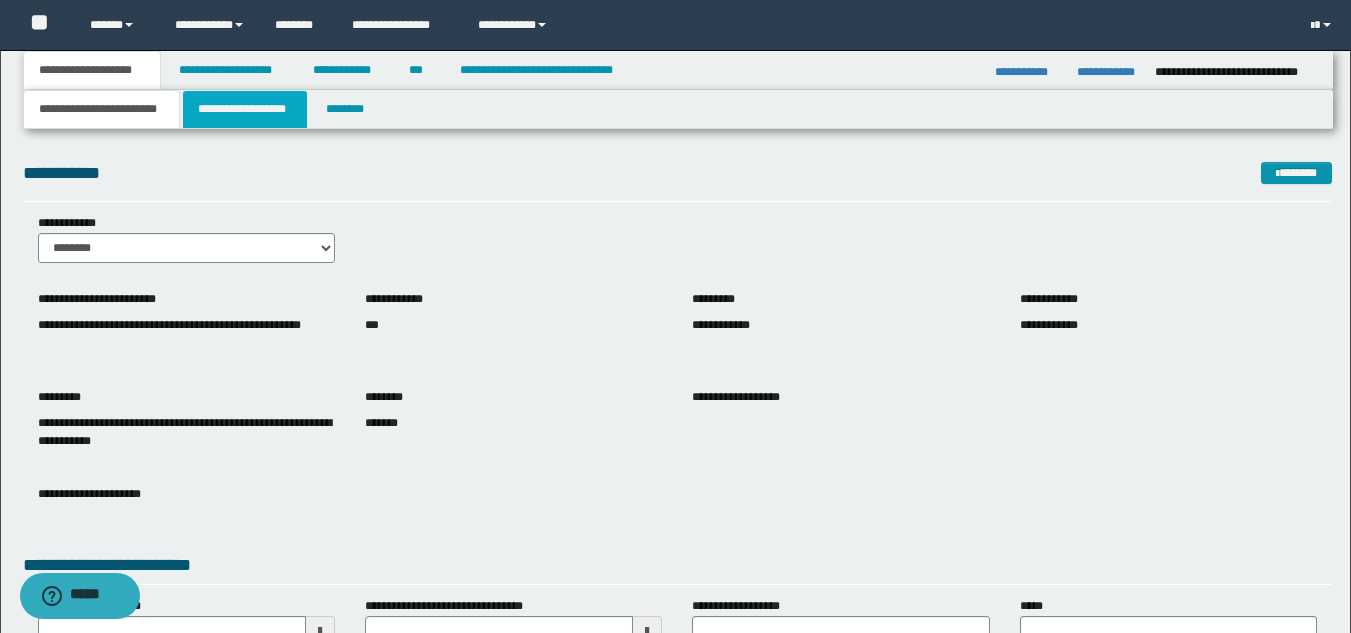 click on "**********" at bounding box center [245, 109] 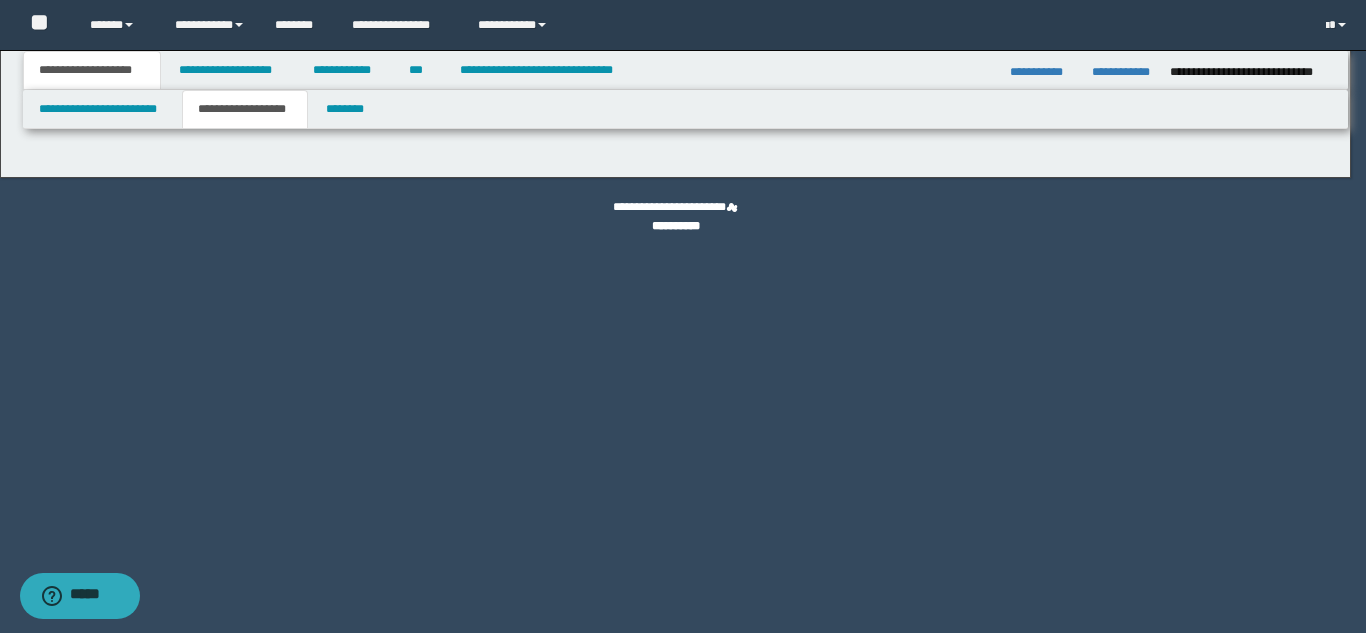 type on "********" 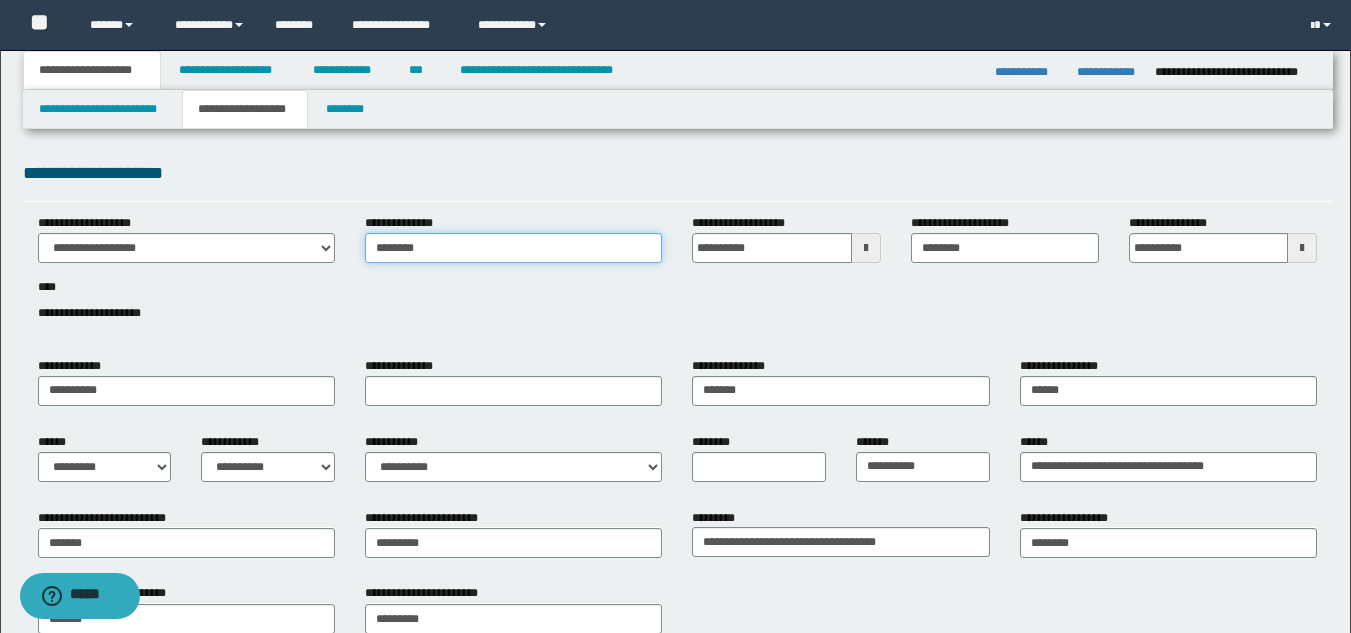 drag, startPoint x: 329, startPoint y: 243, endPoint x: 261, endPoint y: 243, distance: 68 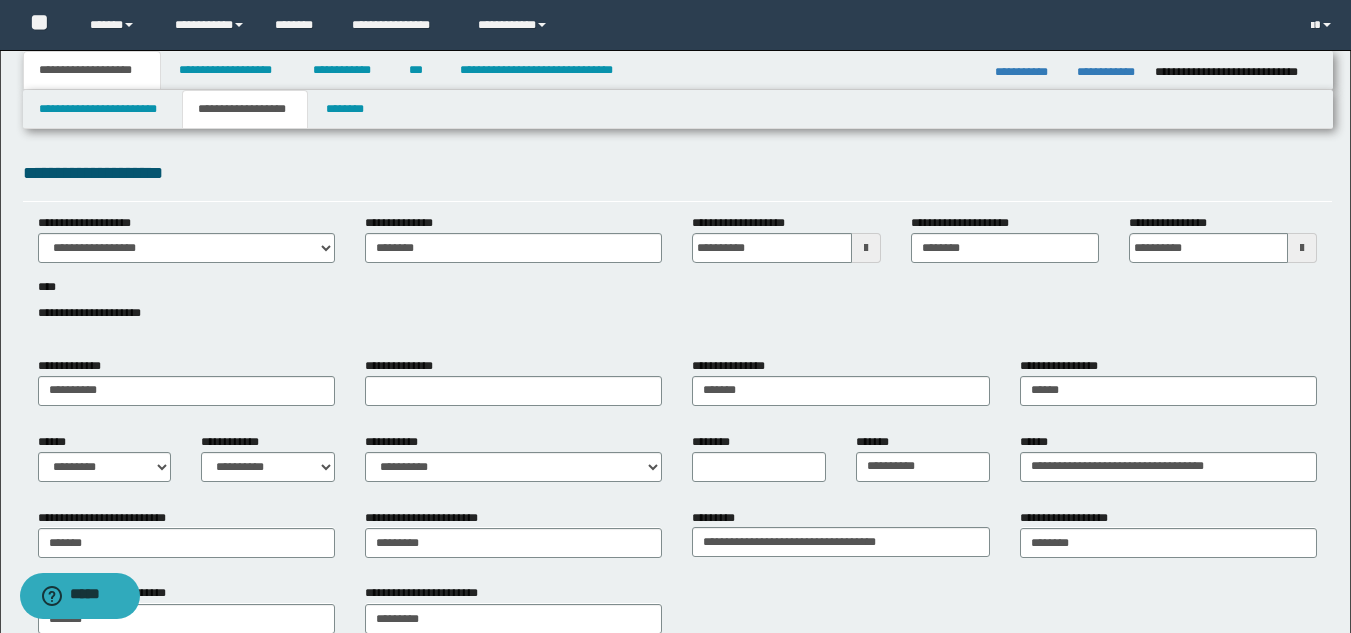 click on "**********" at bounding box center (677, 279) 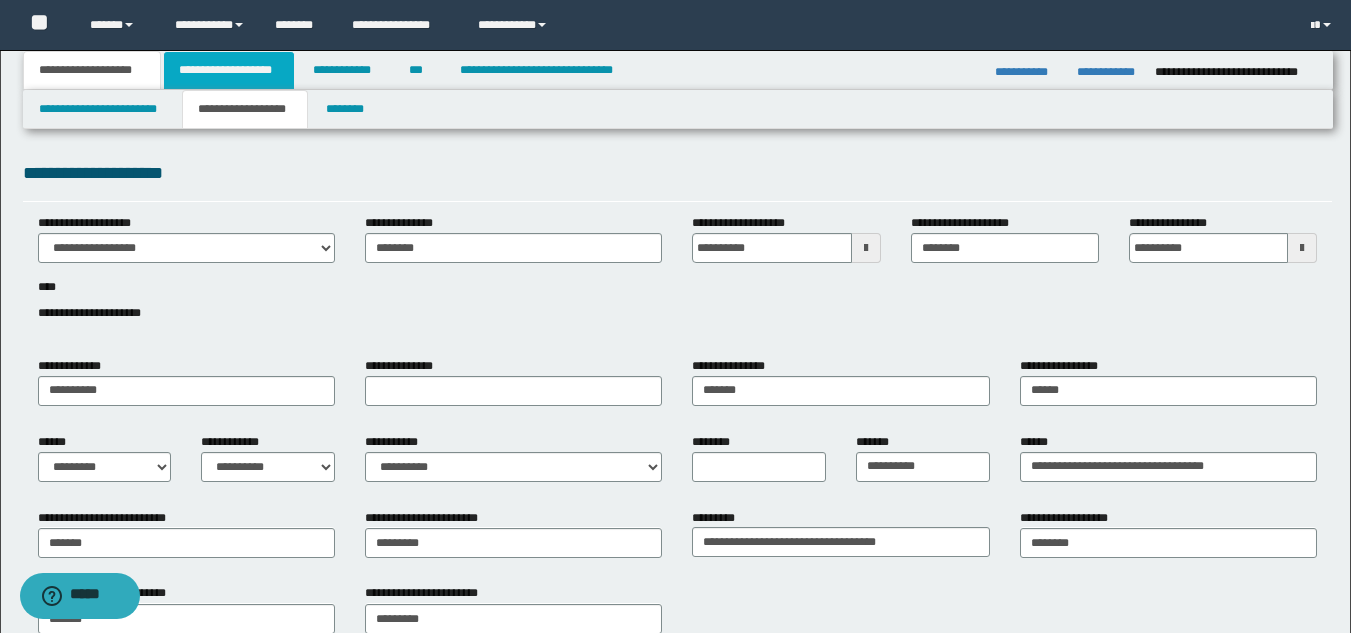 click on "**********" at bounding box center (229, 70) 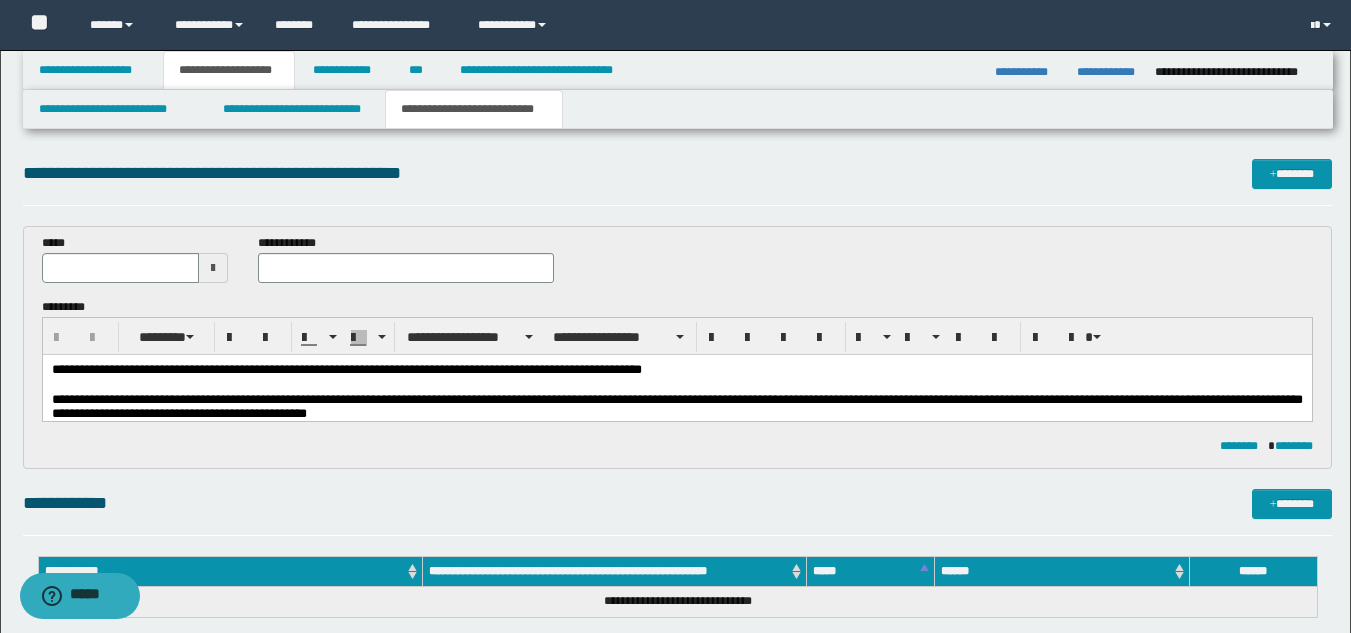 click at bounding box center [676, 385] 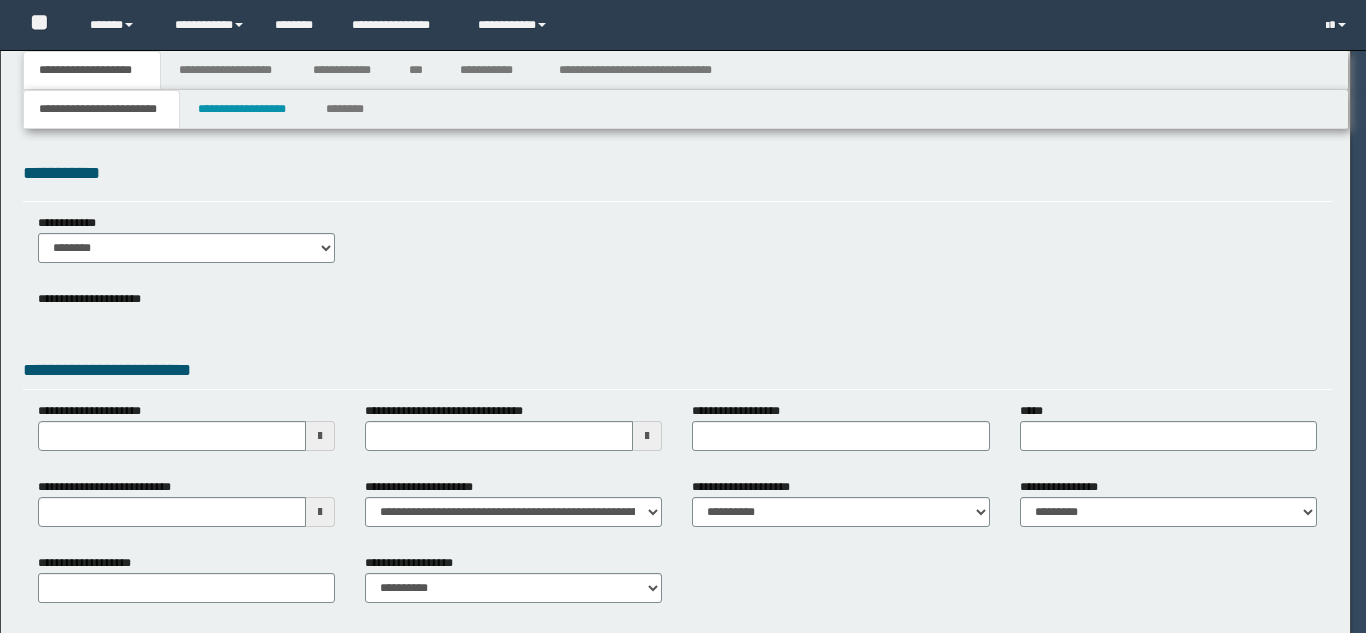 scroll, scrollTop: 0, scrollLeft: 0, axis: both 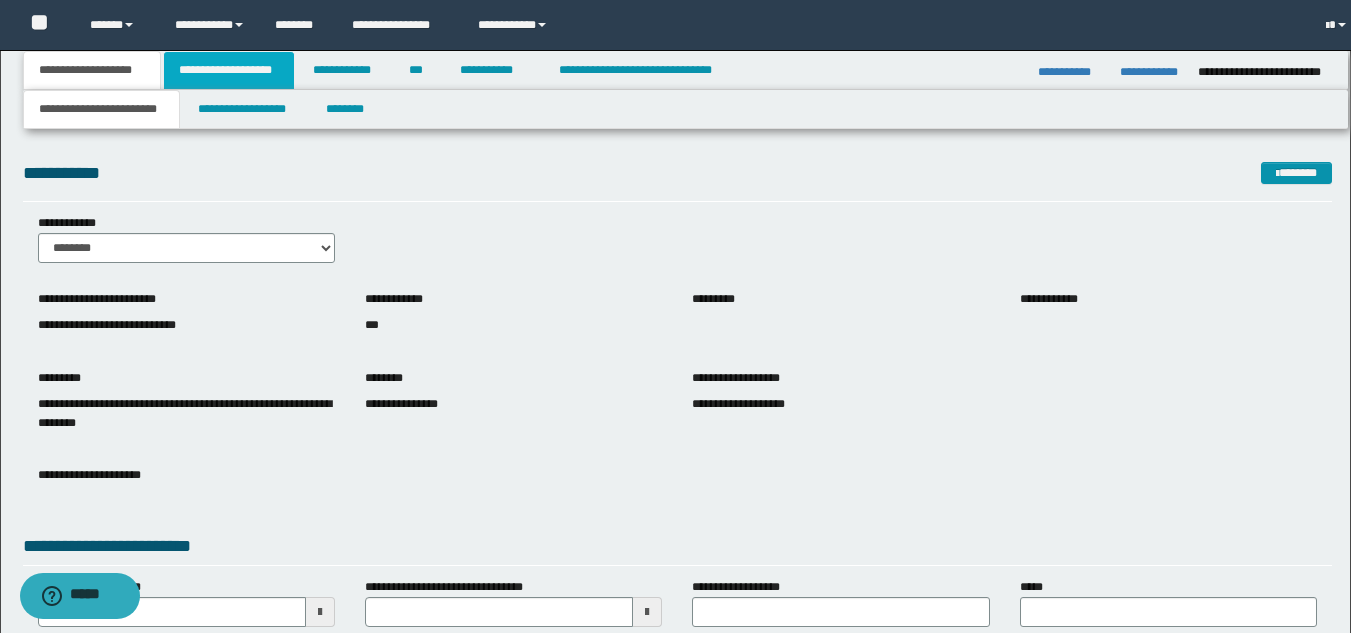 click on "**********" at bounding box center (229, 70) 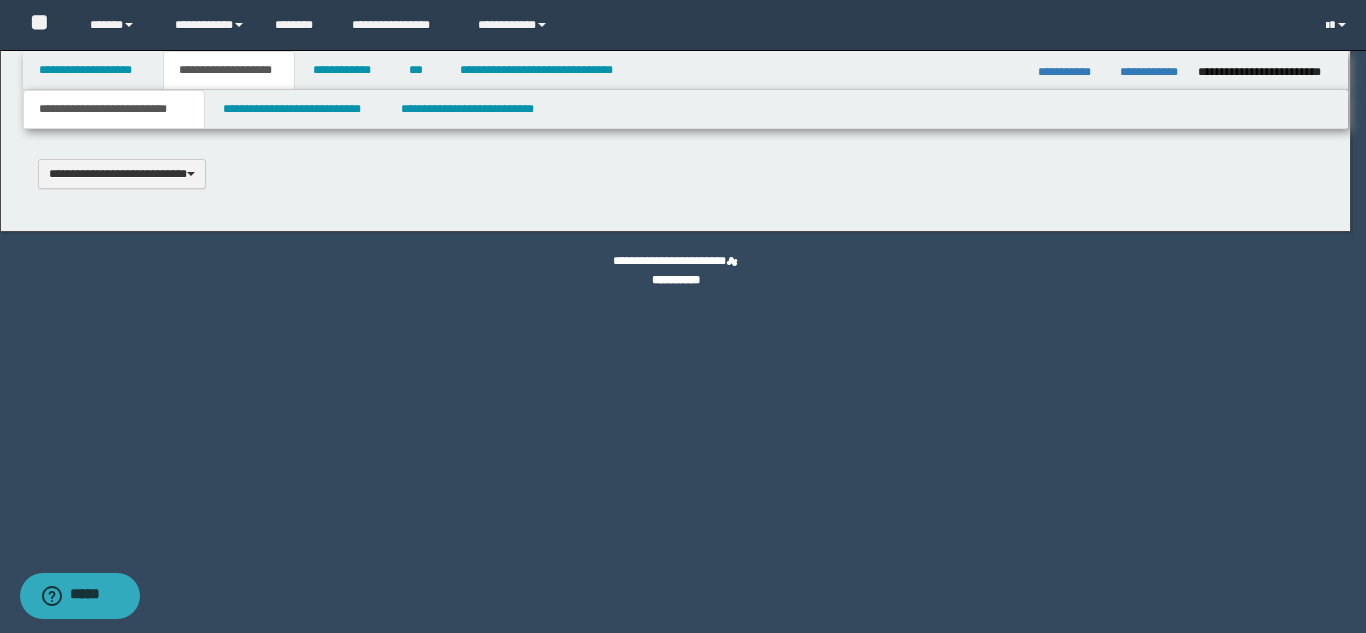 type 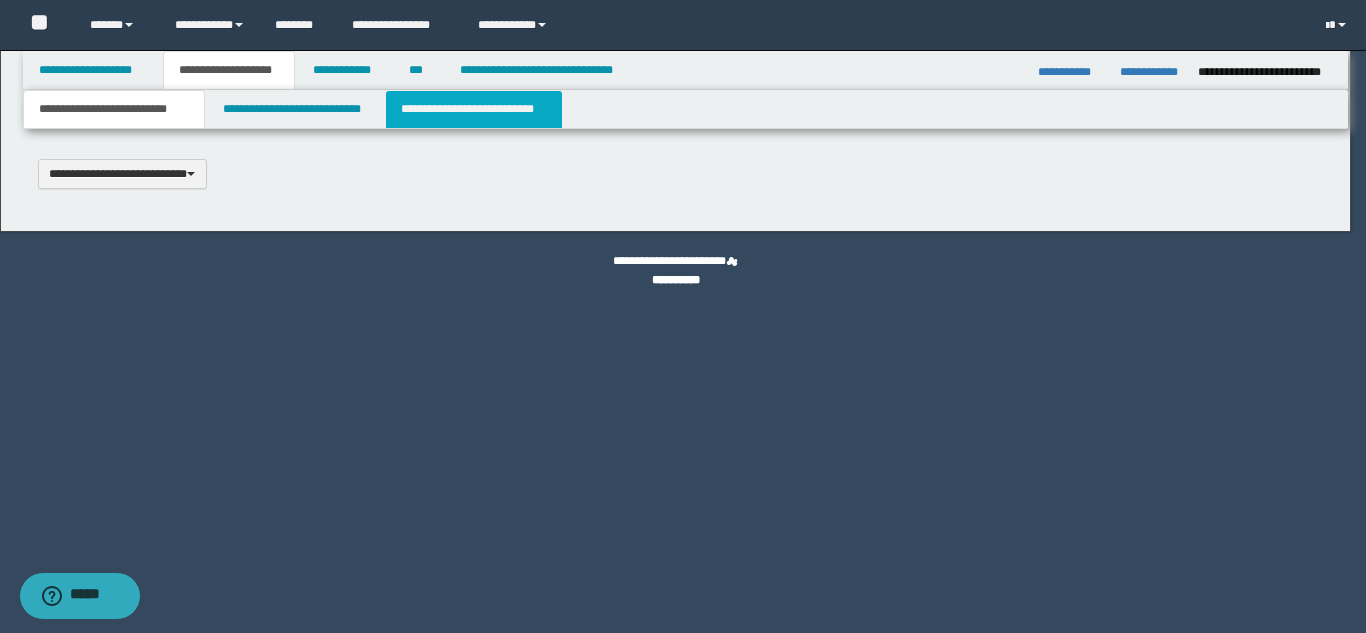 click on "**********" at bounding box center (683, 316) 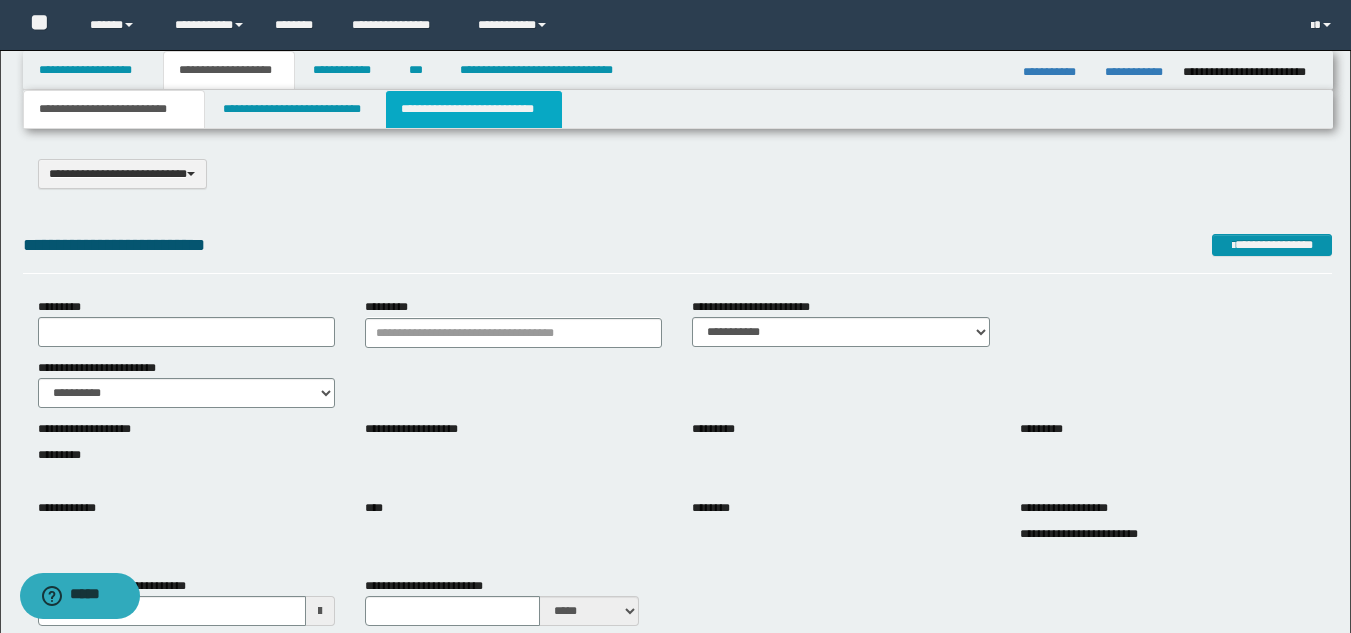 click on "**********" at bounding box center [474, 109] 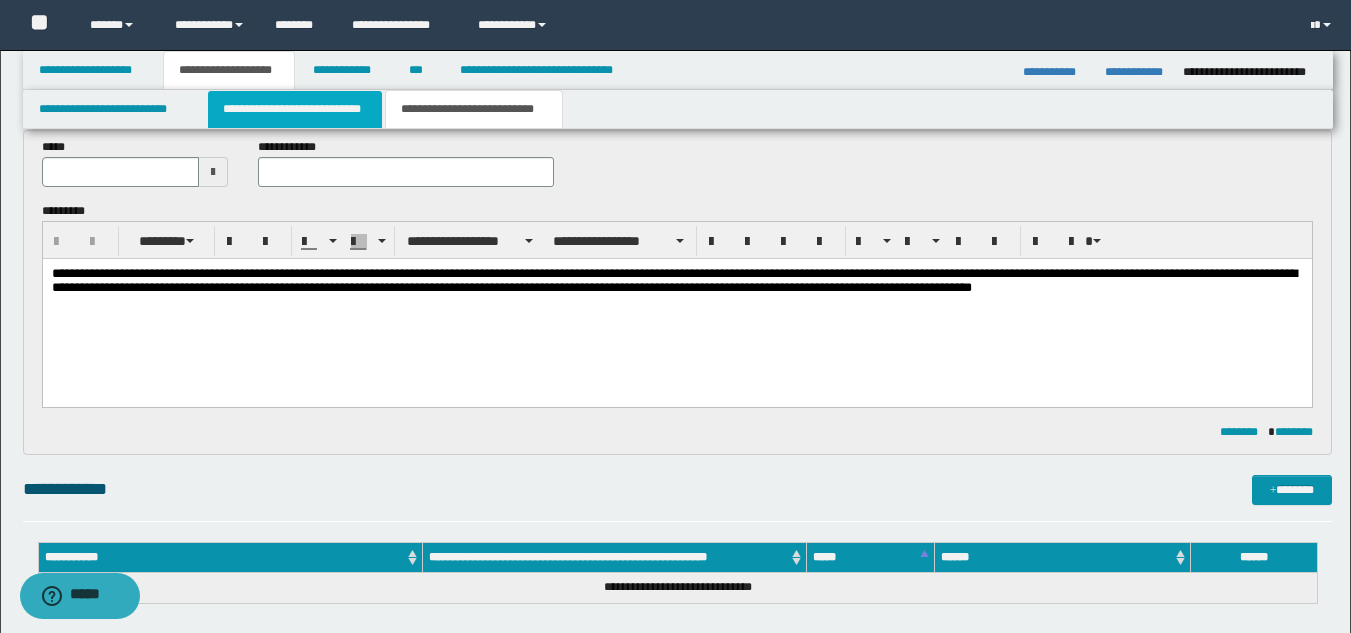 scroll, scrollTop: 0, scrollLeft: 0, axis: both 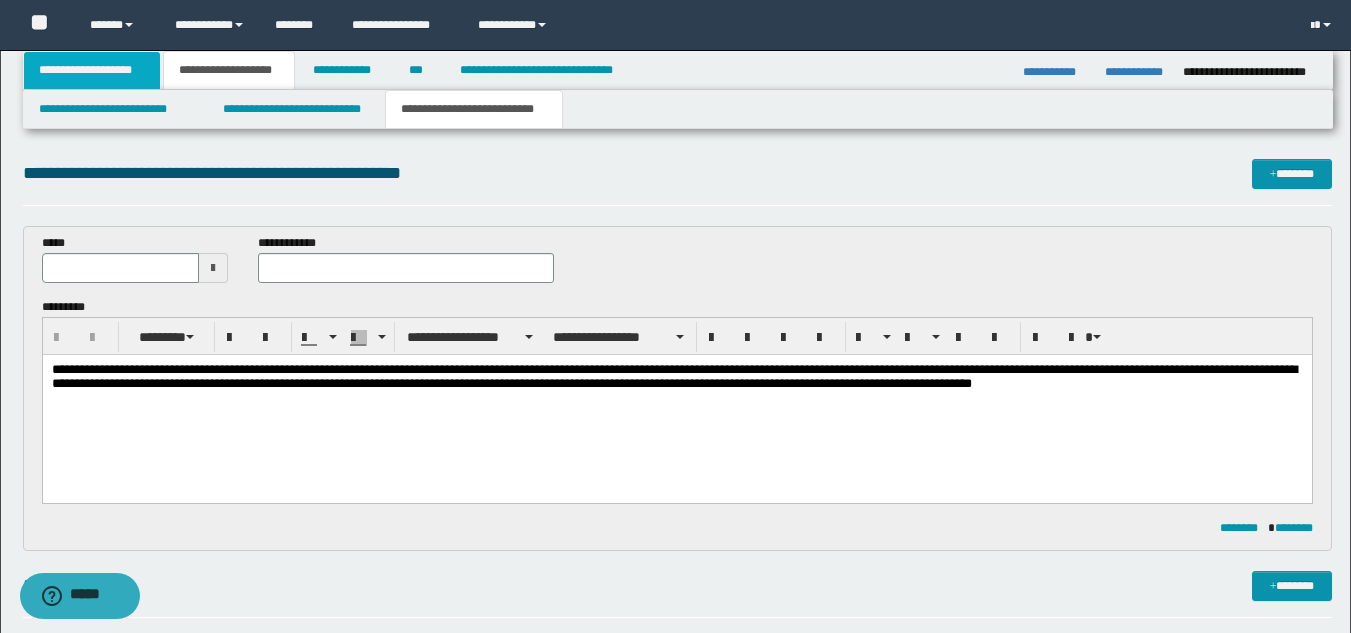 click on "**********" at bounding box center (92, 70) 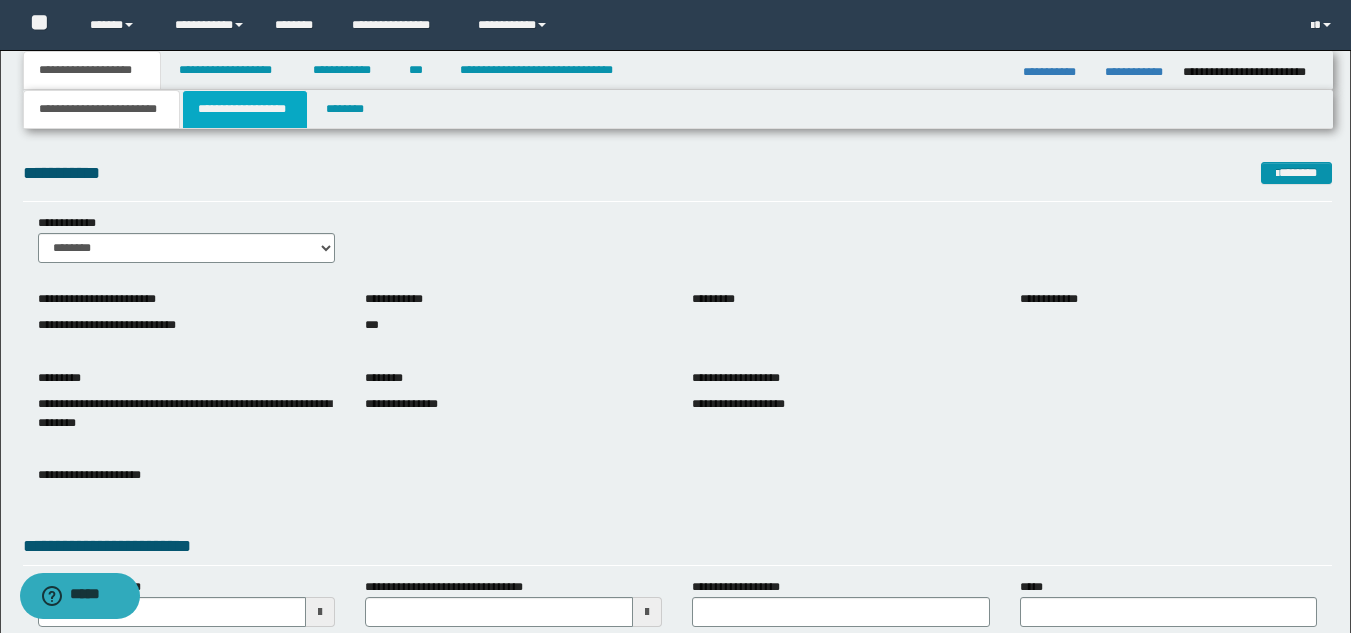 click on "**********" at bounding box center (245, 109) 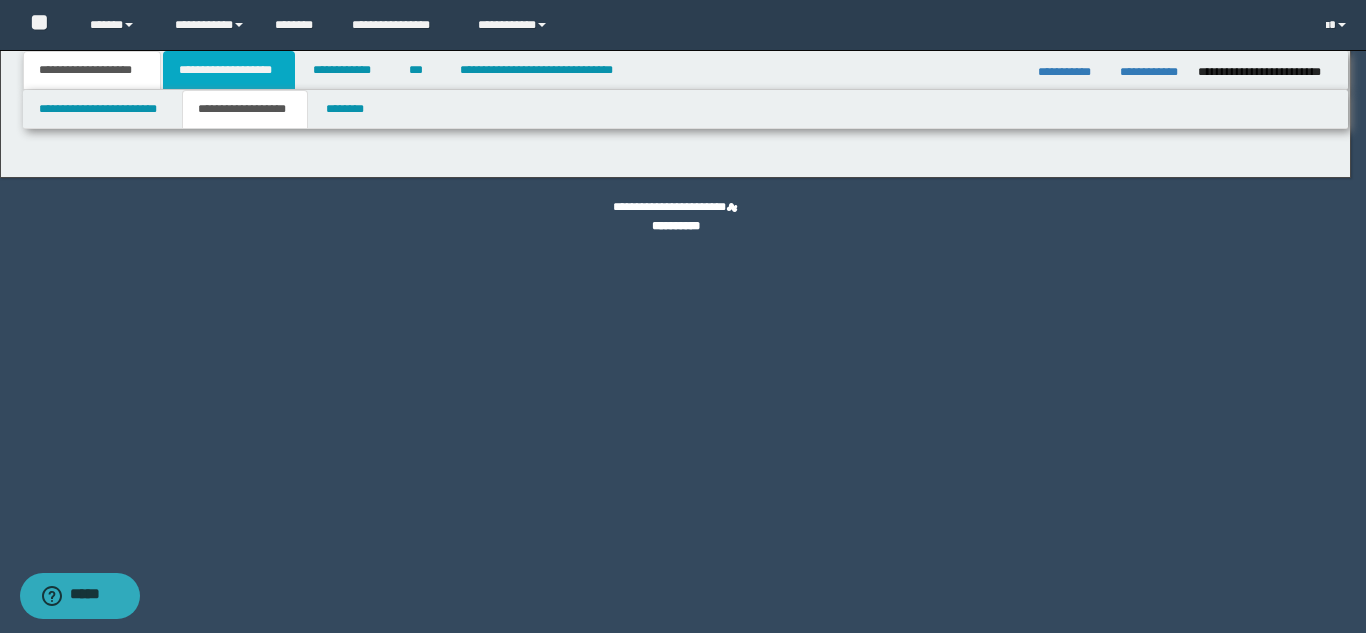 type on "********" 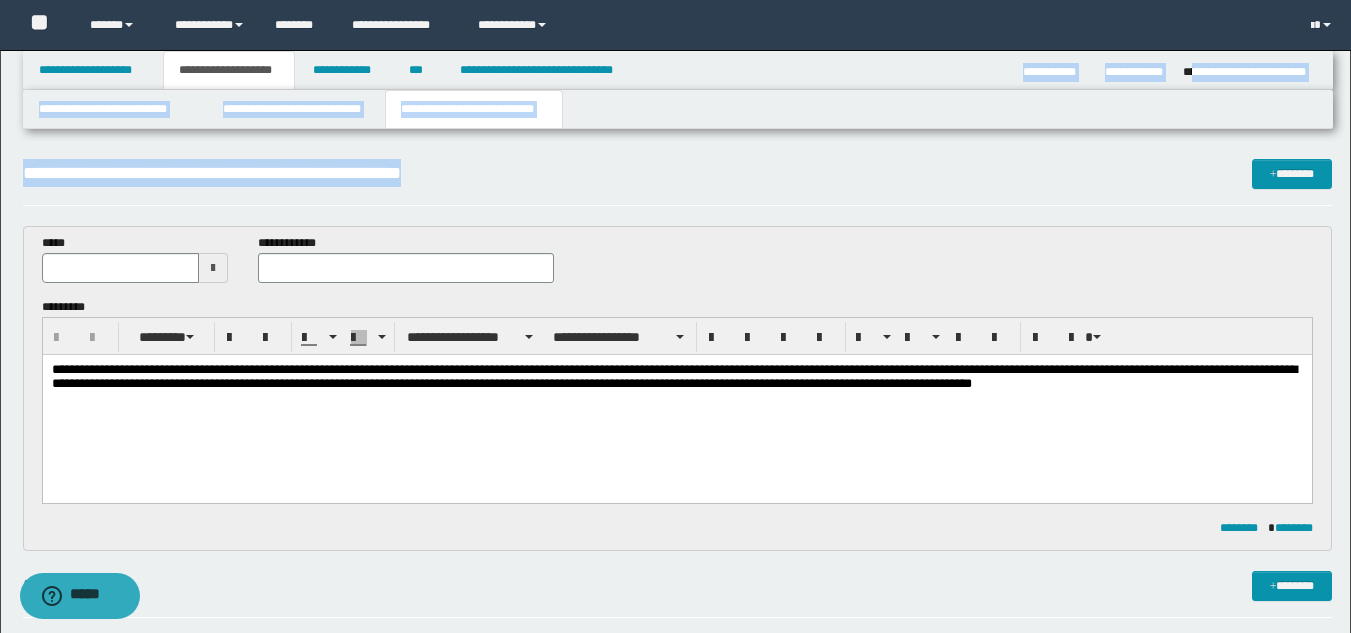 drag, startPoint x: 1191, startPoint y: 71, endPoint x: 1344, endPoint y: 89, distance: 154.05519 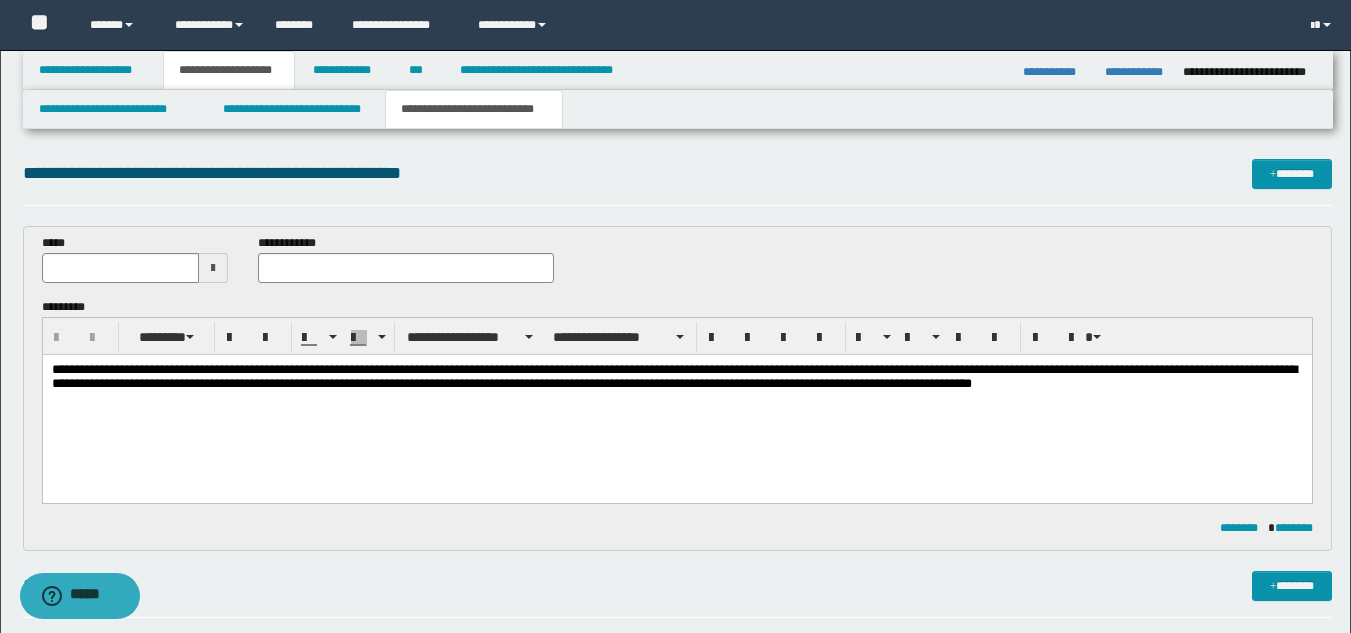 click on "**********" at bounding box center (677, 408) 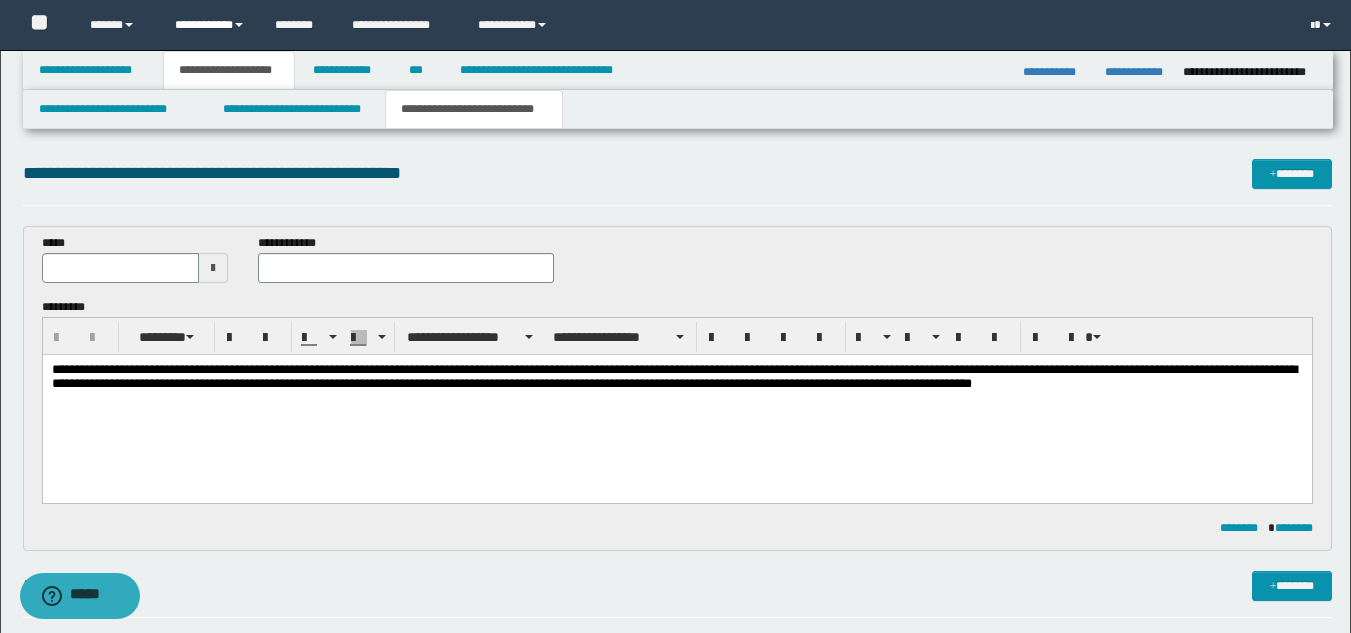 click on "**********" at bounding box center [210, 25] 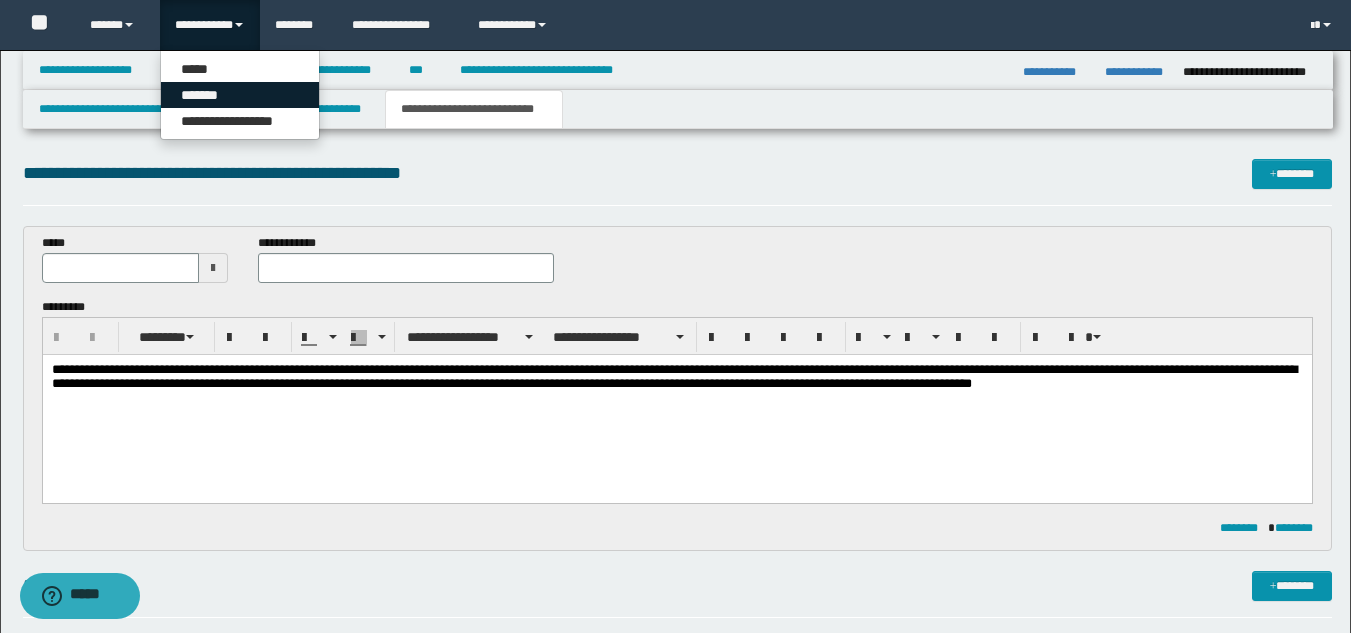 click on "*******" at bounding box center [240, 95] 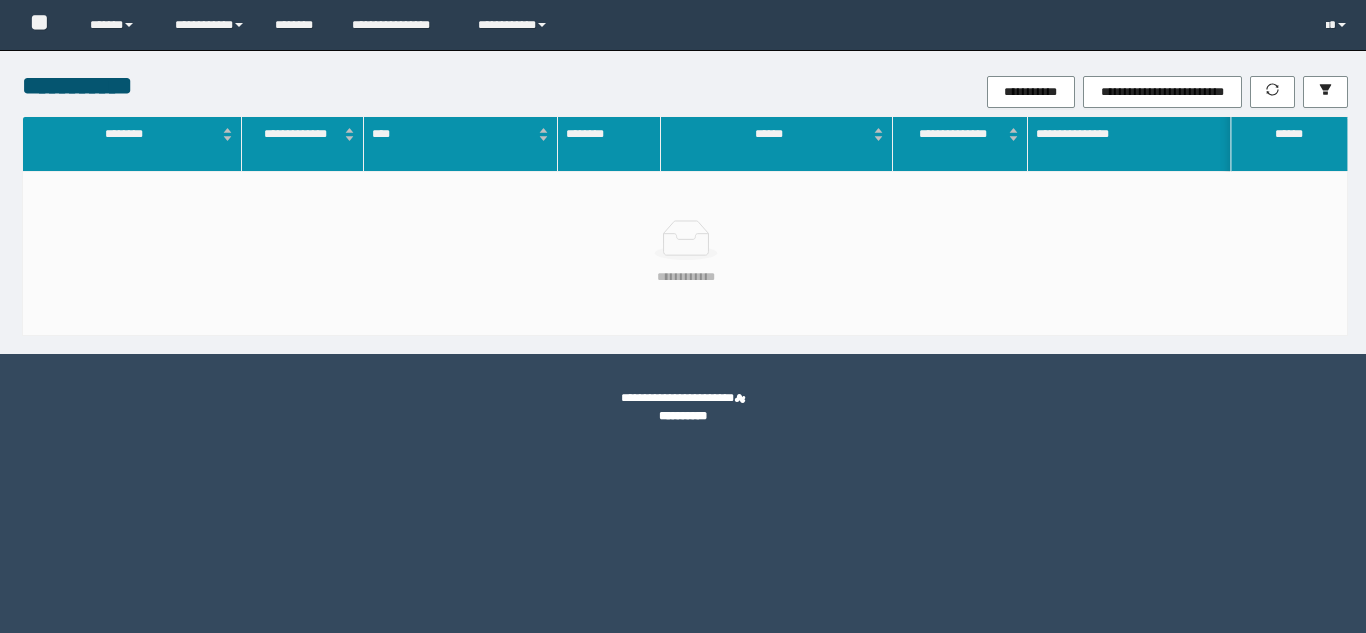 scroll, scrollTop: 0, scrollLeft: 0, axis: both 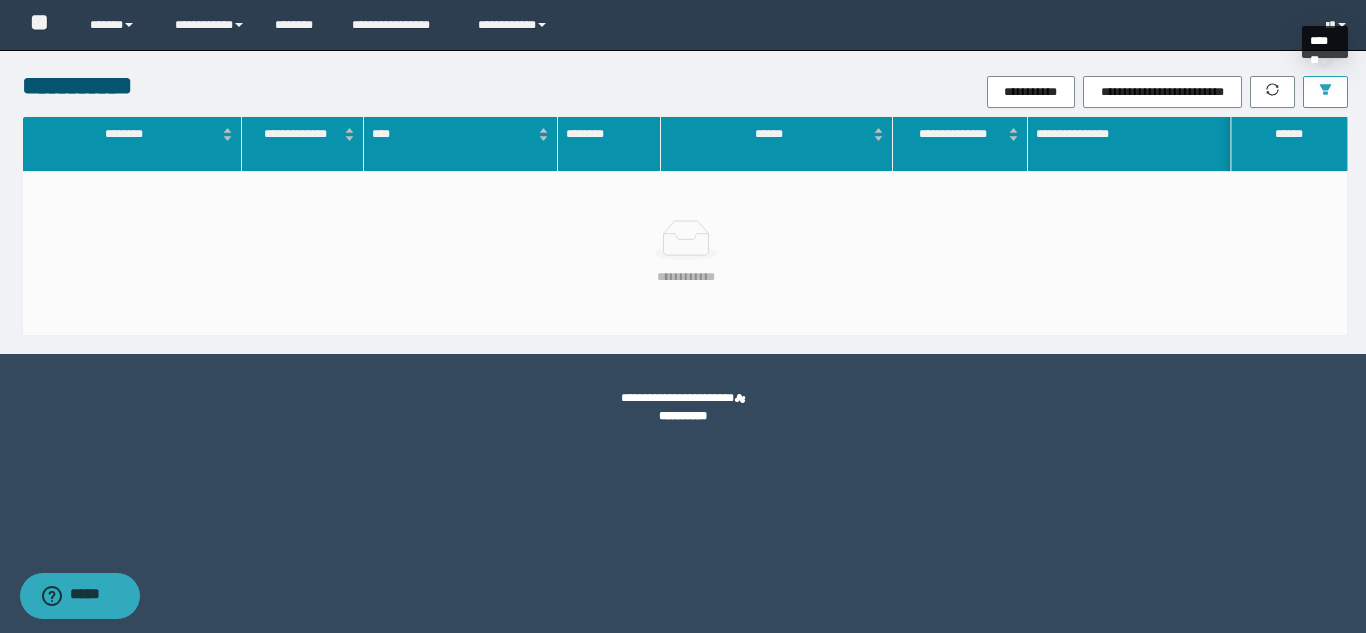 click at bounding box center [1325, 92] 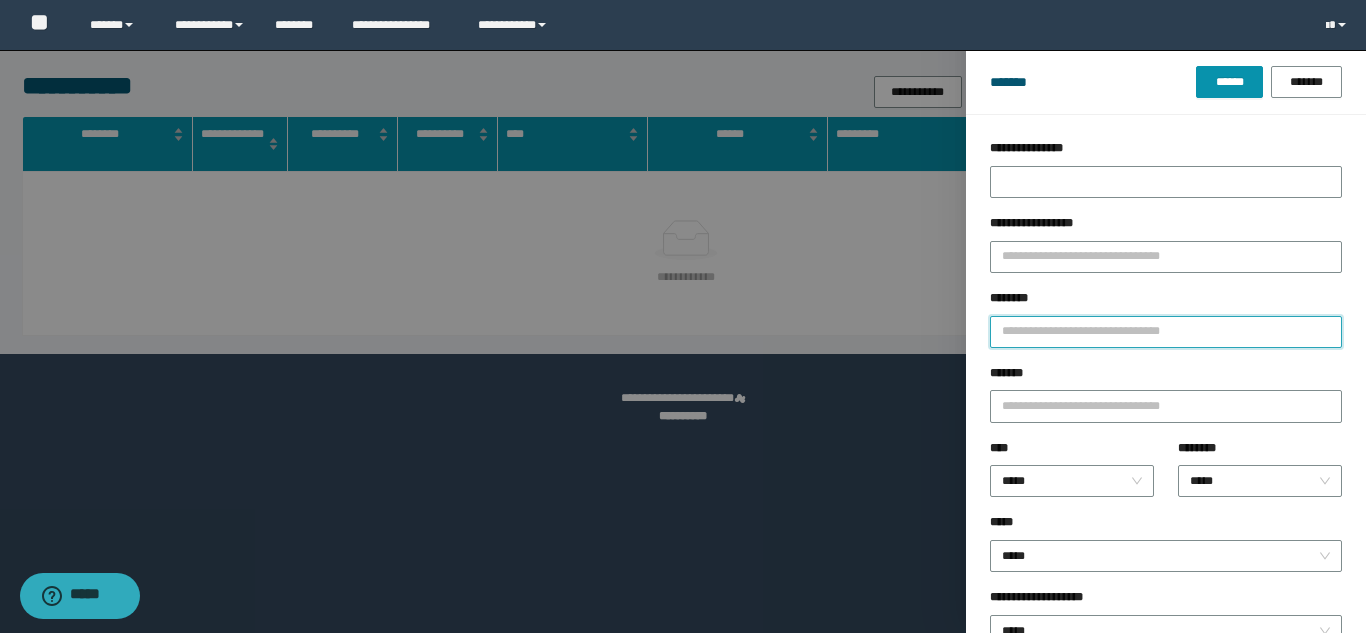 click on "********" at bounding box center [1166, 332] 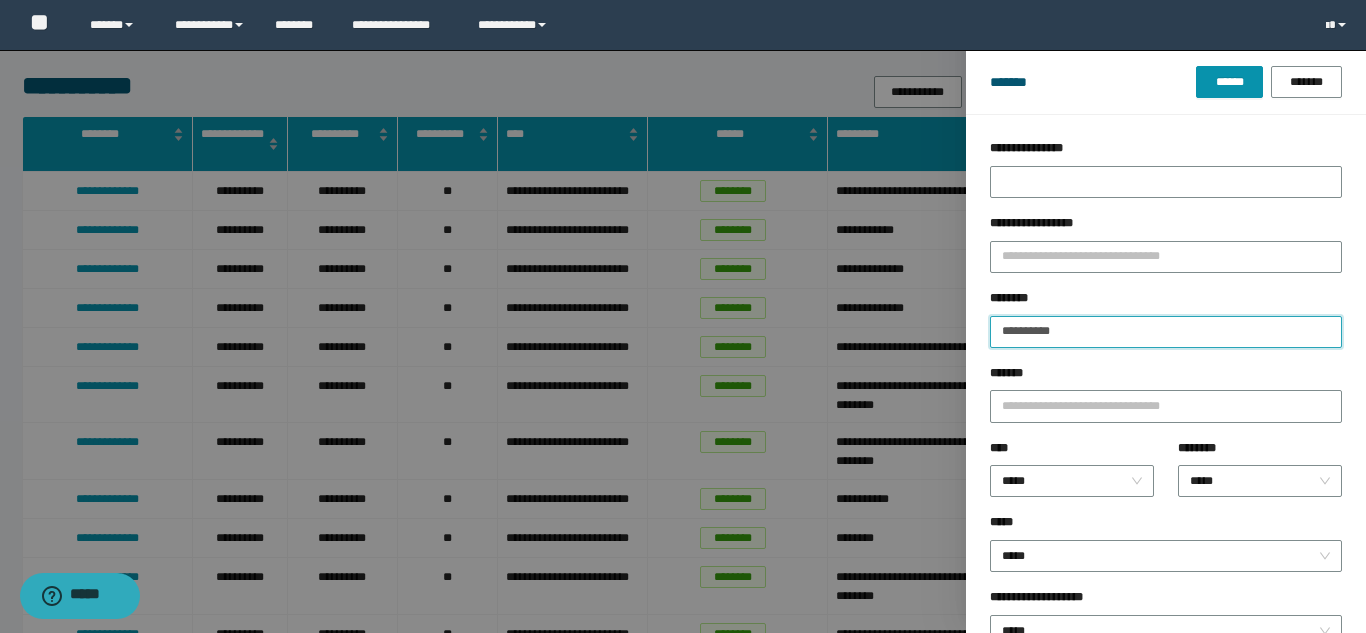 type on "**********" 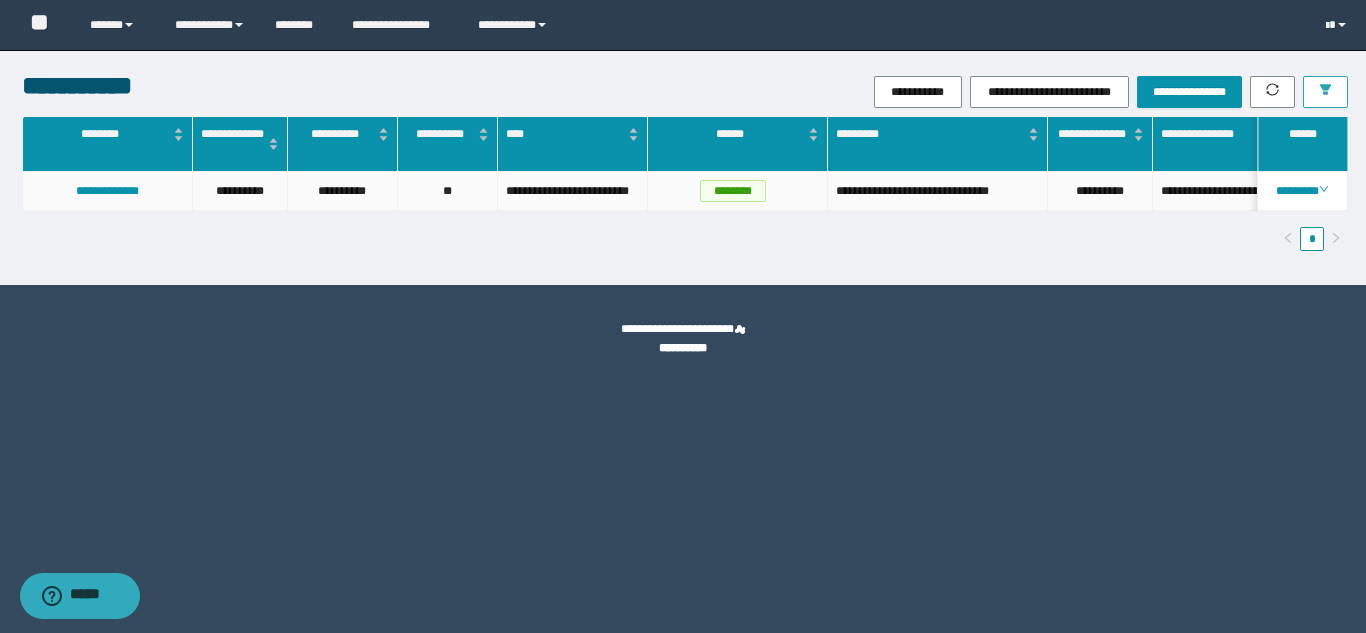 scroll, scrollTop: 0, scrollLeft: 68, axis: horizontal 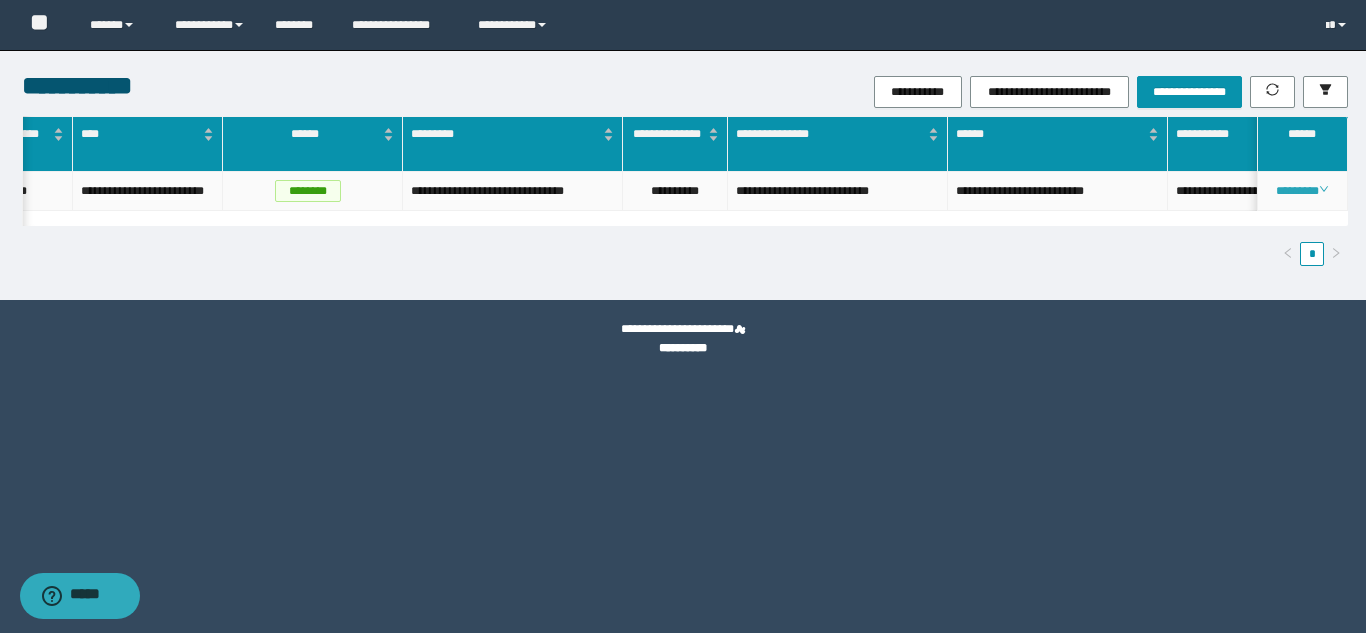 click on "********" at bounding box center (1302, 191) 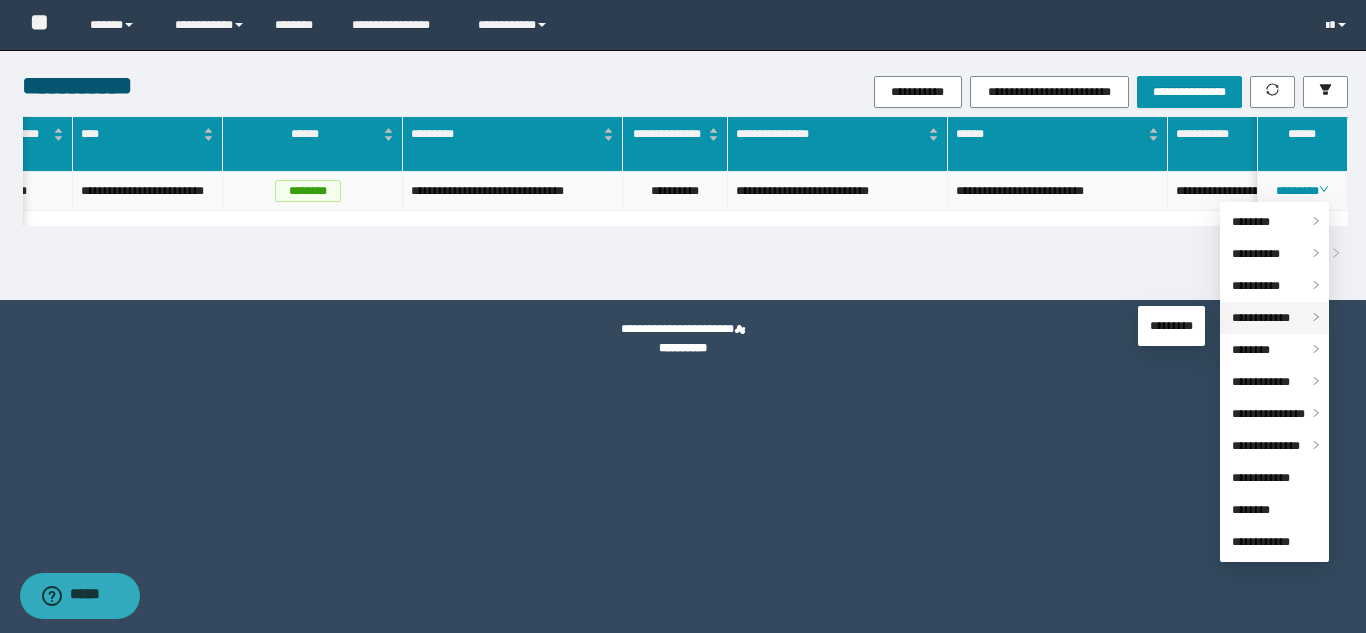 click on "**********" at bounding box center (1261, 318) 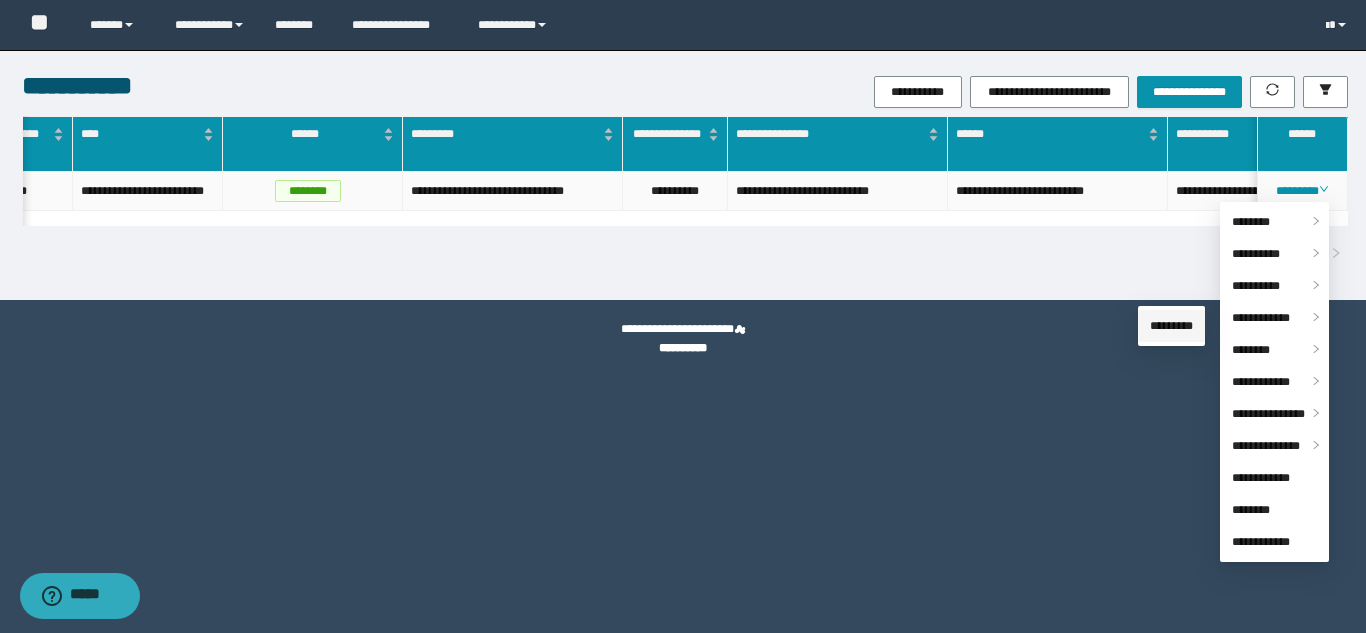 click on "*********" at bounding box center [1171, 326] 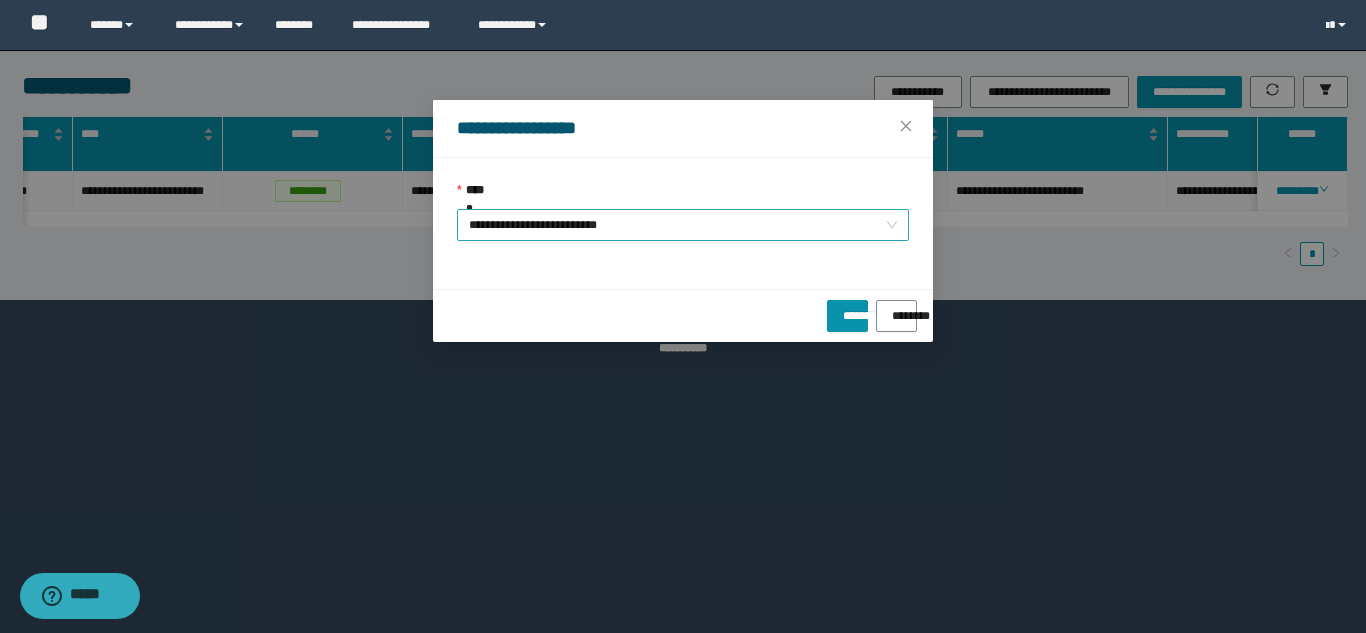 click on "**********" at bounding box center [683, 225] 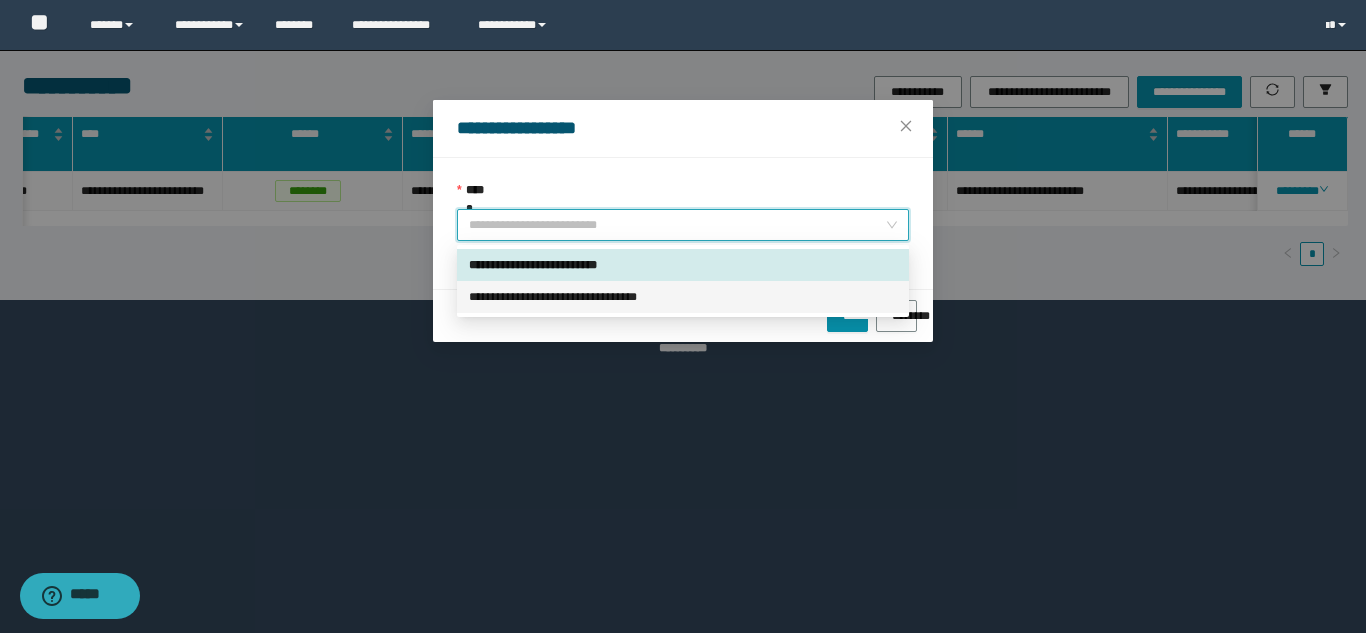 click on "**********" at bounding box center [683, 297] 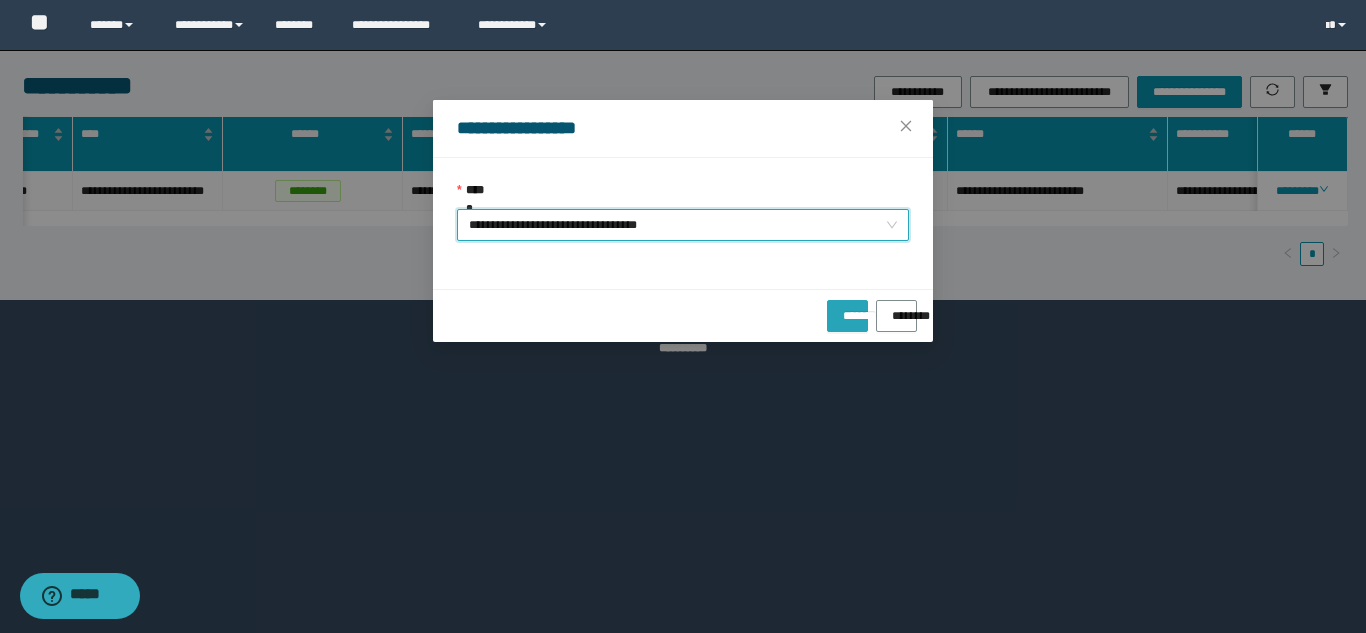 click on "*******" at bounding box center [847, 309] 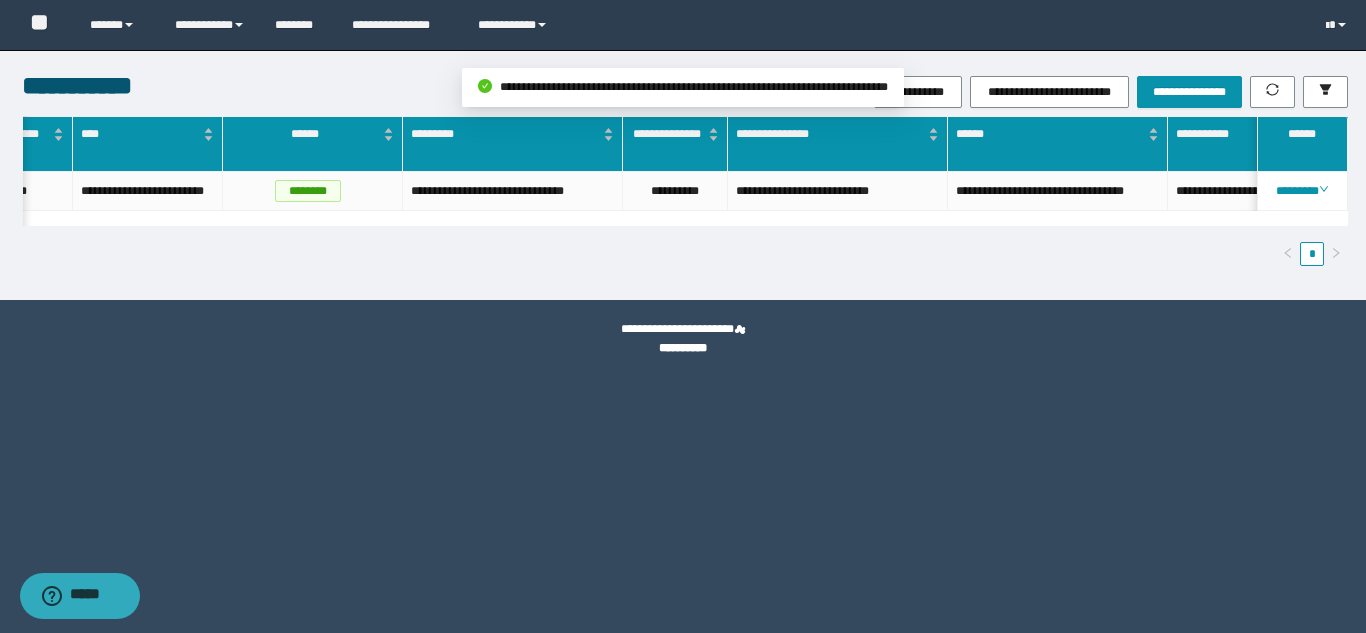 scroll, scrollTop: 0, scrollLeft: 134, axis: horizontal 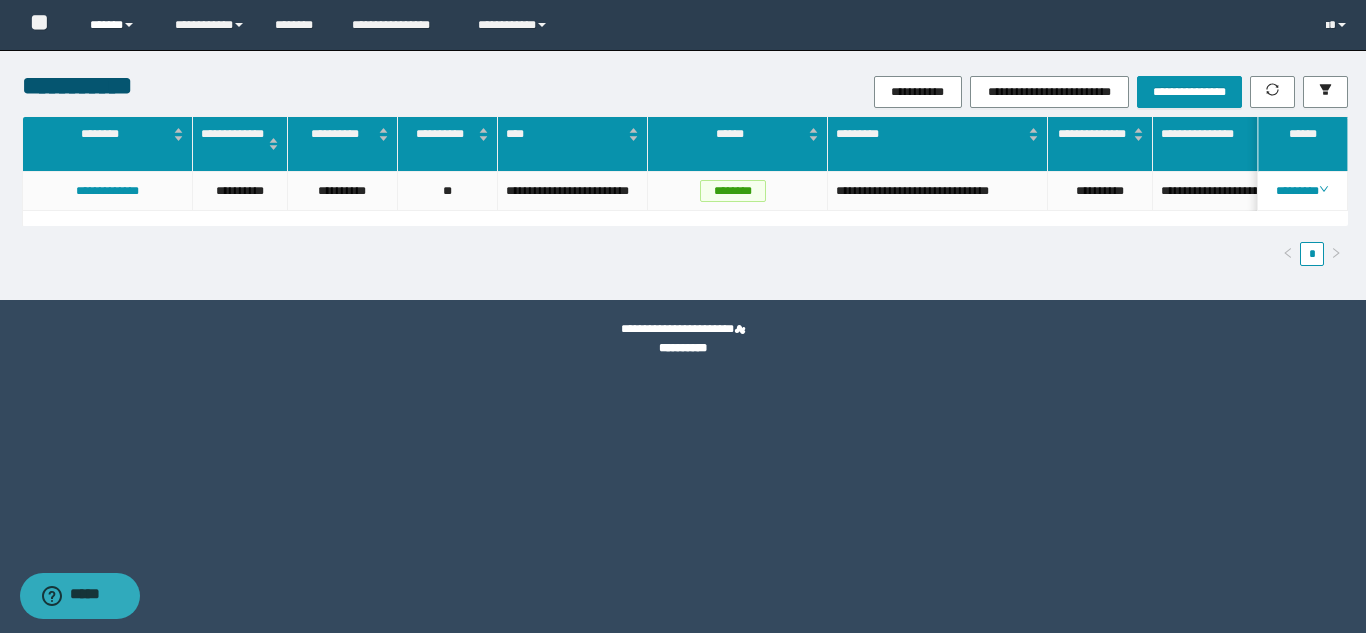 click on "******" at bounding box center [117, 25] 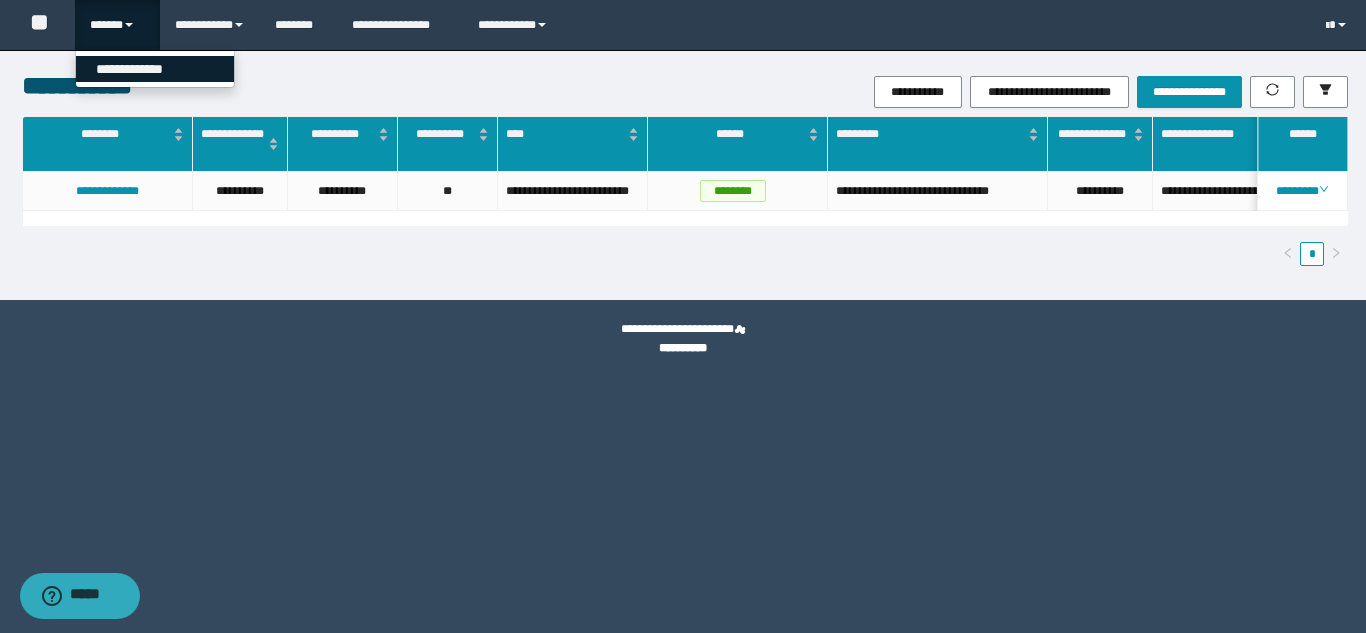 click on "**********" at bounding box center [155, 69] 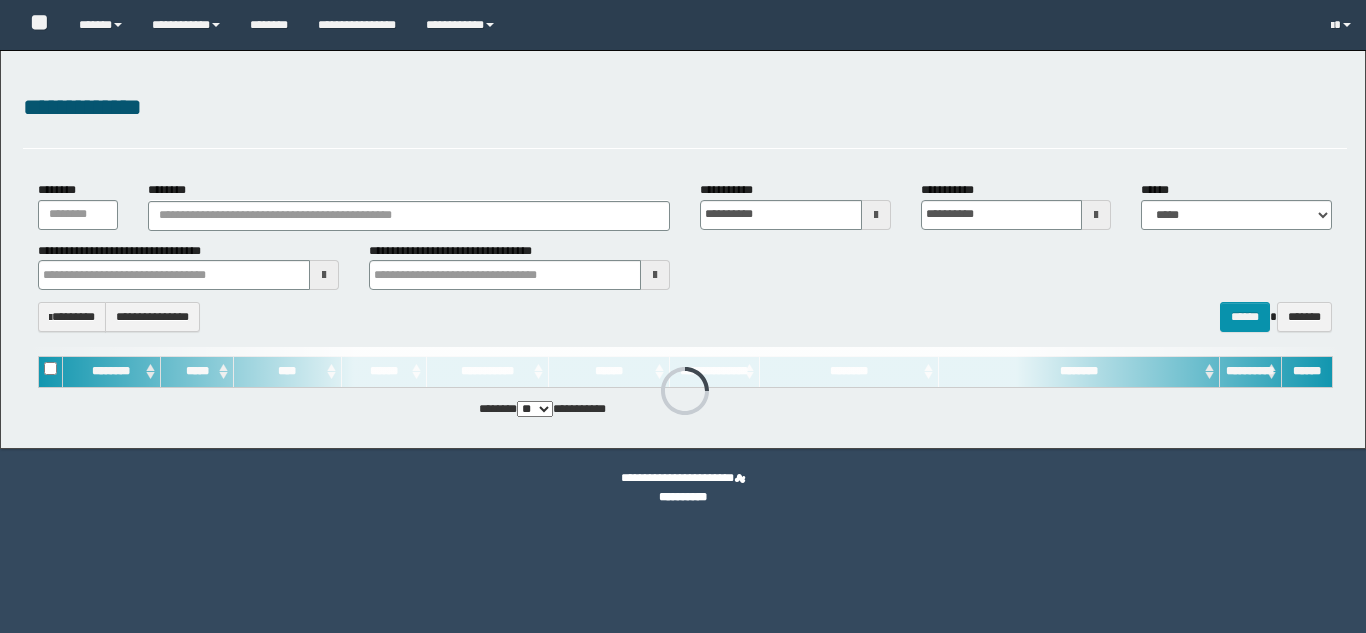scroll, scrollTop: 0, scrollLeft: 0, axis: both 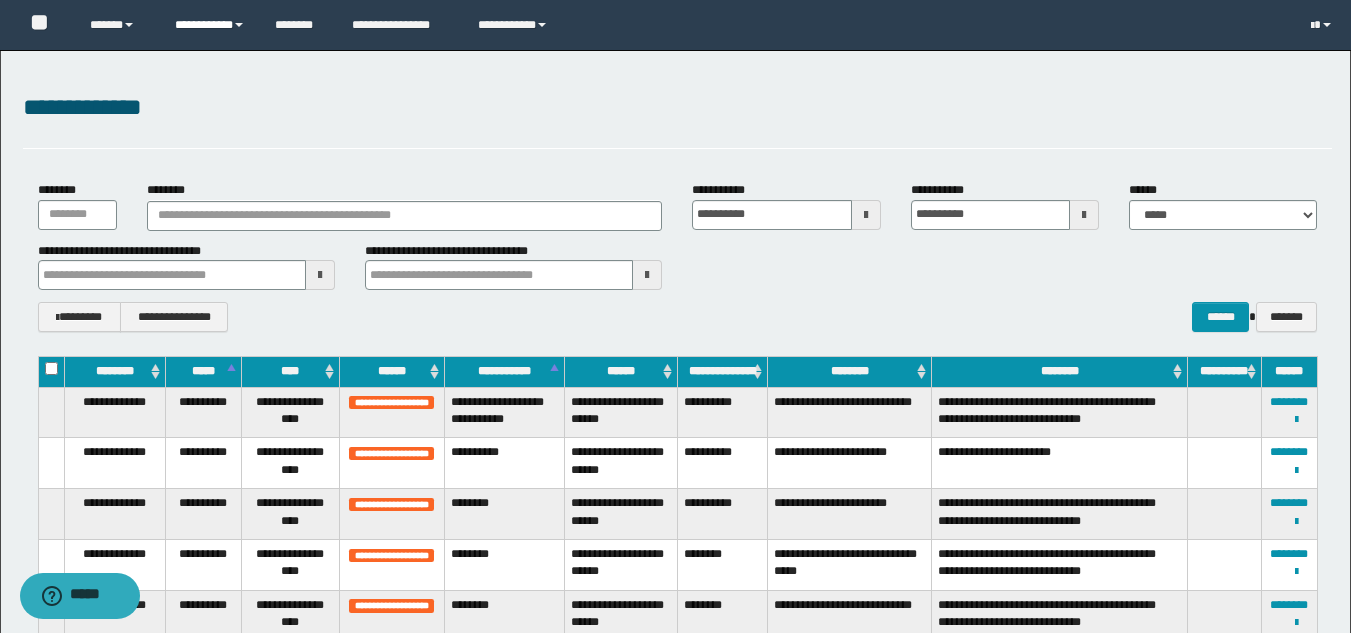 click on "**********" at bounding box center (210, 25) 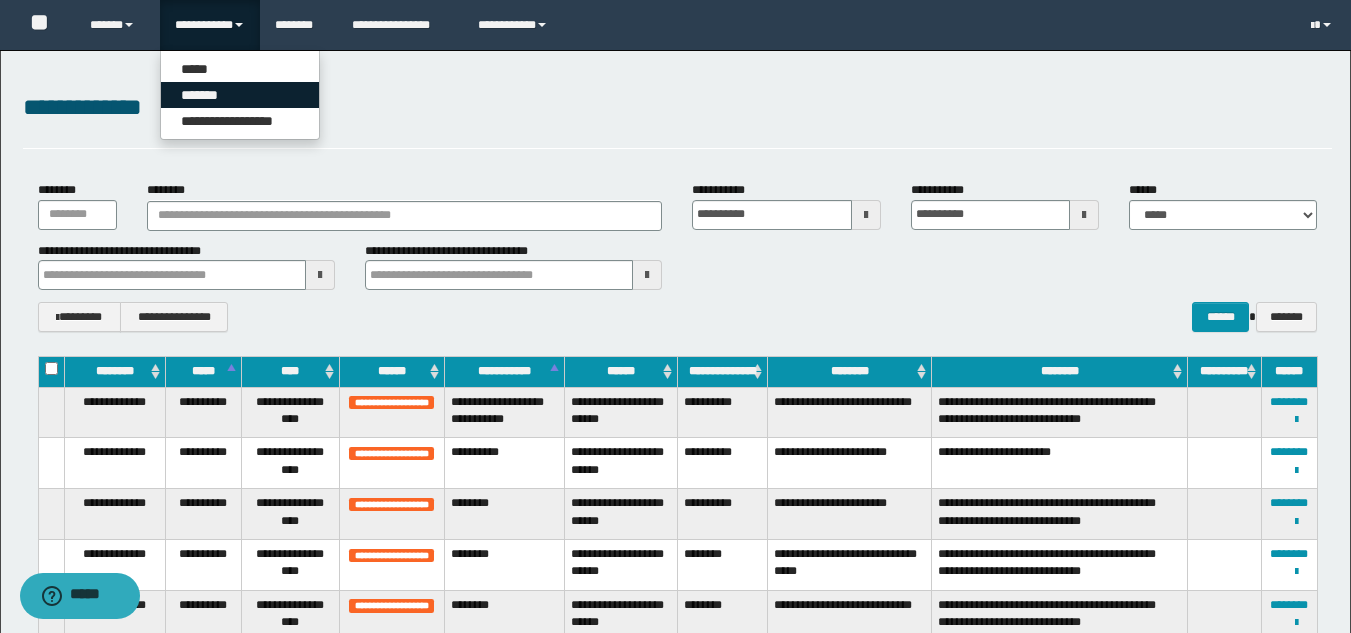 click on "*******" at bounding box center (240, 95) 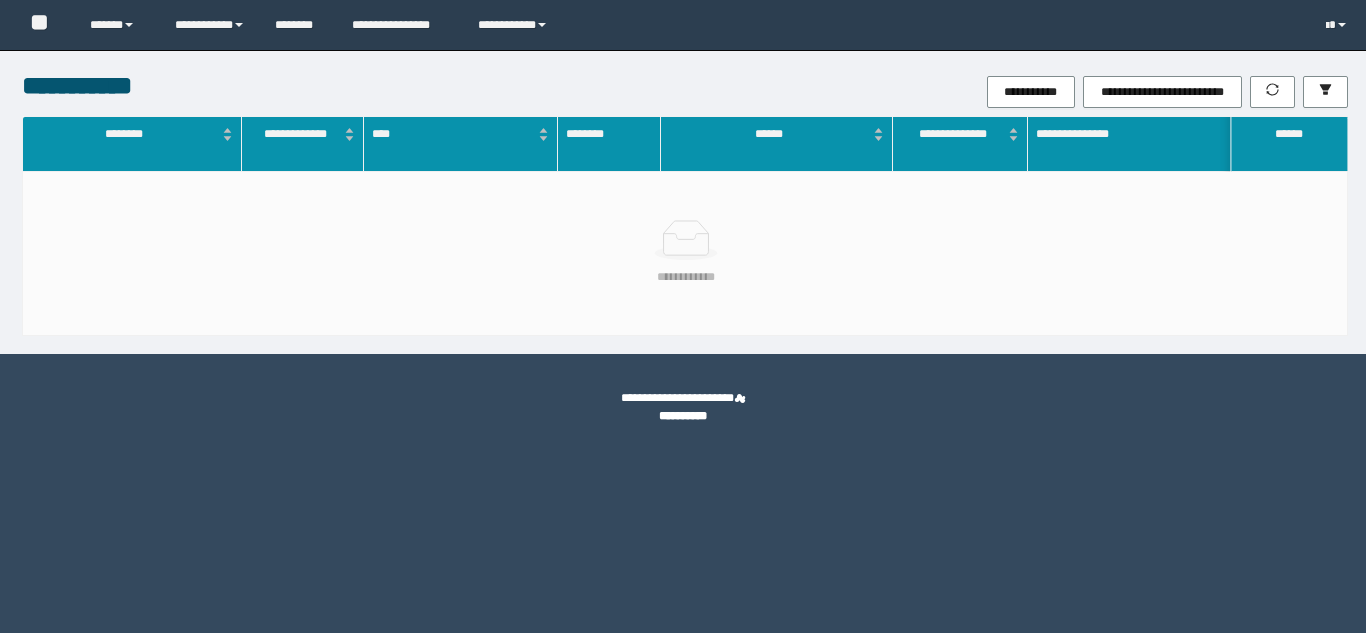 scroll, scrollTop: 0, scrollLeft: 0, axis: both 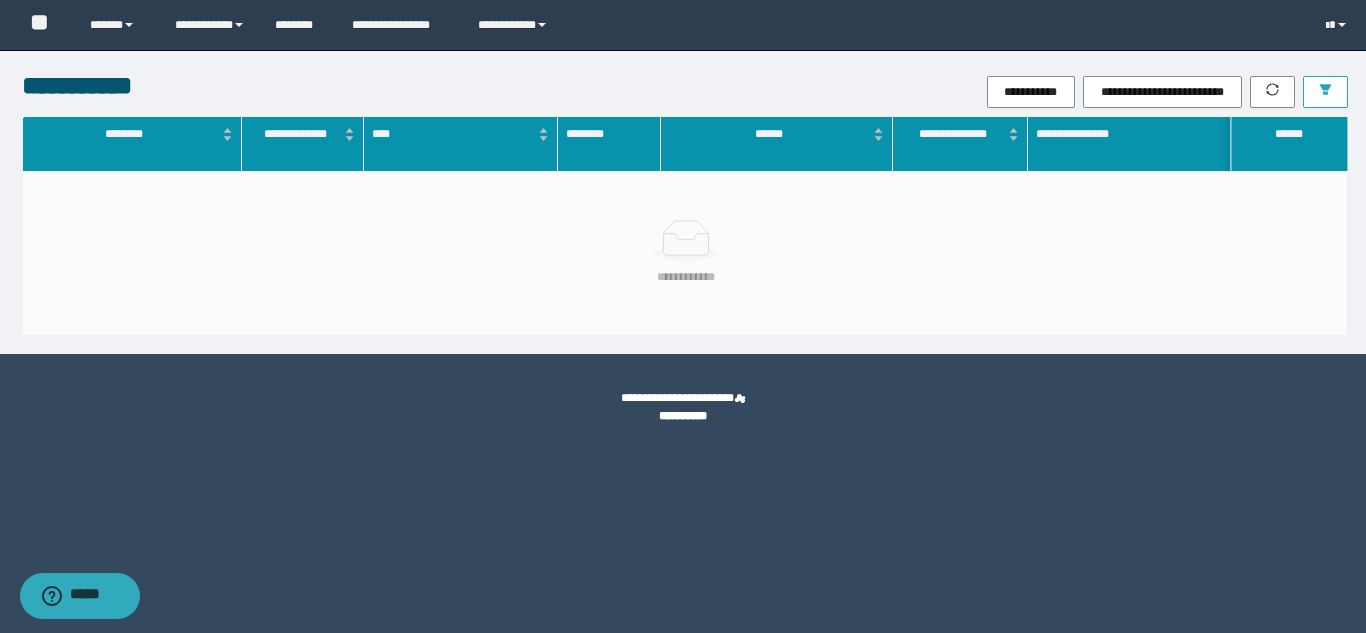 click at bounding box center [1325, 92] 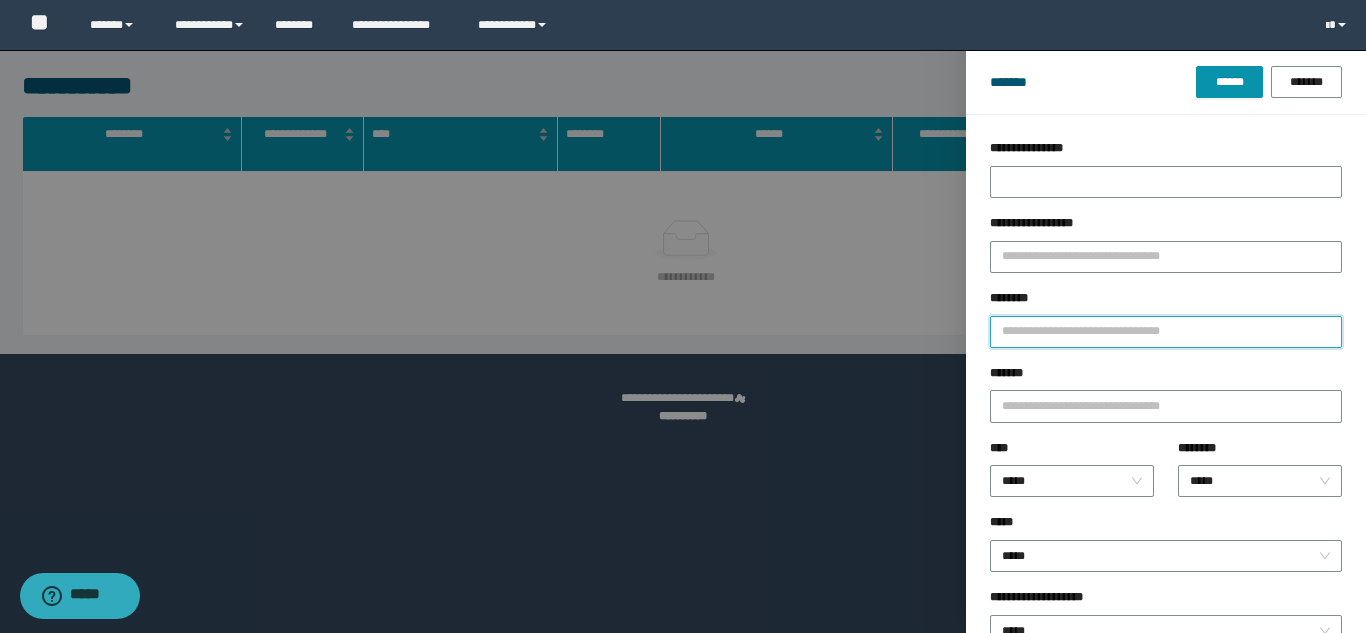 click on "********" at bounding box center (1166, 332) 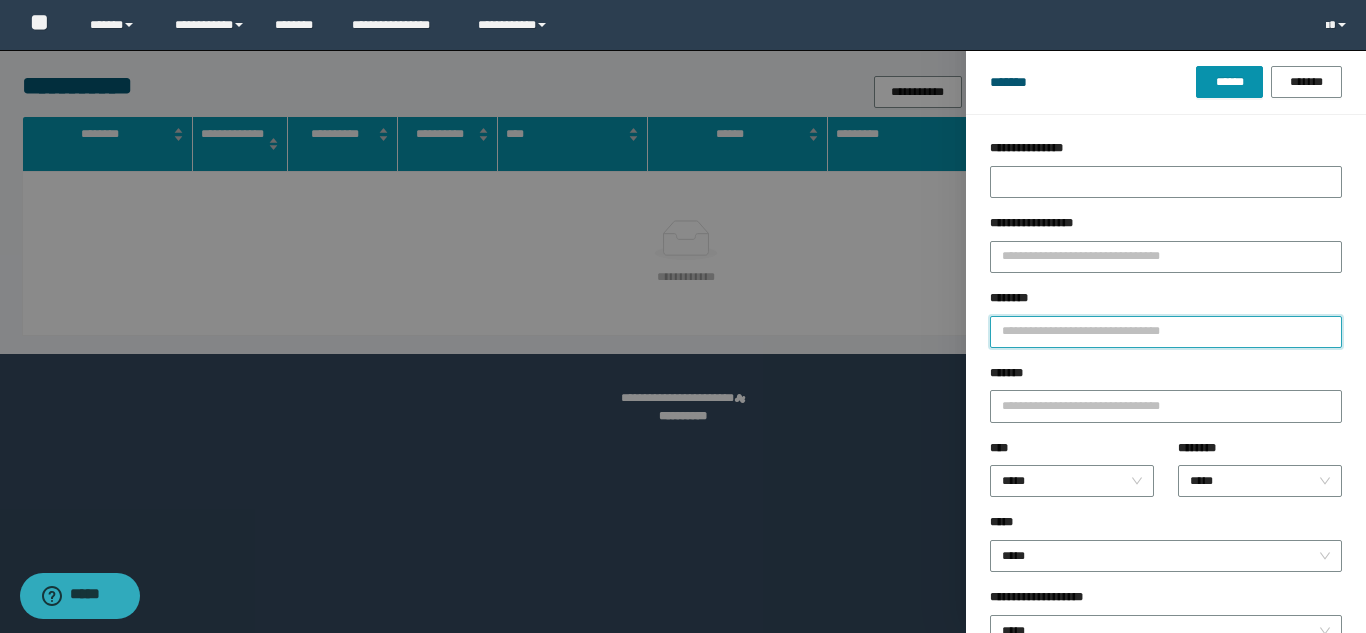 paste on "********" 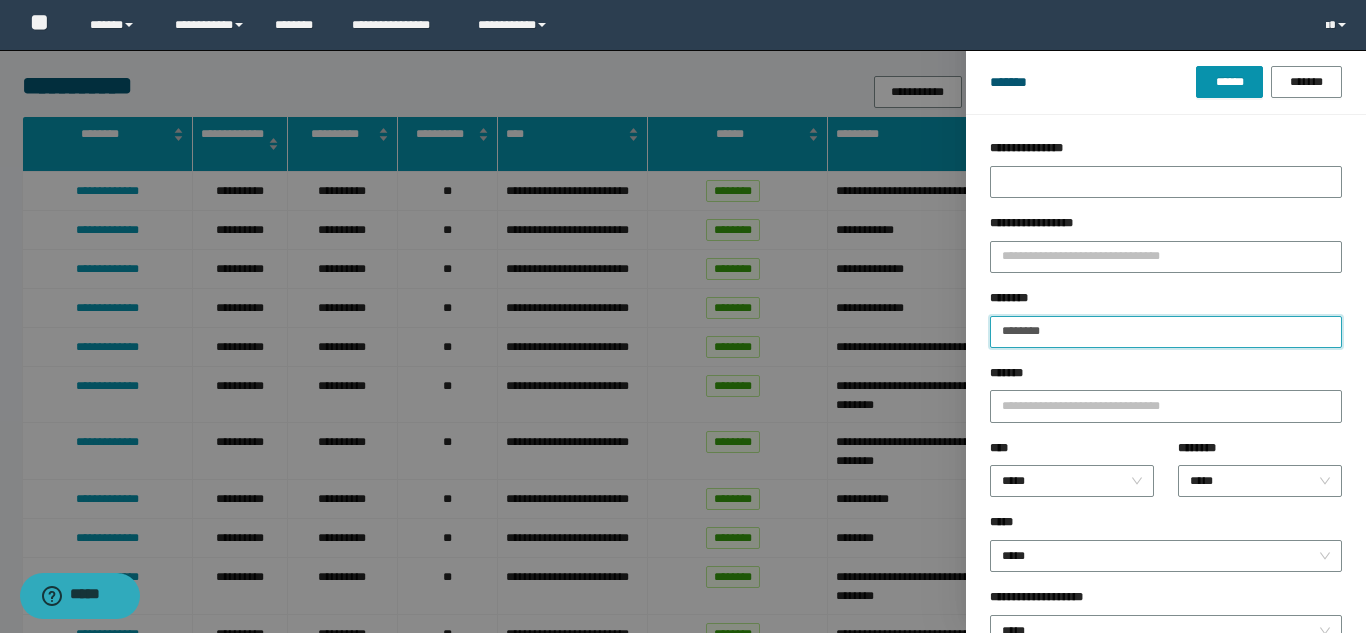 click on "******" at bounding box center [1229, 82] 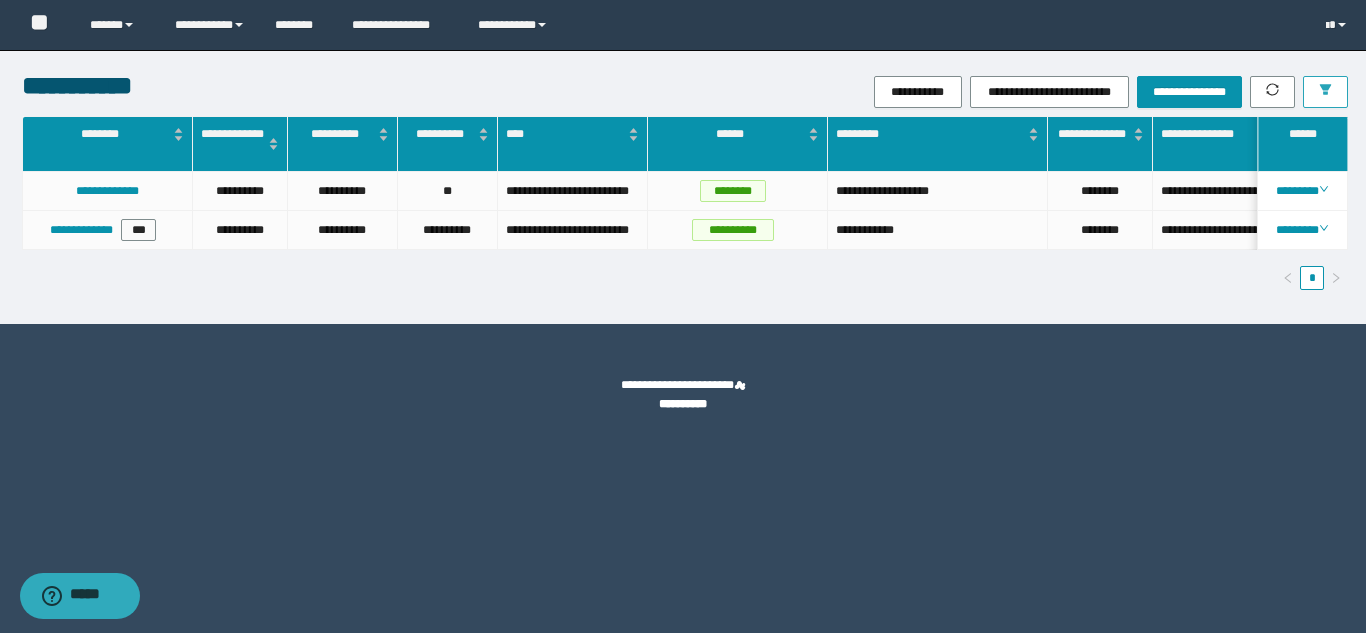 scroll, scrollTop: 0, scrollLeft: 144, axis: horizontal 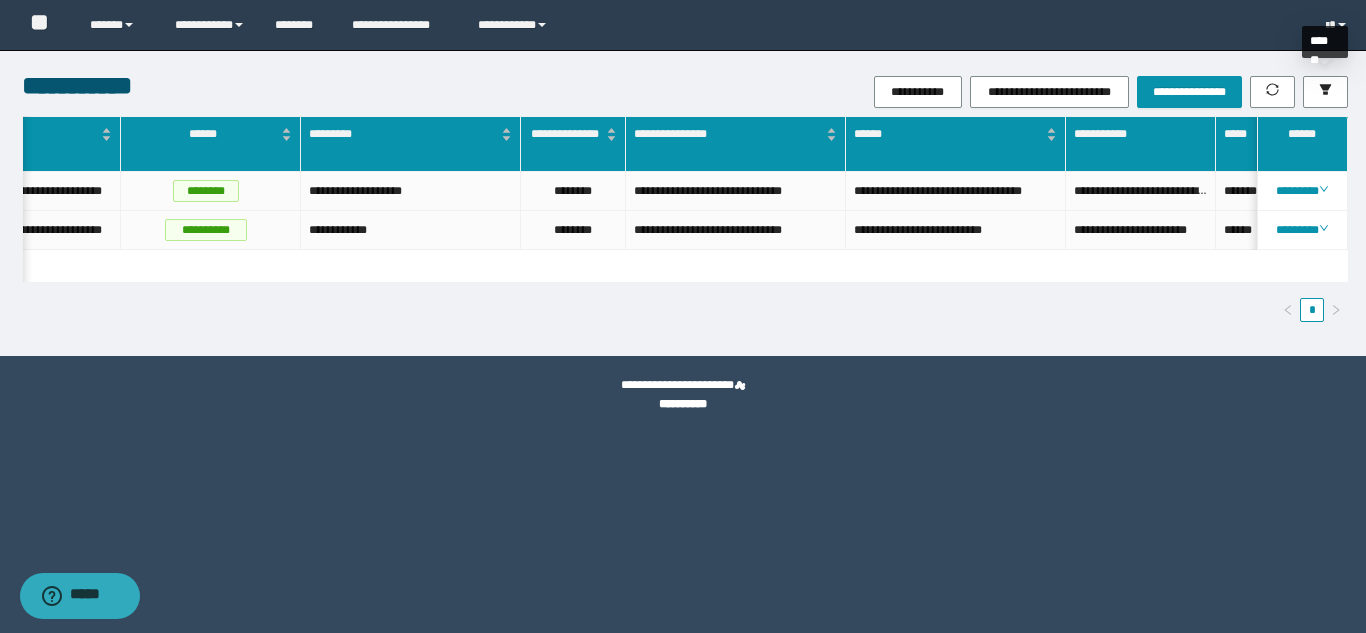 click on "**********" at bounding box center [683, 203] 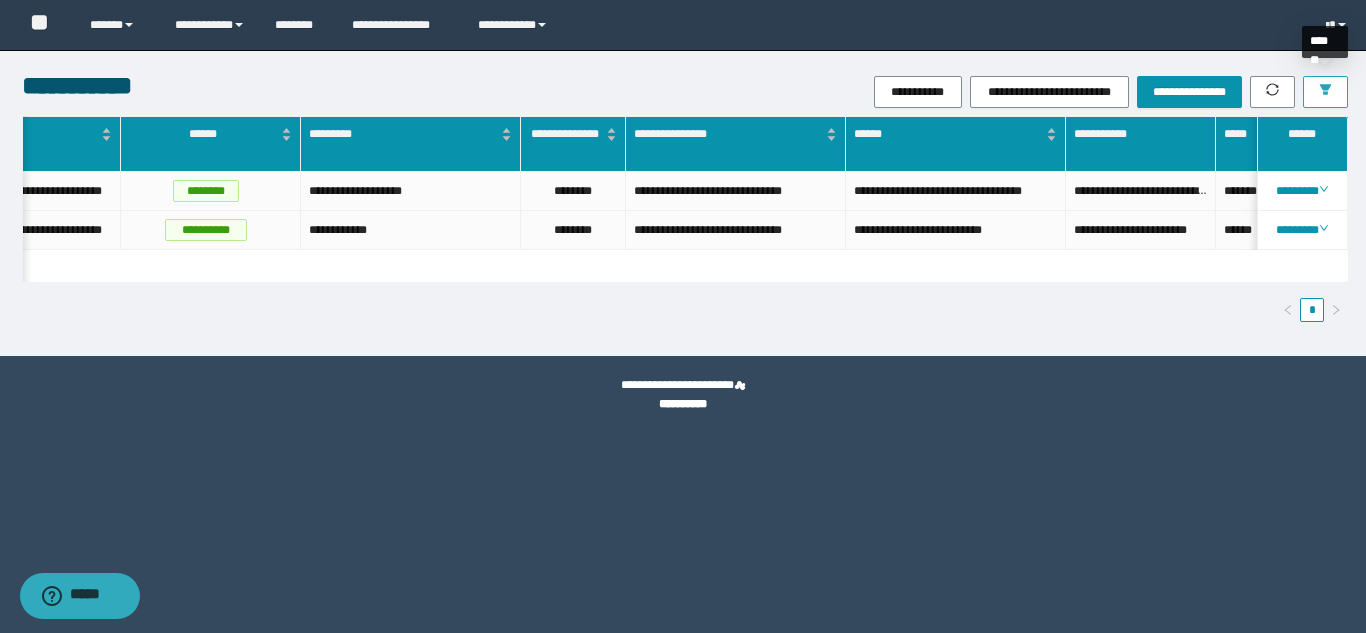 drag, startPoint x: 1333, startPoint y: 93, endPoint x: 1309, endPoint y: 126, distance: 40.804413 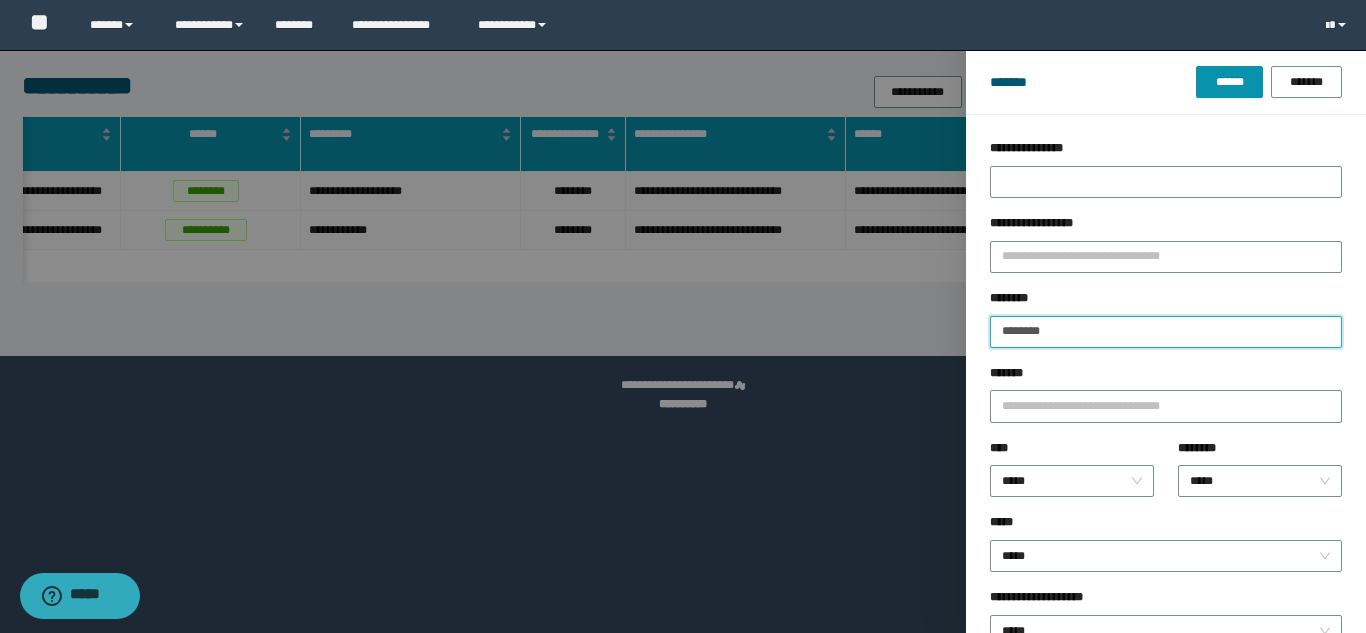 drag, startPoint x: 1079, startPoint y: 323, endPoint x: 566, endPoint y: 304, distance: 513.35175 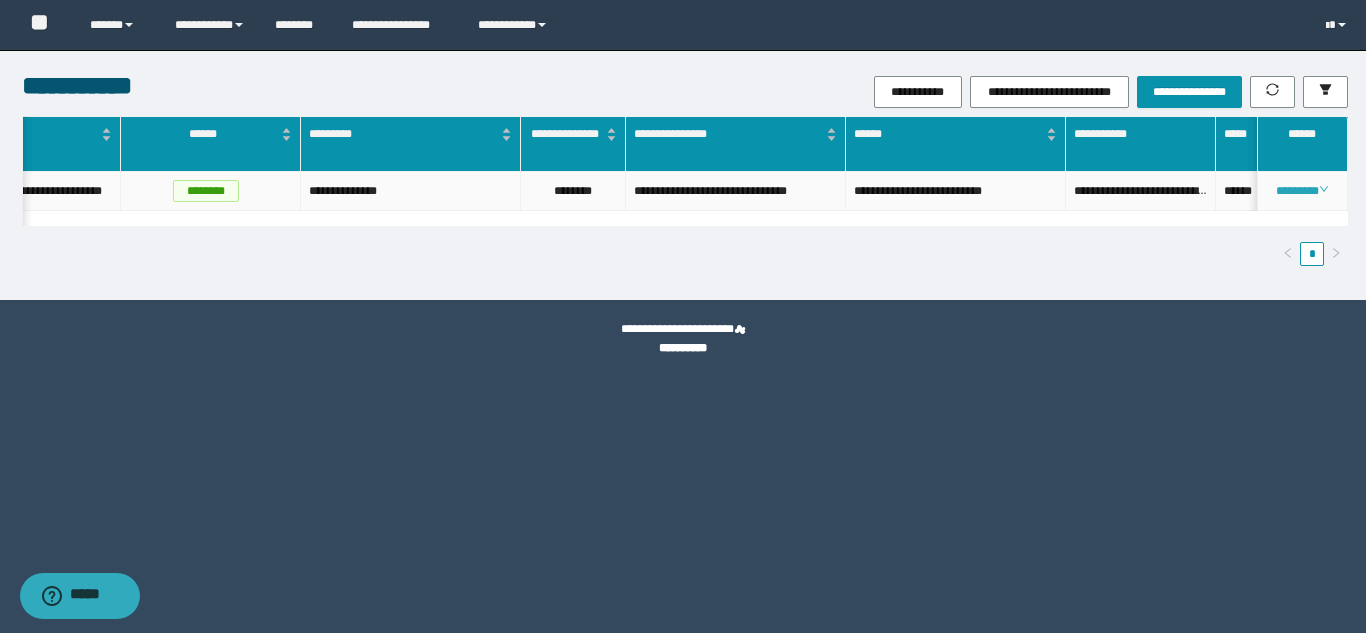 click on "********" at bounding box center (1302, 191) 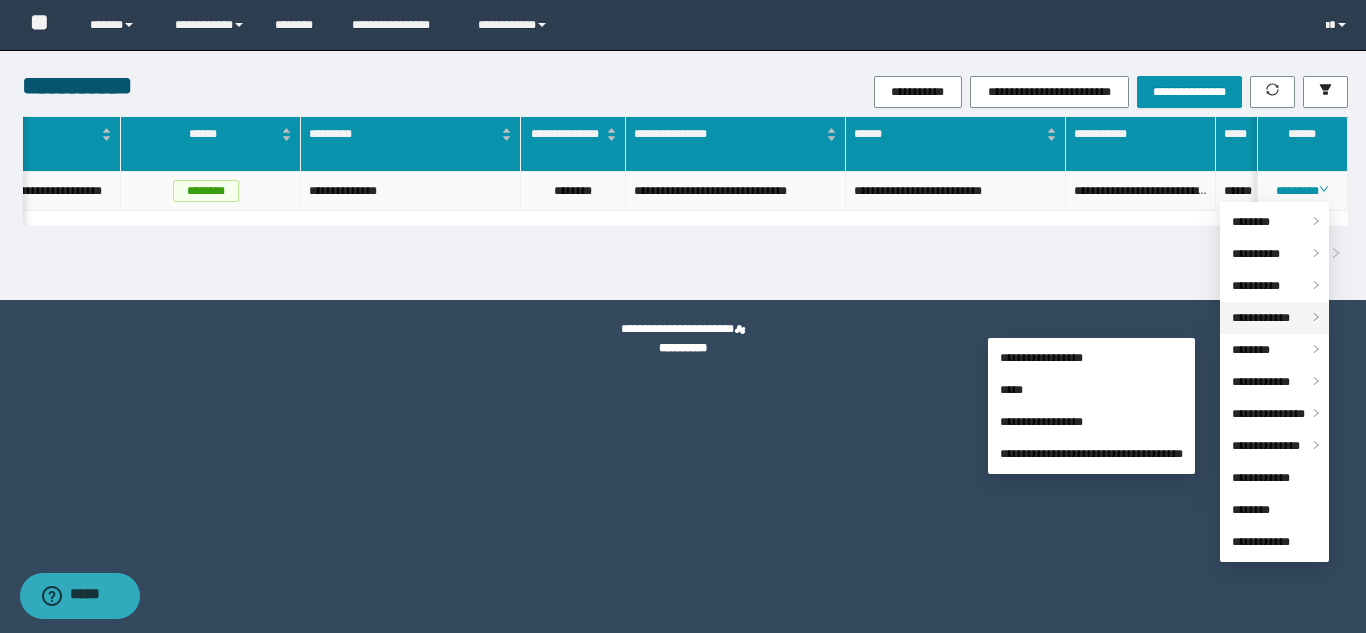 click on "**********" at bounding box center [1261, 318] 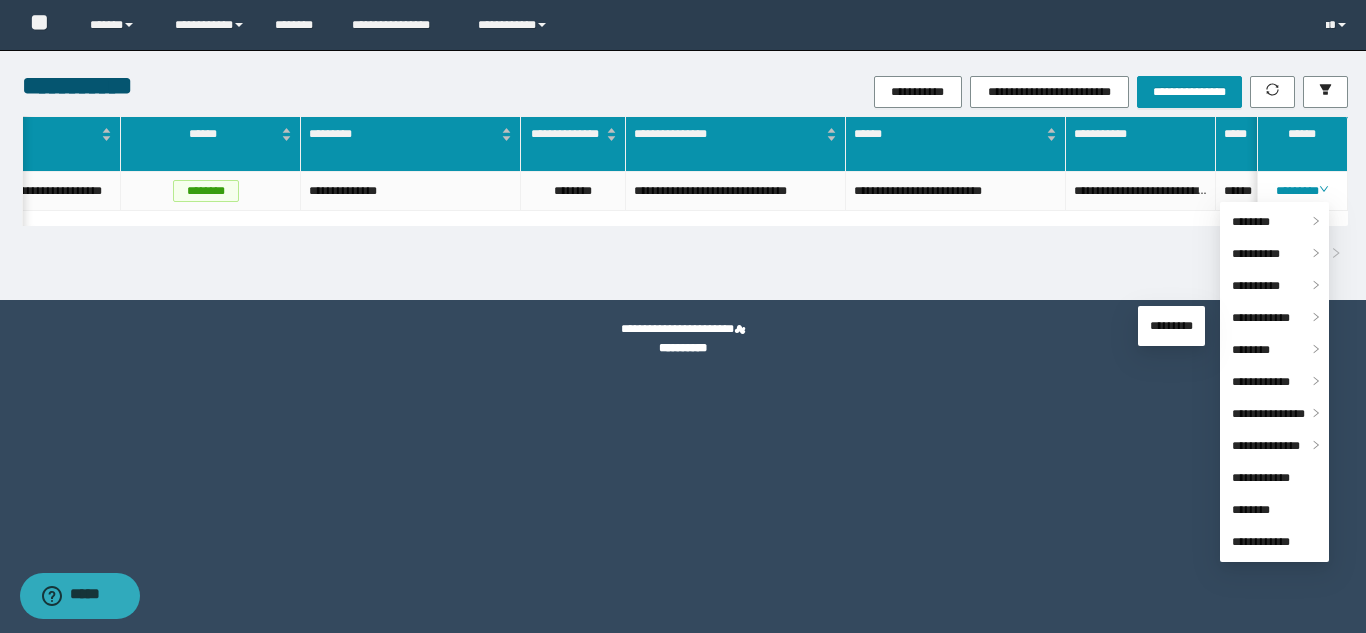 click on "**********" at bounding box center [683, 348] 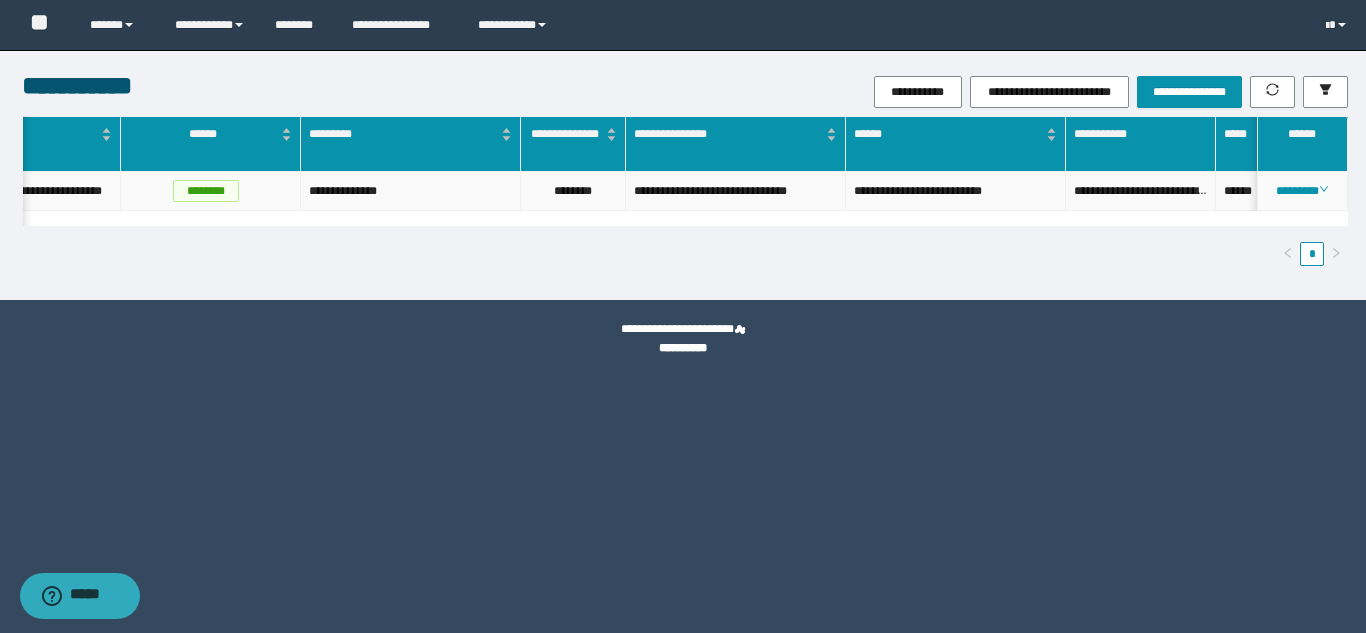 click on "********" at bounding box center (1303, 191) 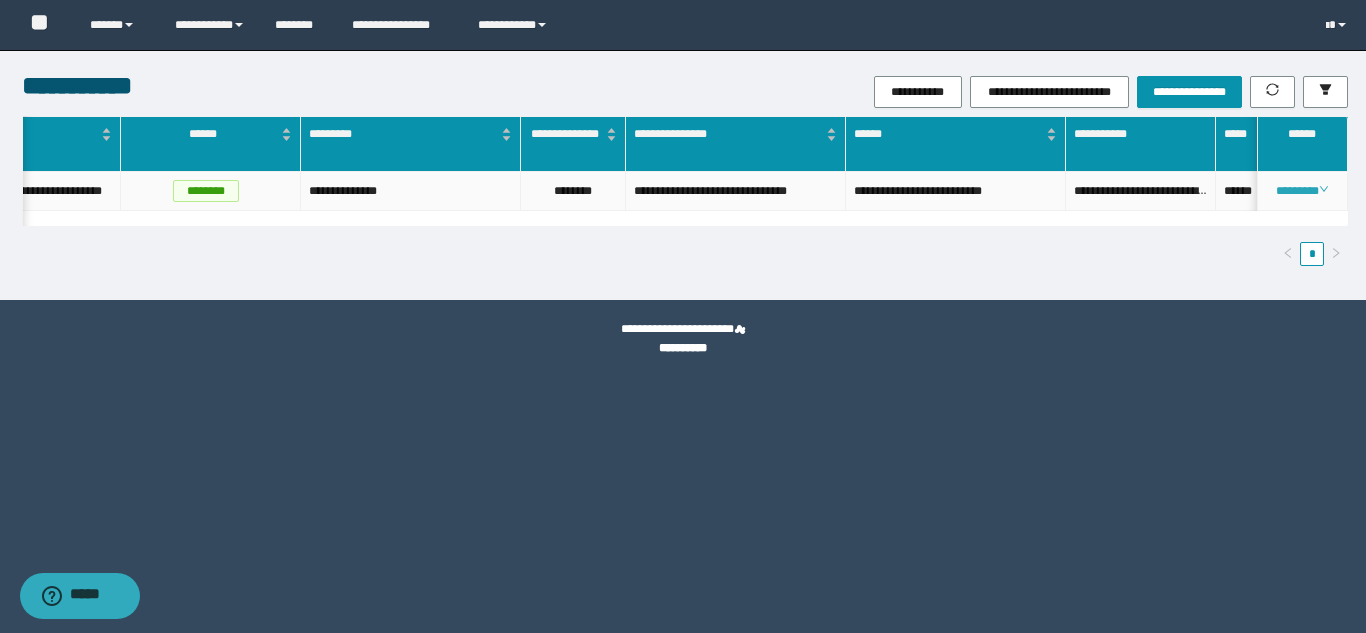 click on "********" at bounding box center (1302, 191) 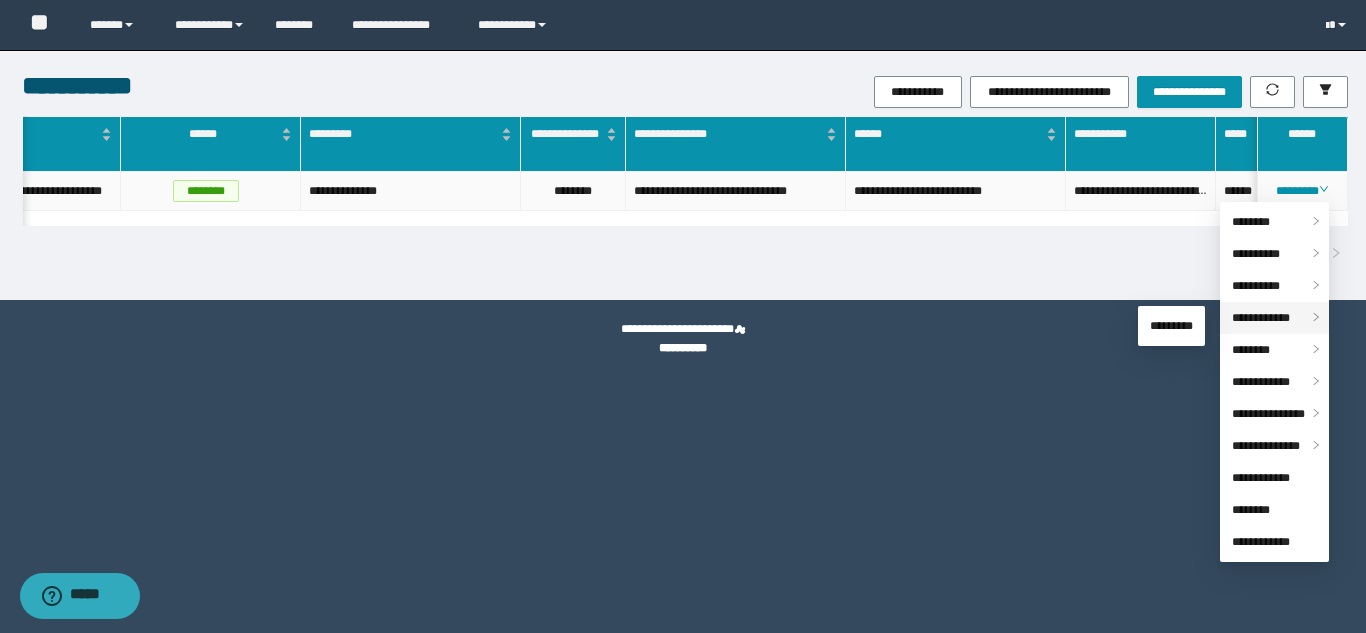 click on "**********" at bounding box center (1261, 318) 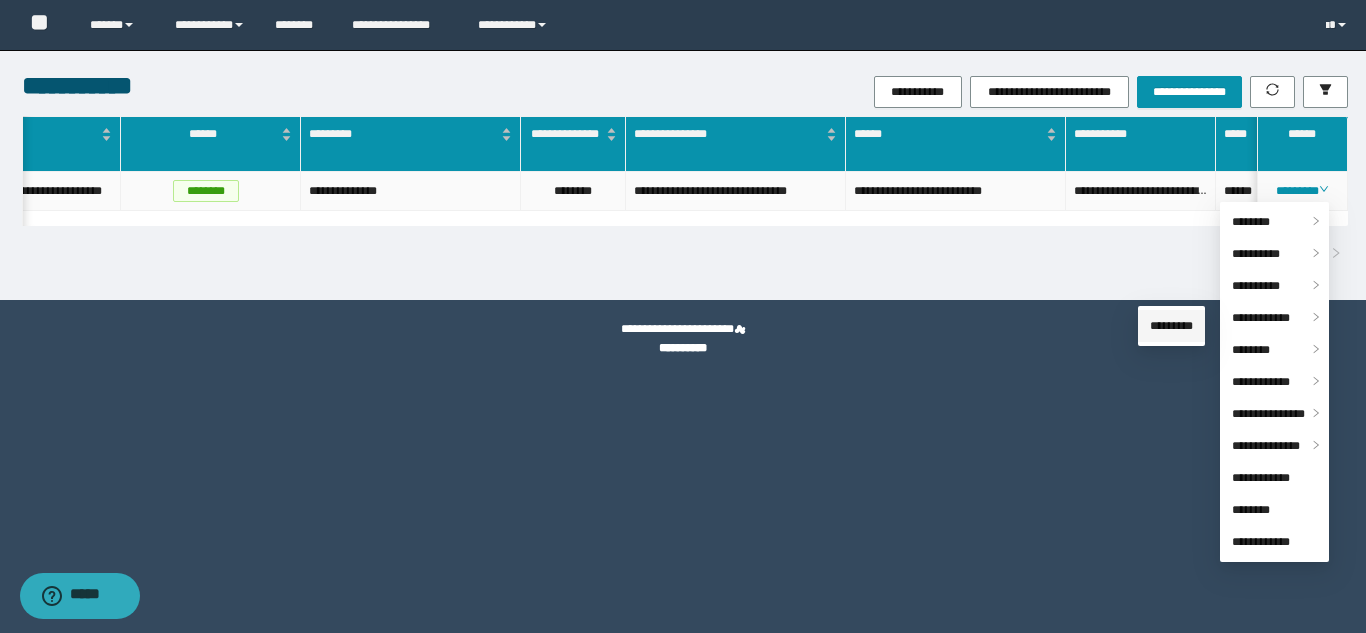 click on "*********" at bounding box center [1171, 326] 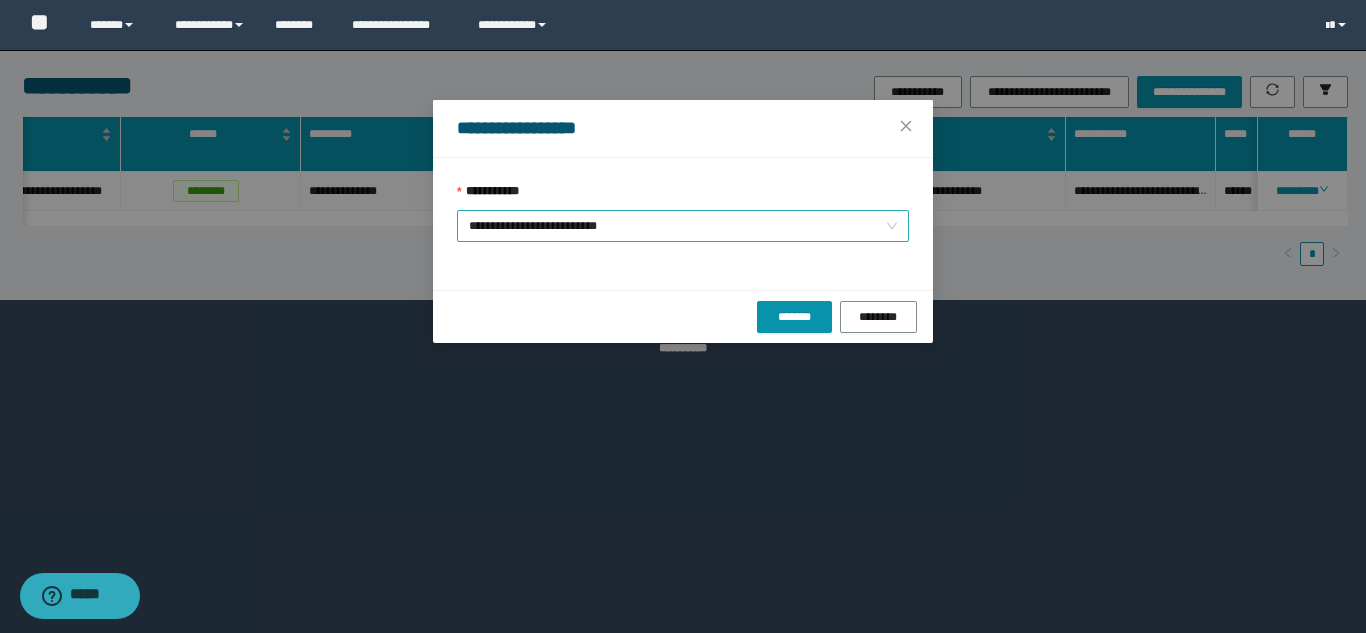 click on "**********" at bounding box center [683, 226] 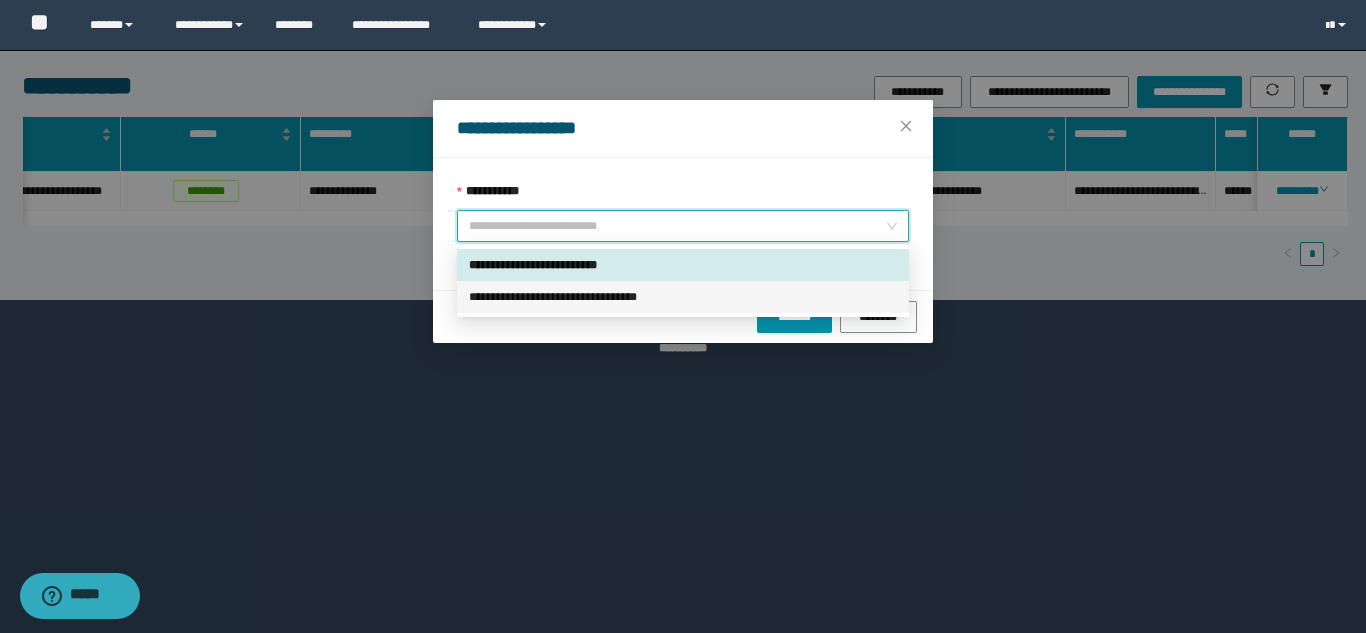 click on "**********" at bounding box center (683, 297) 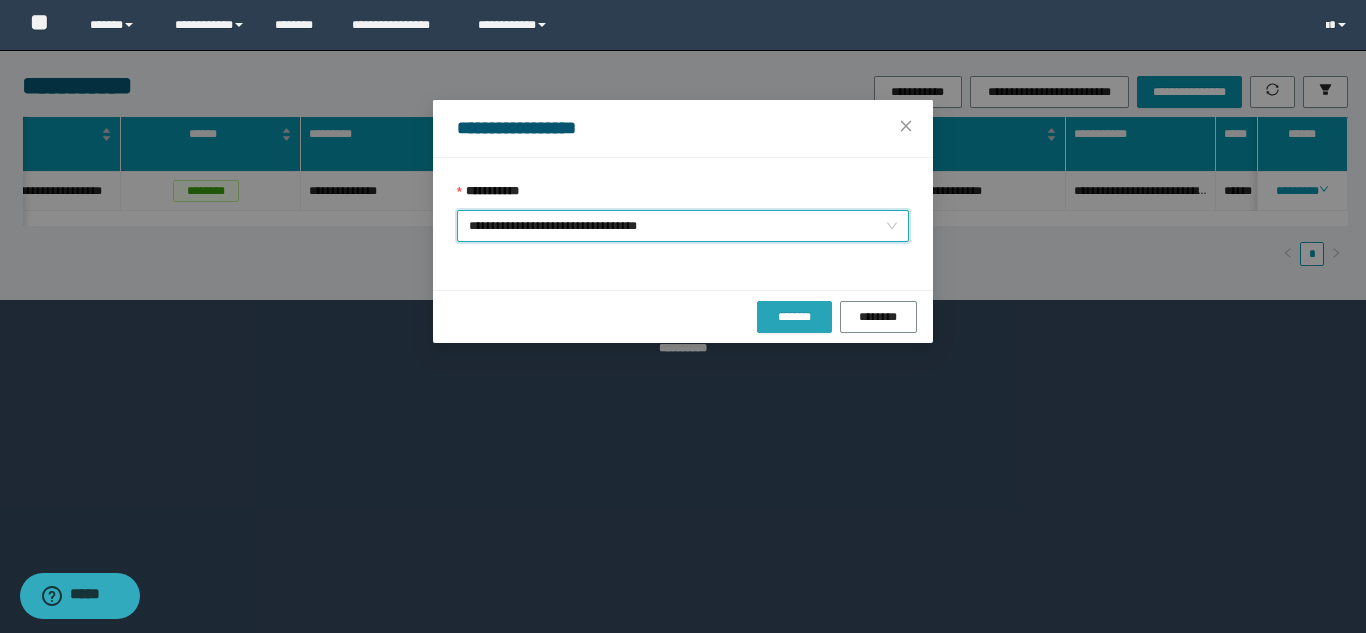 click on "*******" at bounding box center (794, 317) 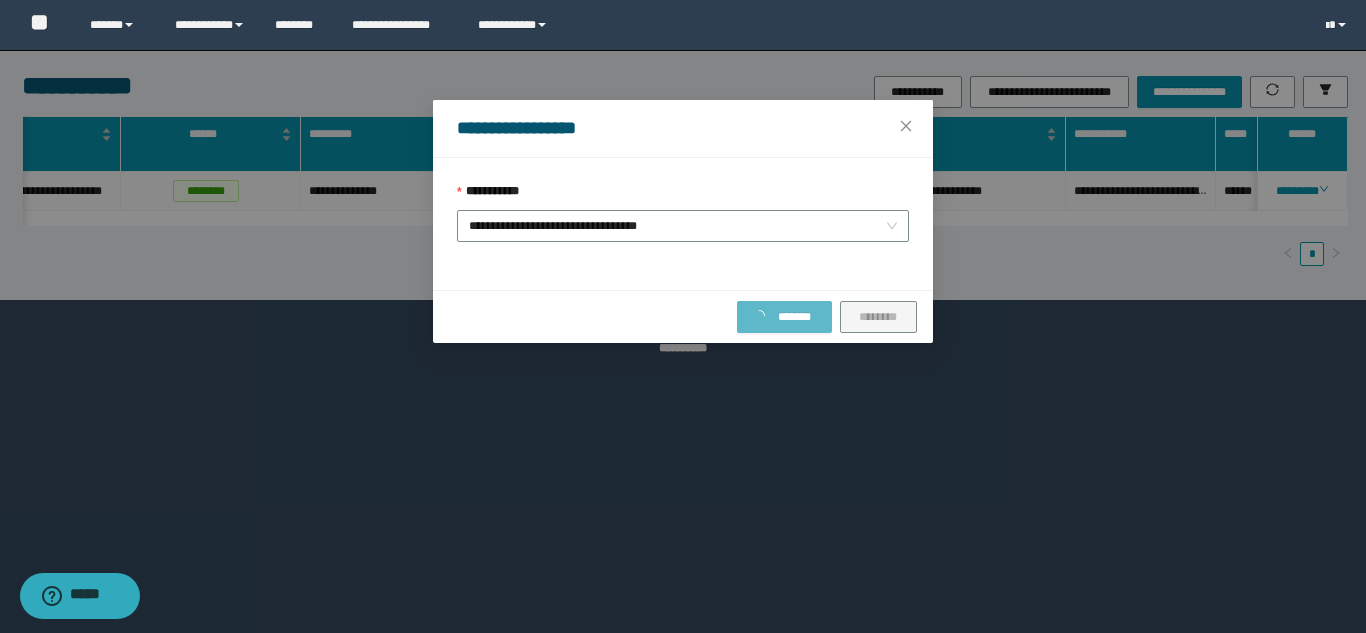 drag, startPoint x: 1130, startPoint y: 427, endPoint x: 1191, endPoint y: 365, distance: 86.977005 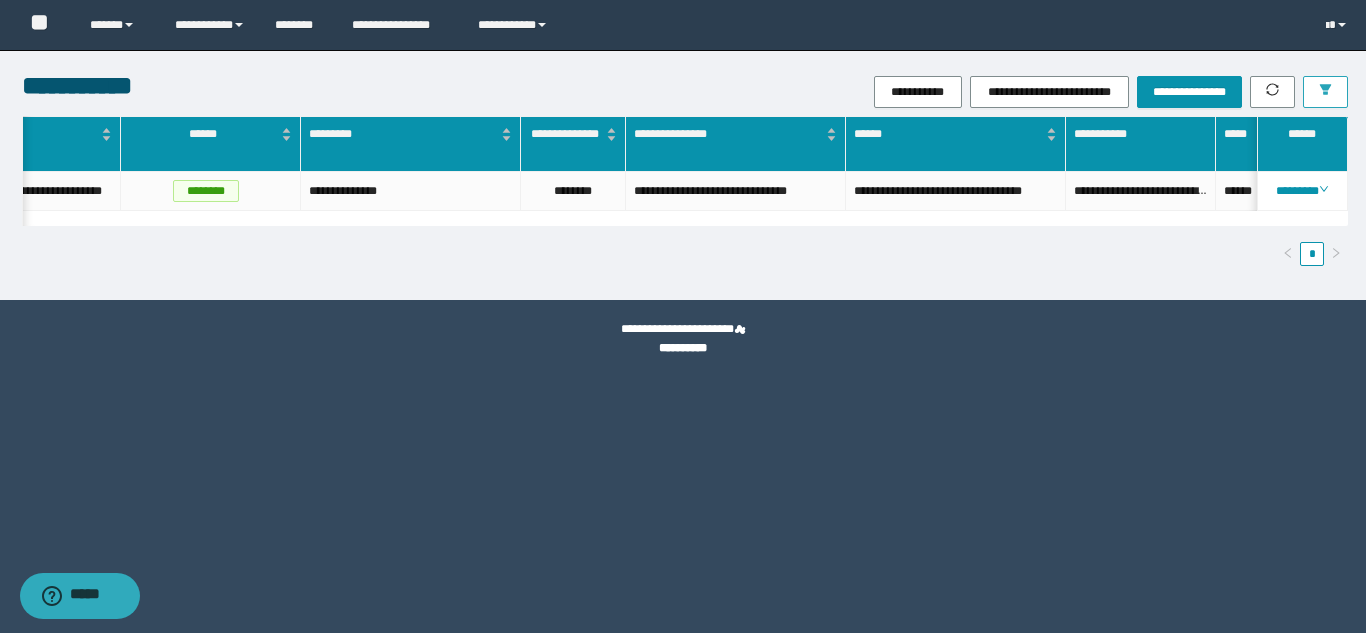 click at bounding box center (1325, 92) 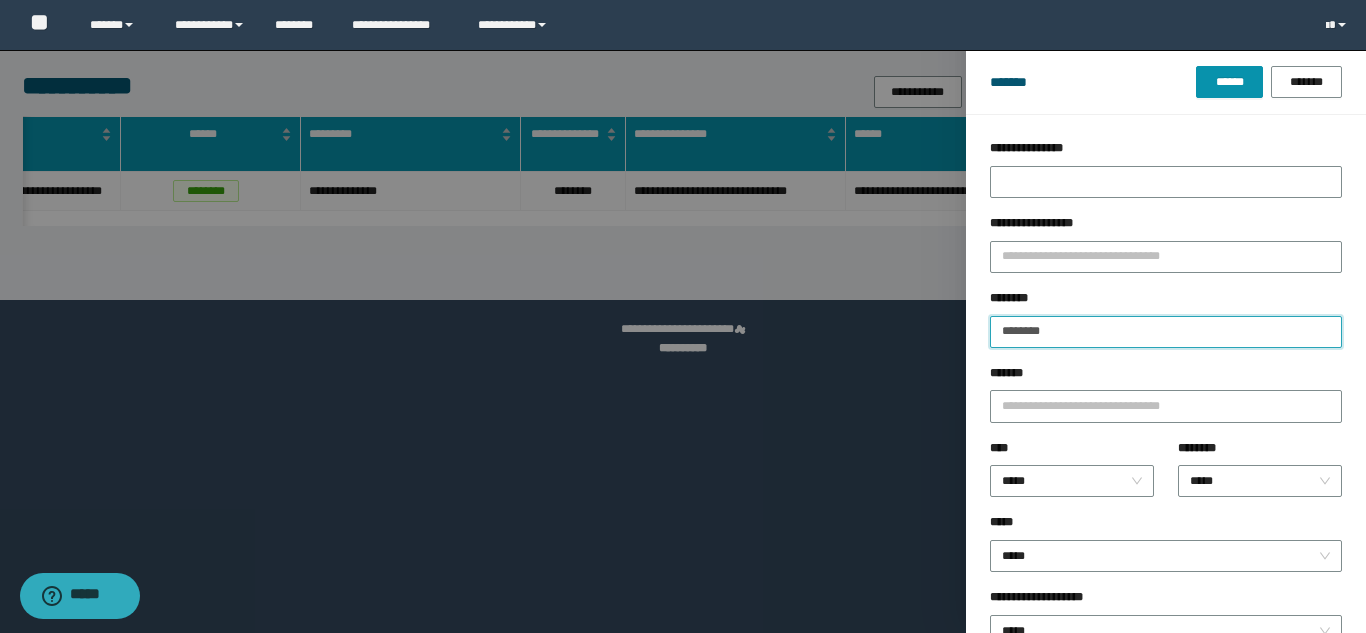 drag, startPoint x: 1098, startPoint y: 338, endPoint x: 742, endPoint y: 331, distance: 356.06882 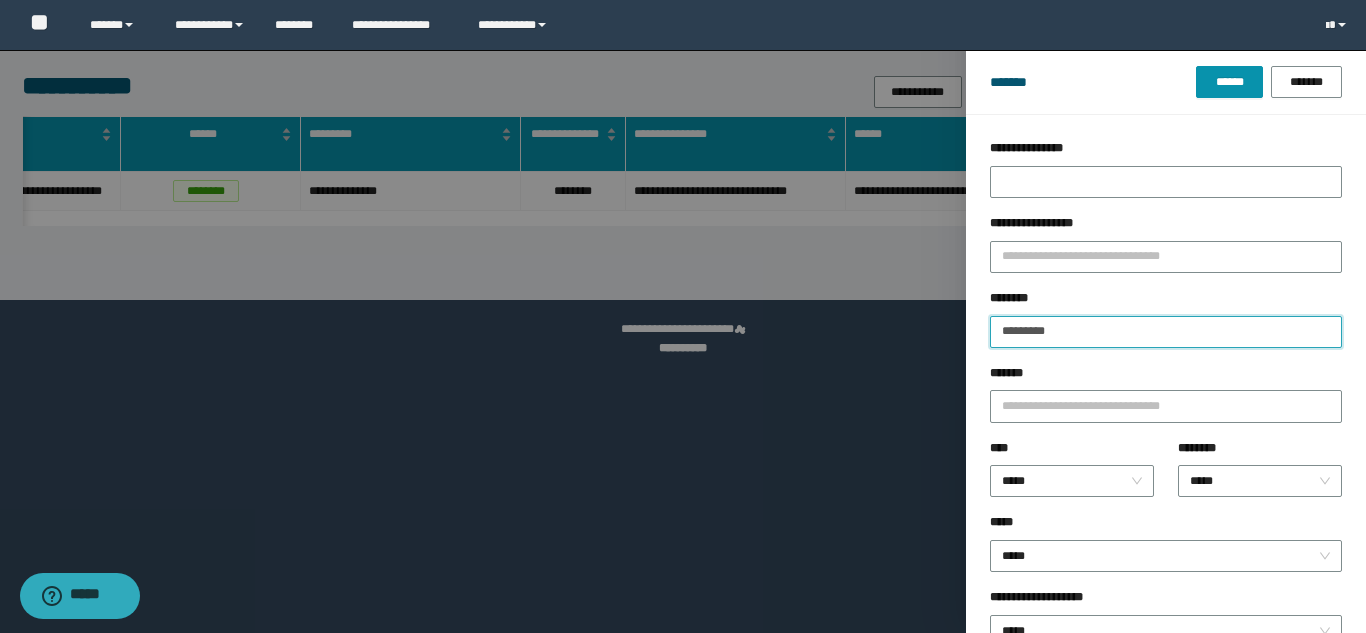 click on "******" at bounding box center [1229, 82] 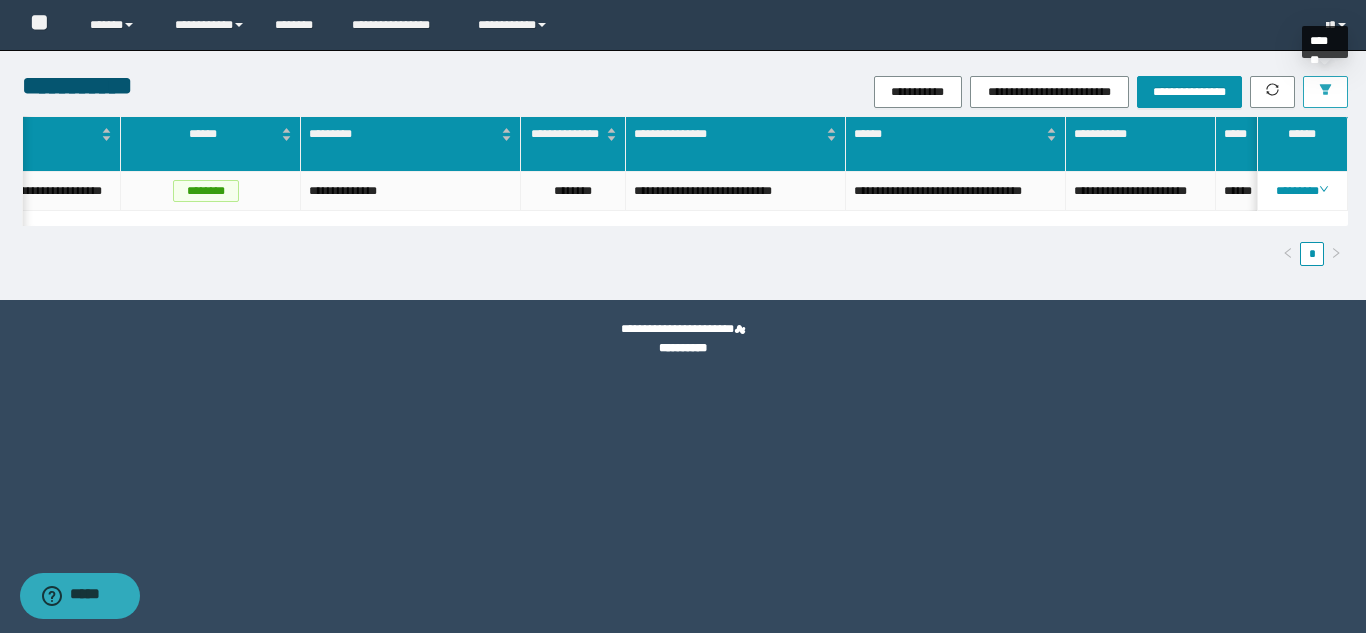 click 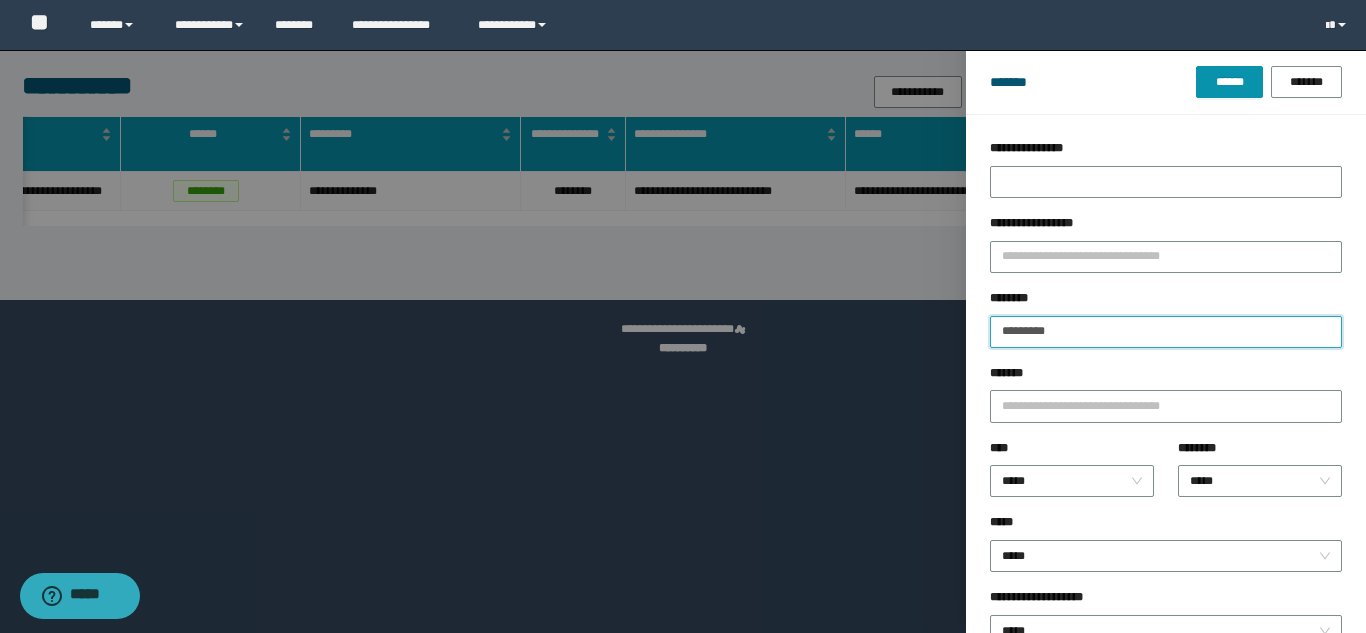 drag, startPoint x: 1081, startPoint y: 323, endPoint x: 845, endPoint y: 329, distance: 236.07626 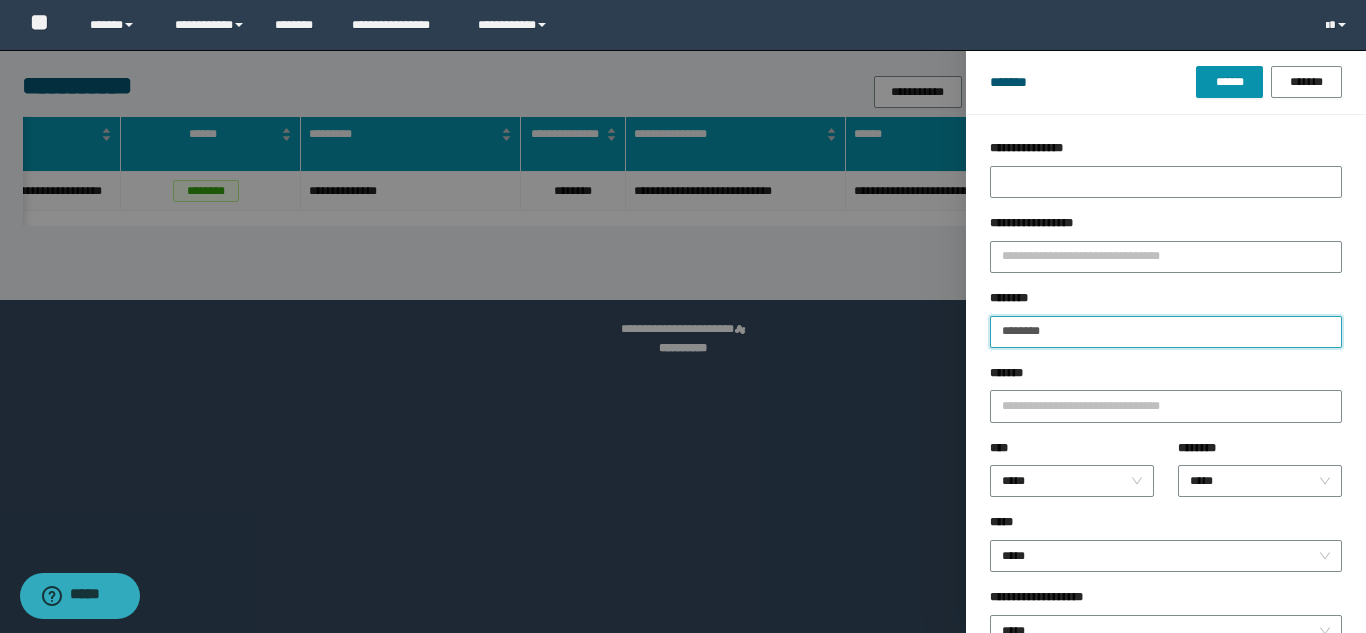 type on "********" 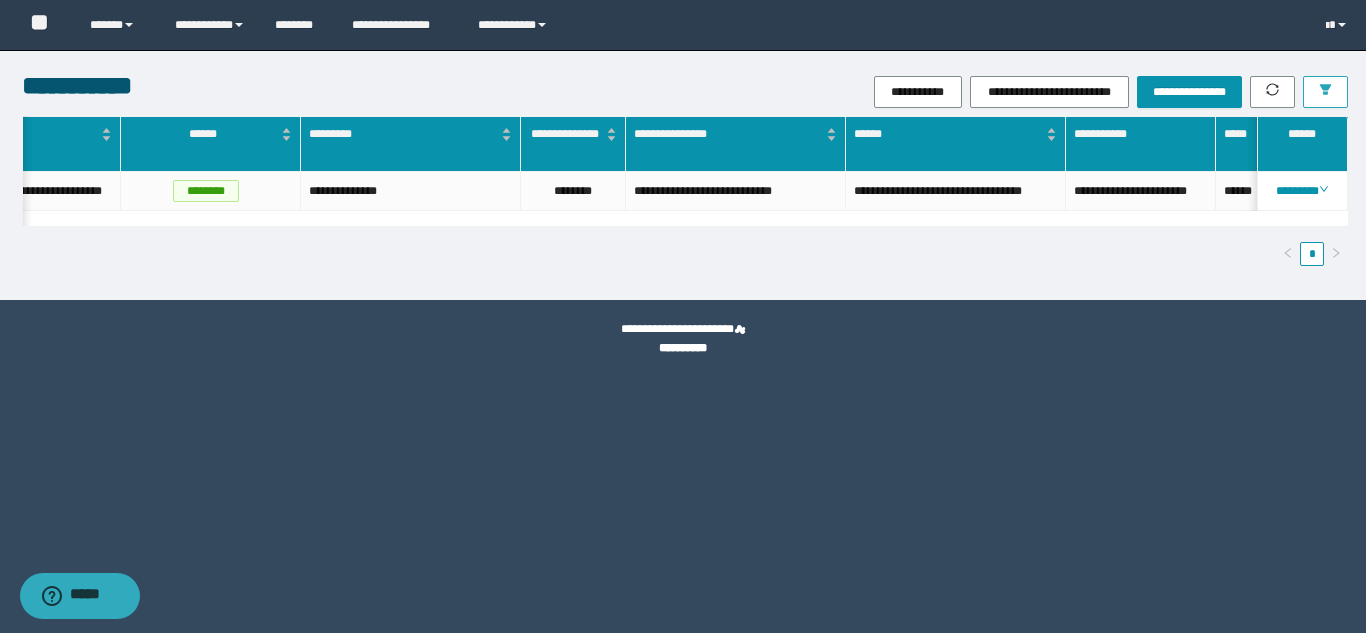 scroll, scrollTop: 0, scrollLeft: 619, axis: horizontal 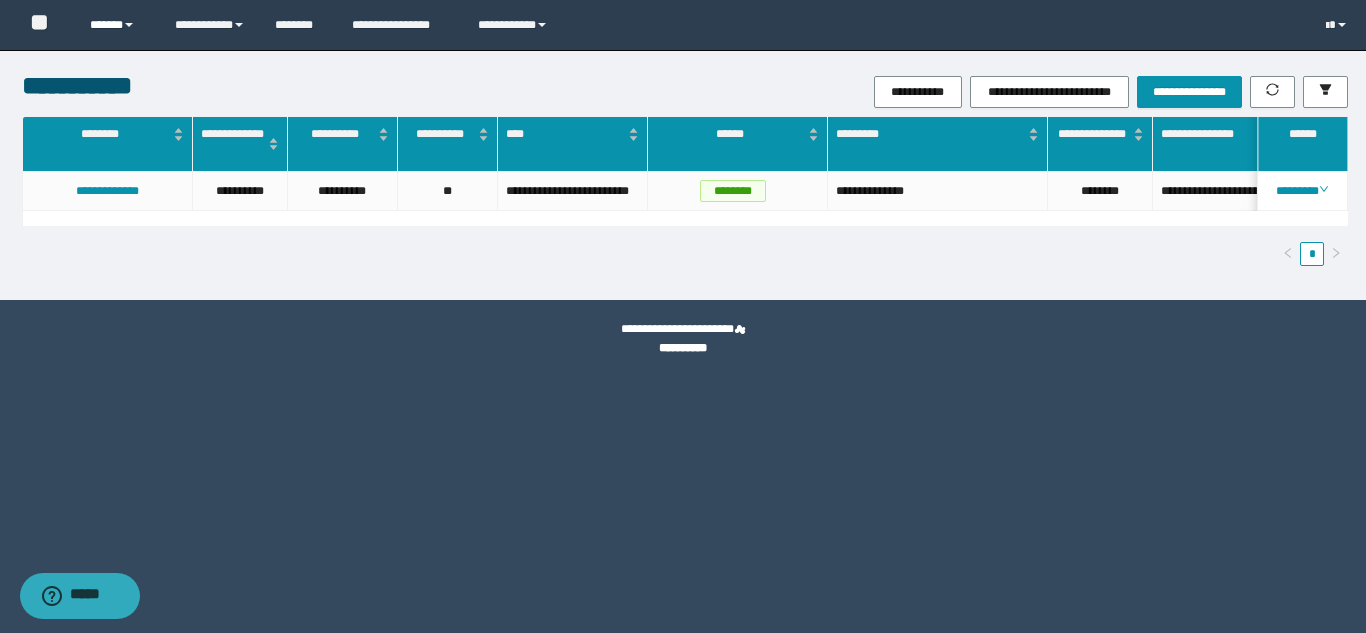 click on "******" at bounding box center (117, 25) 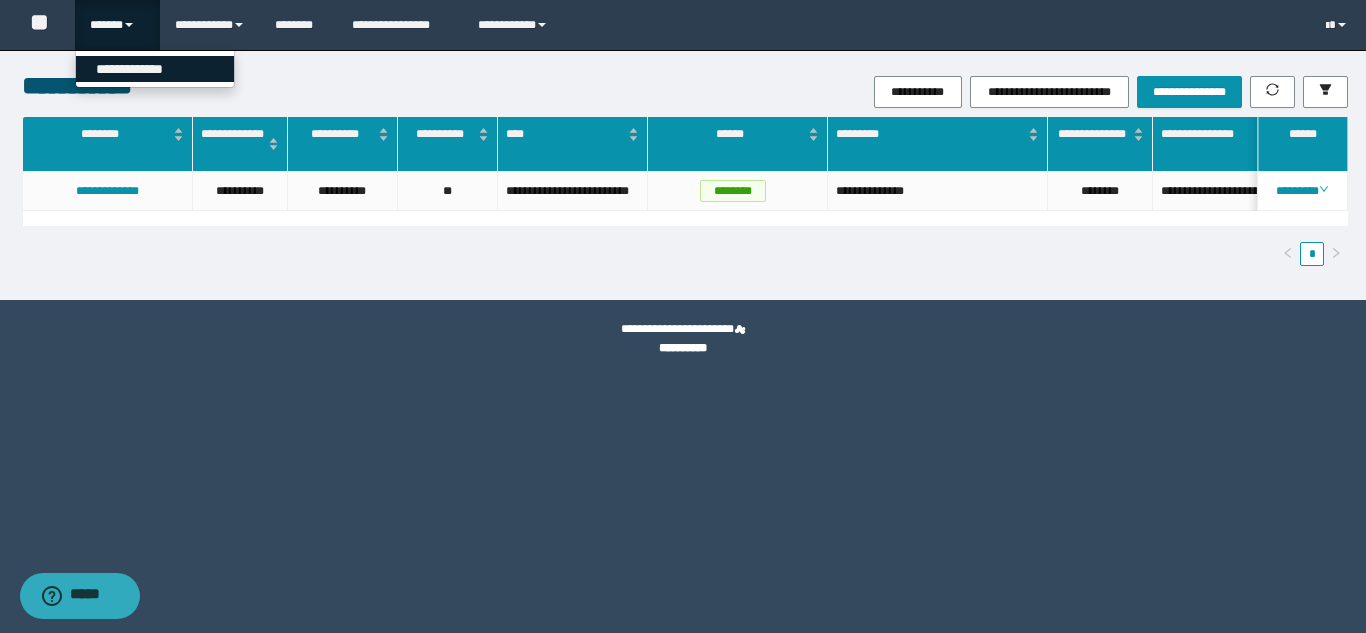 click on "**********" at bounding box center [155, 69] 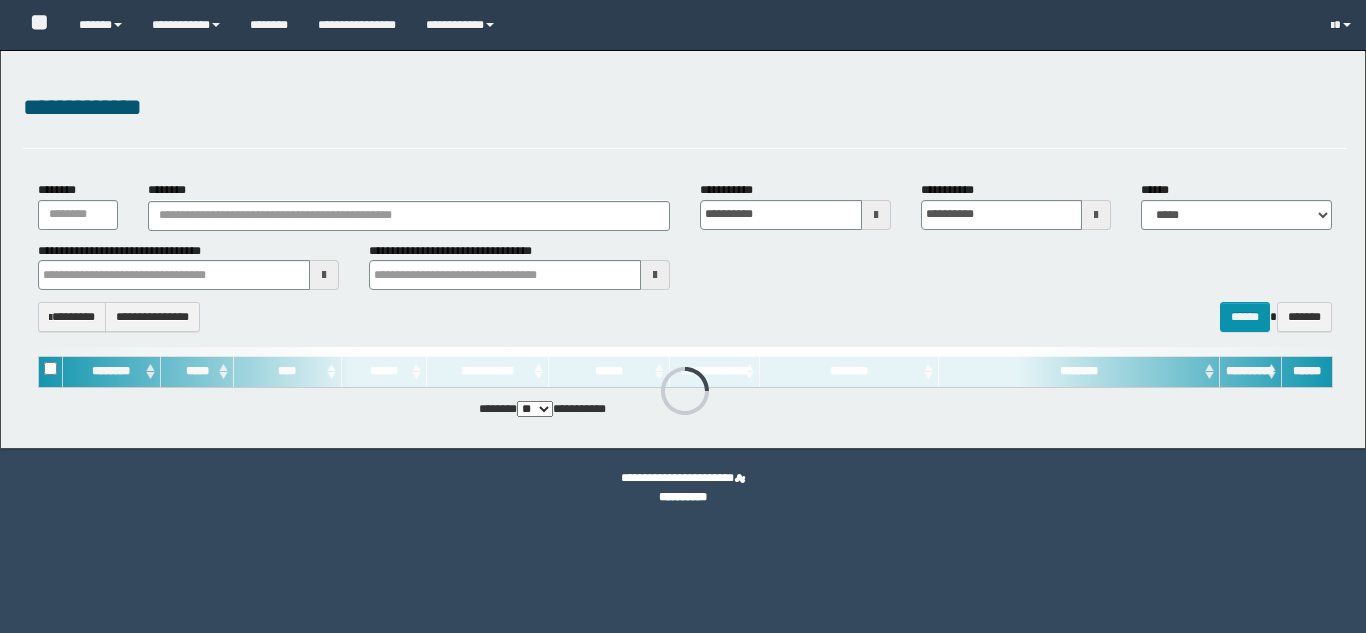 scroll, scrollTop: 0, scrollLeft: 0, axis: both 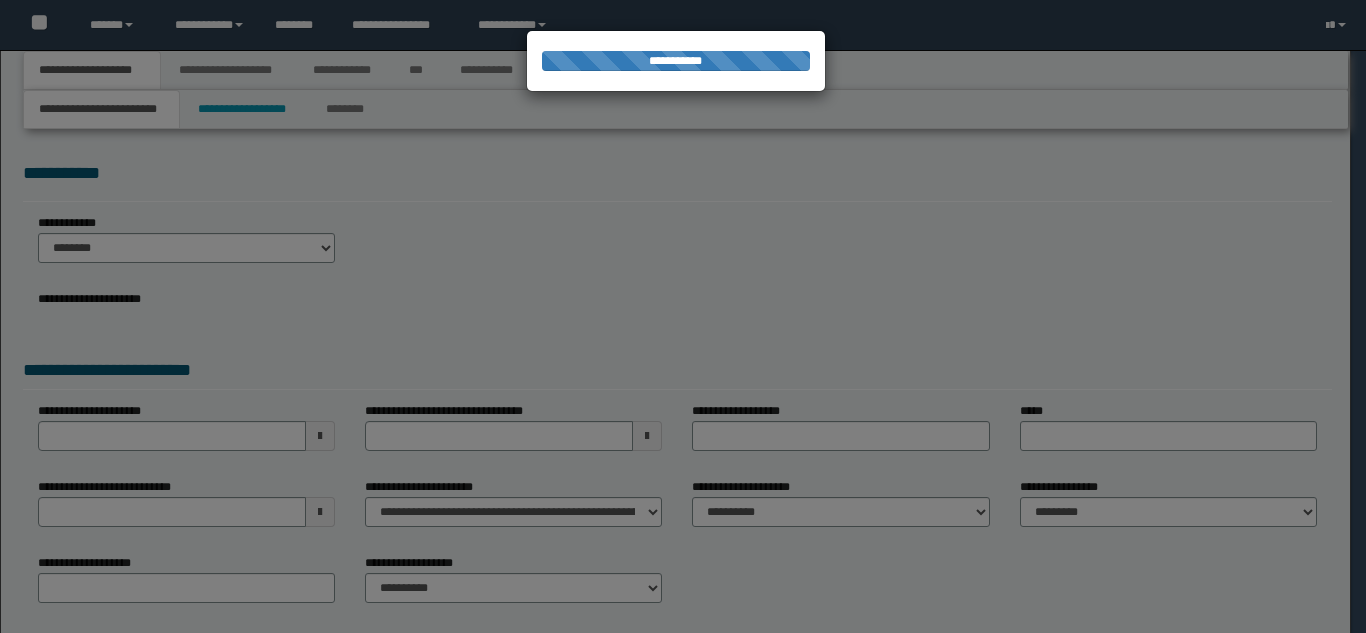 select on "**" 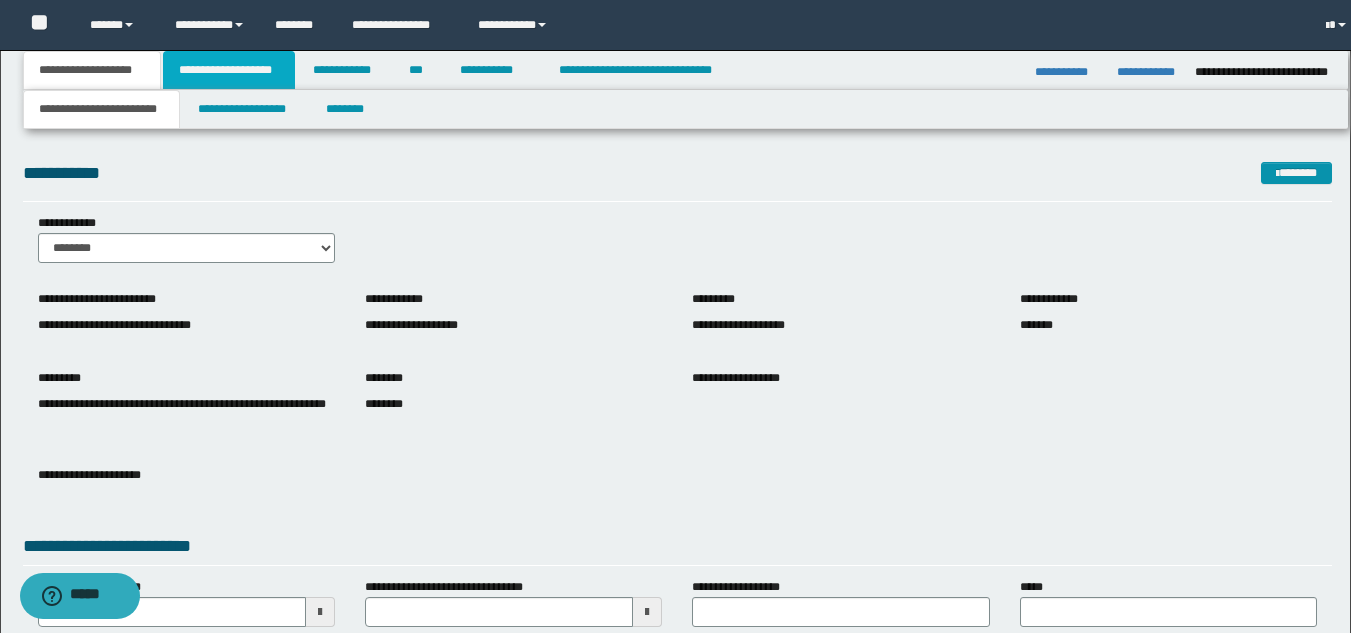 click on "**********" at bounding box center [229, 70] 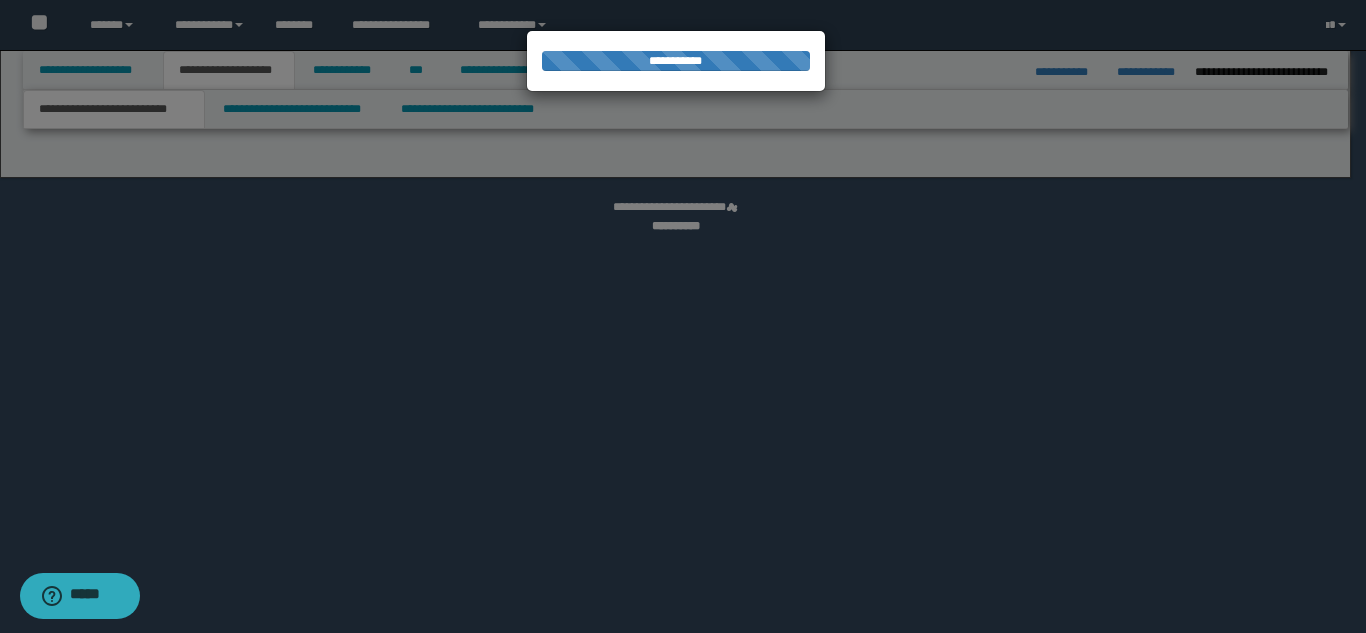 click at bounding box center [683, 316] 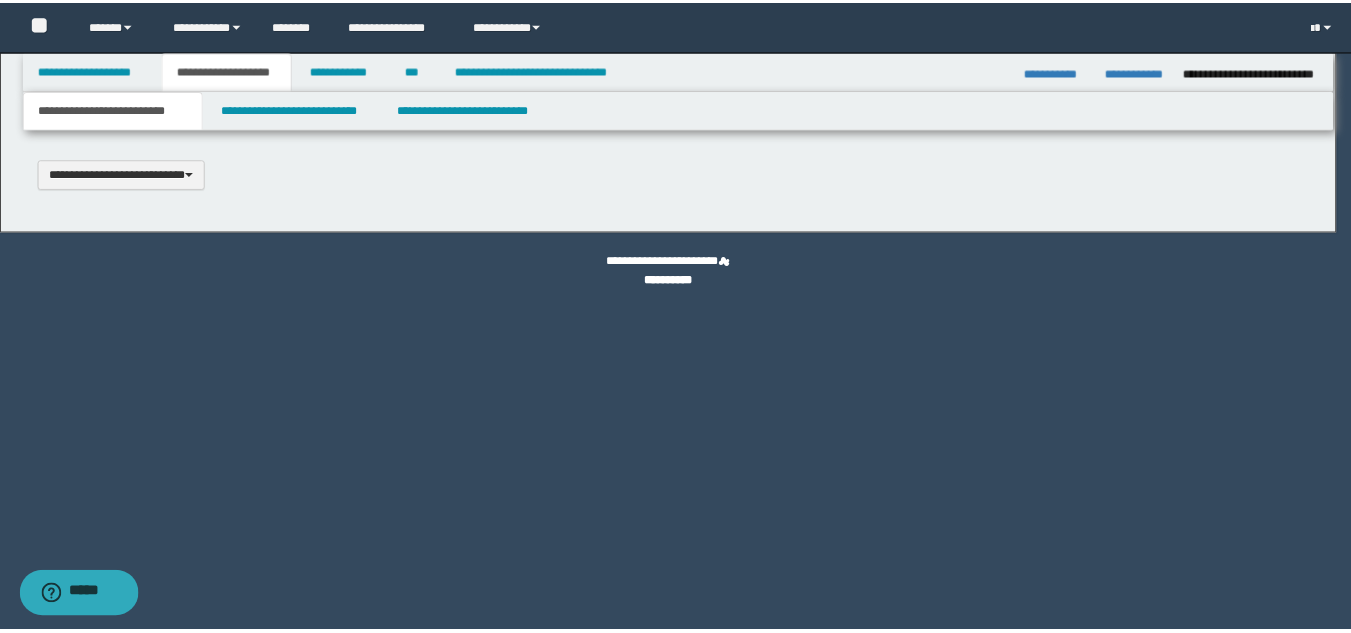 scroll, scrollTop: 0, scrollLeft: 0, axis: both 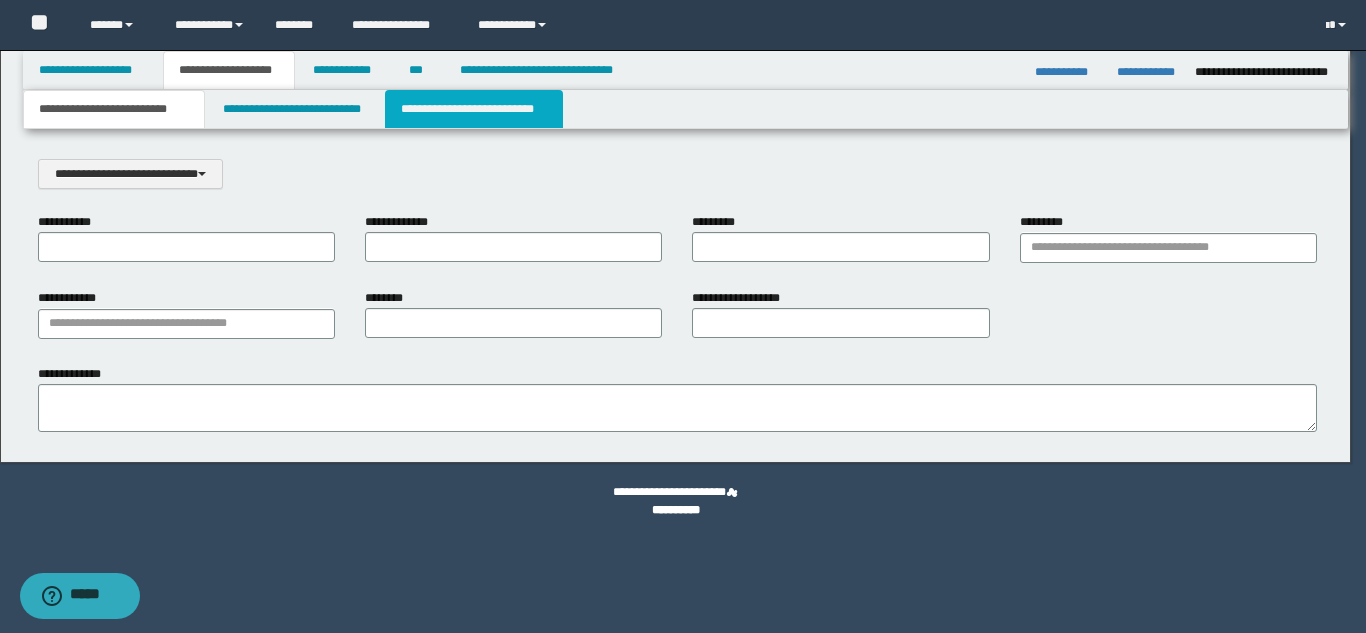click on "**********" at bounding box center (474, 109) 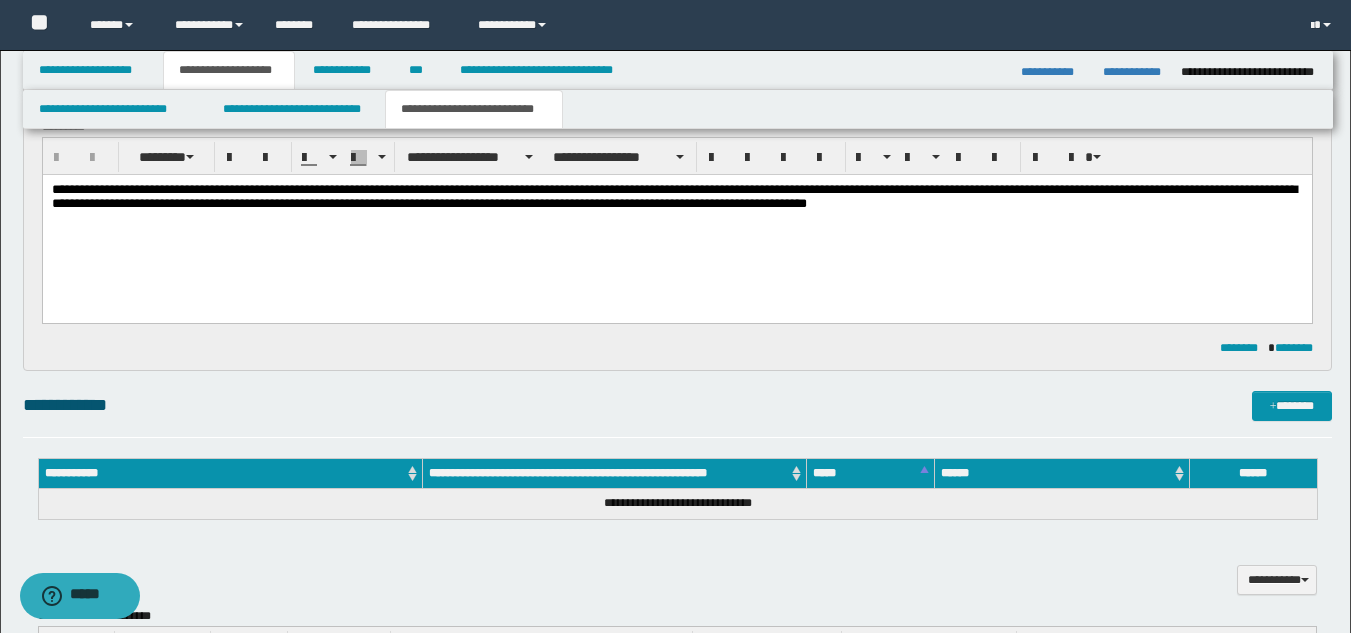 scroll, scrollTop: 0, scrollLeft: 0, axis: both 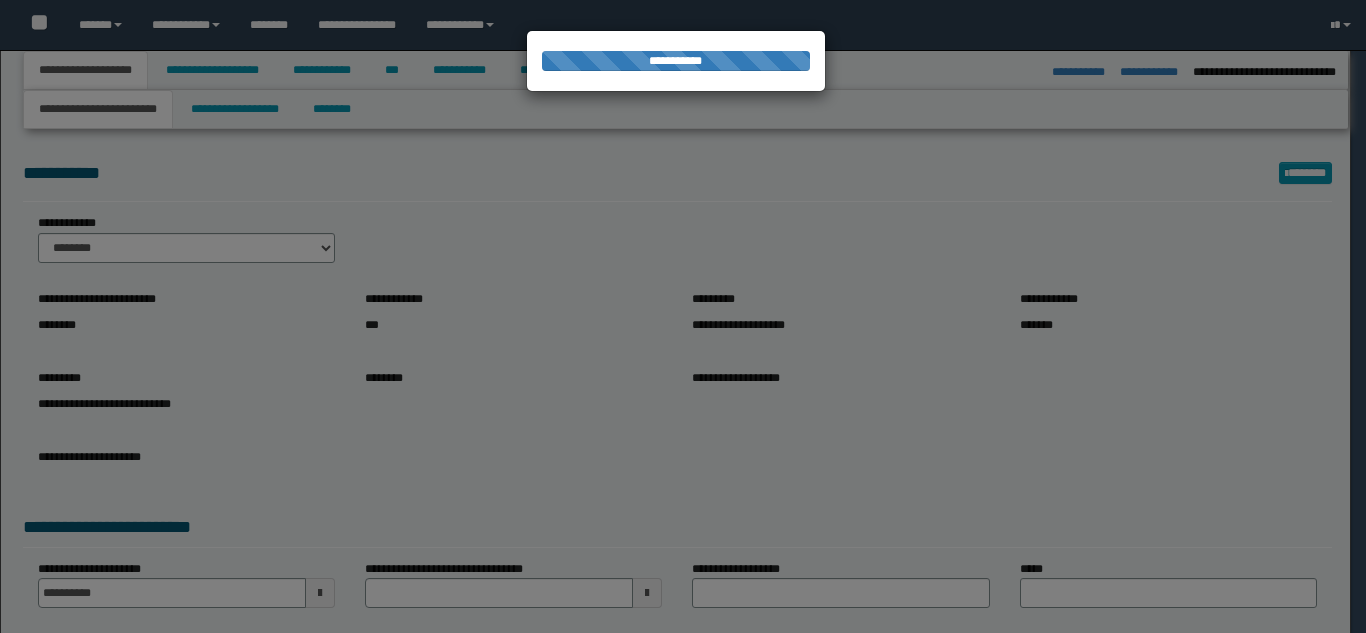 select on "*" 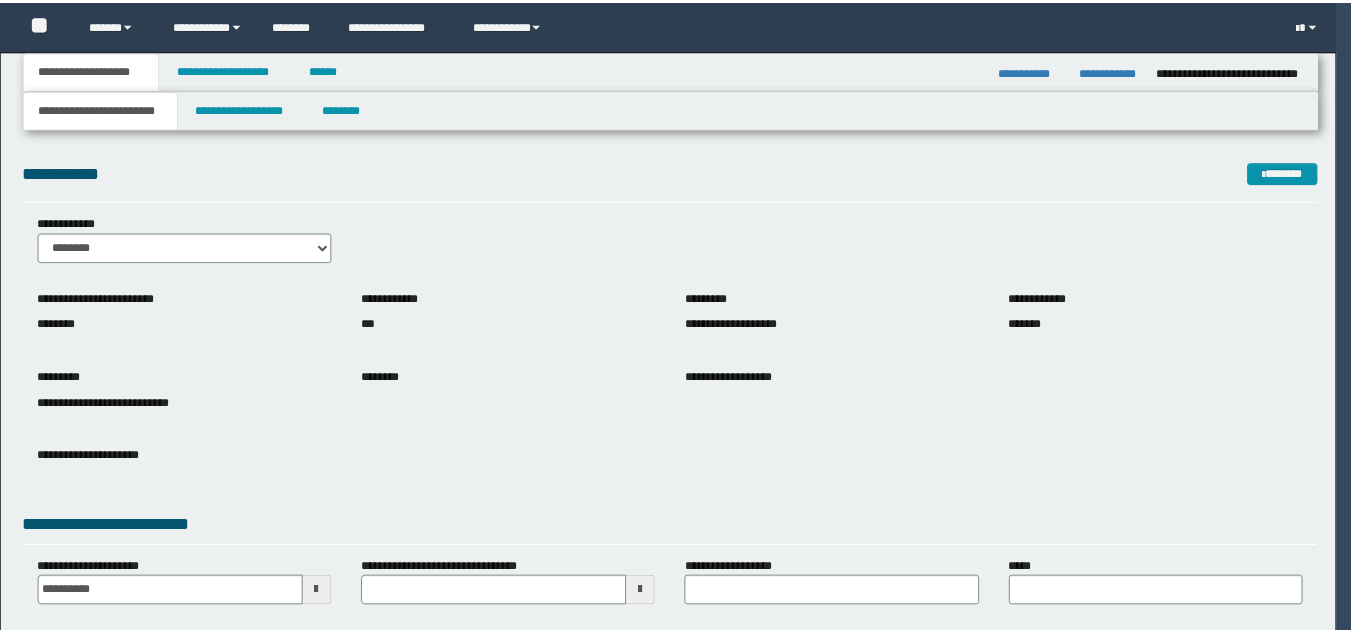 scroll, scrollTop: 0, scrollLeft: 0, axis: both 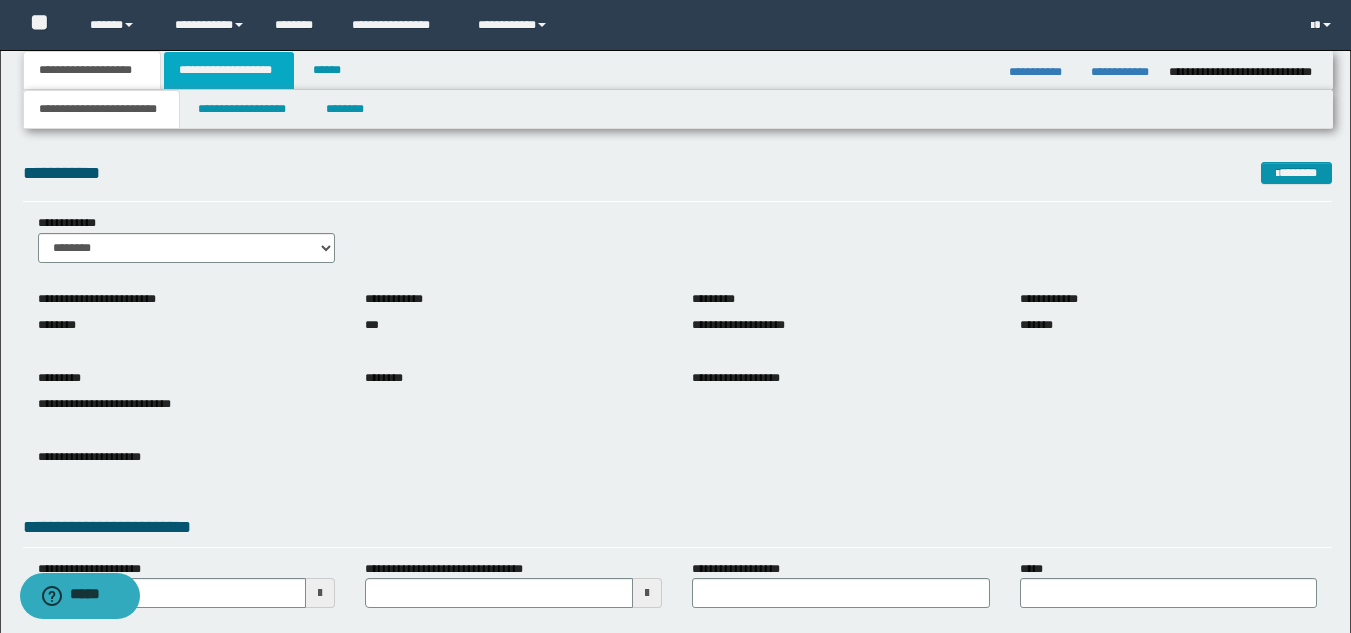click on "**********" at bounding box center [229, 70] 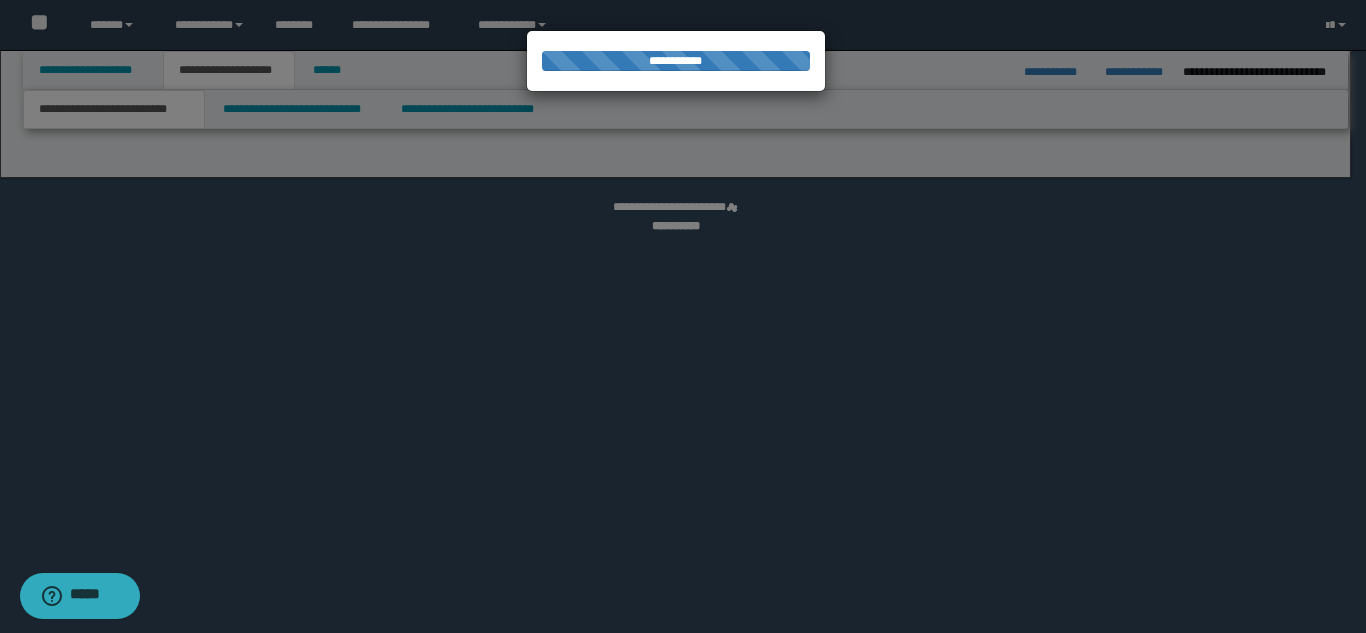 click at bounding box center (683, 316) 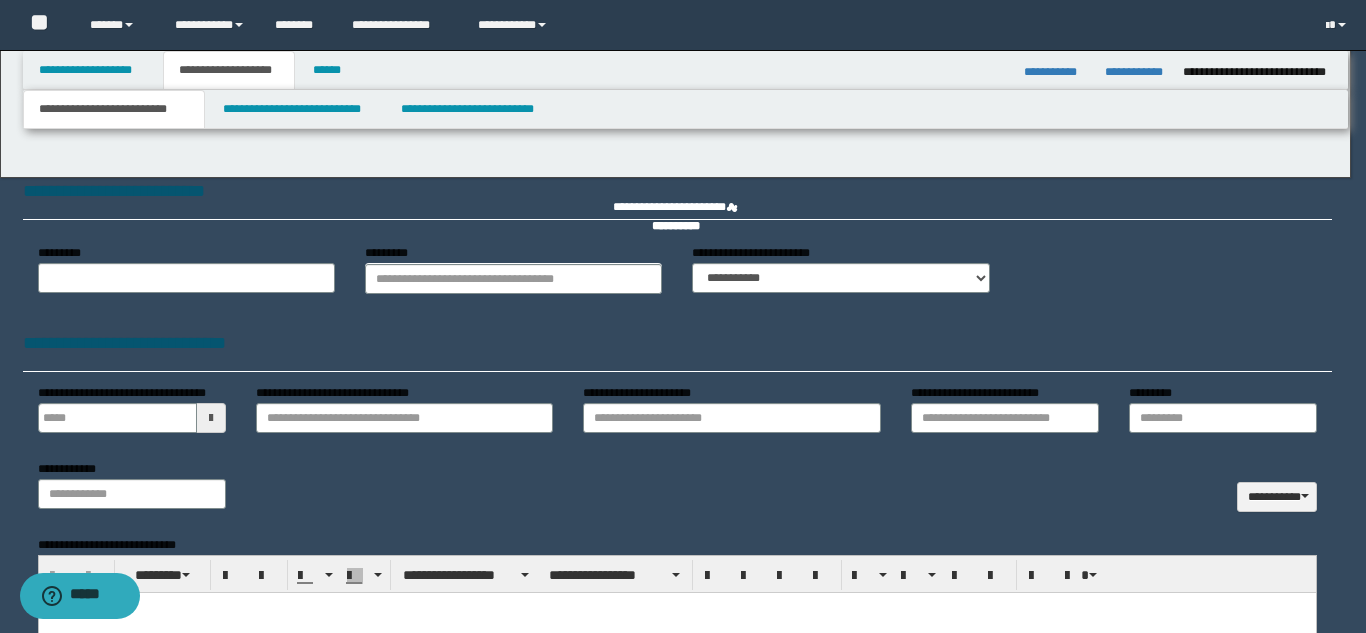 scroll, scrollTop: 0, scrollLeft: 0, axis: both 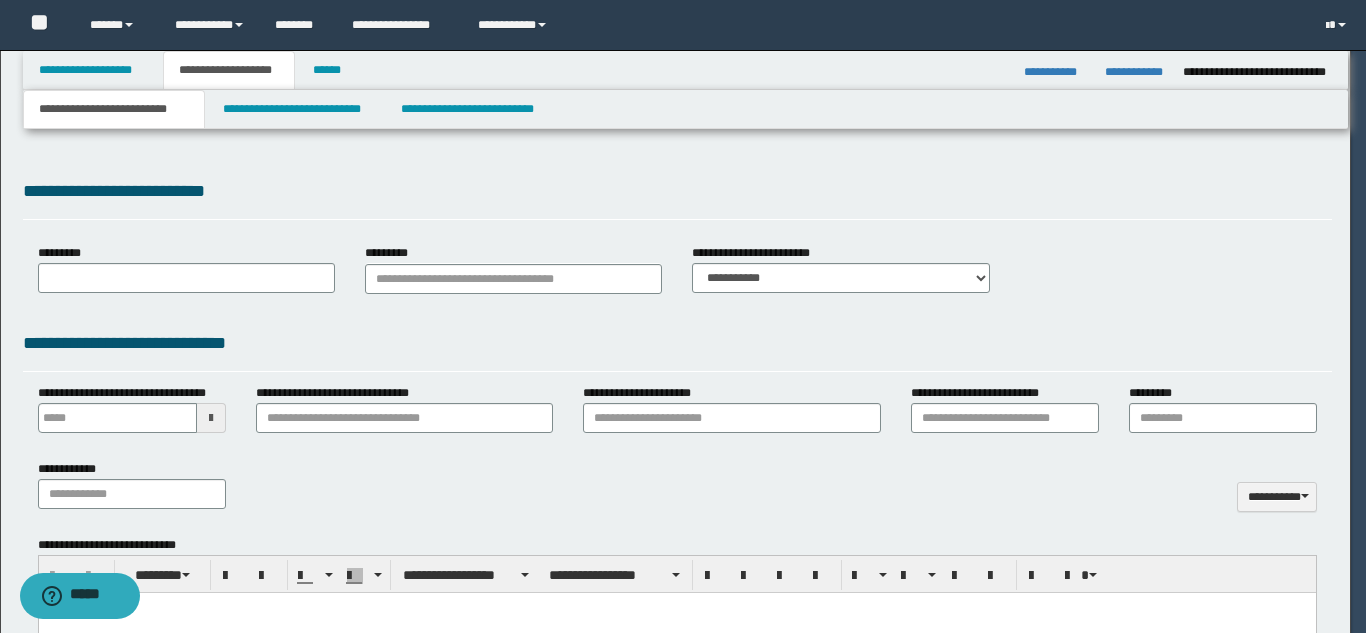 select on "*" 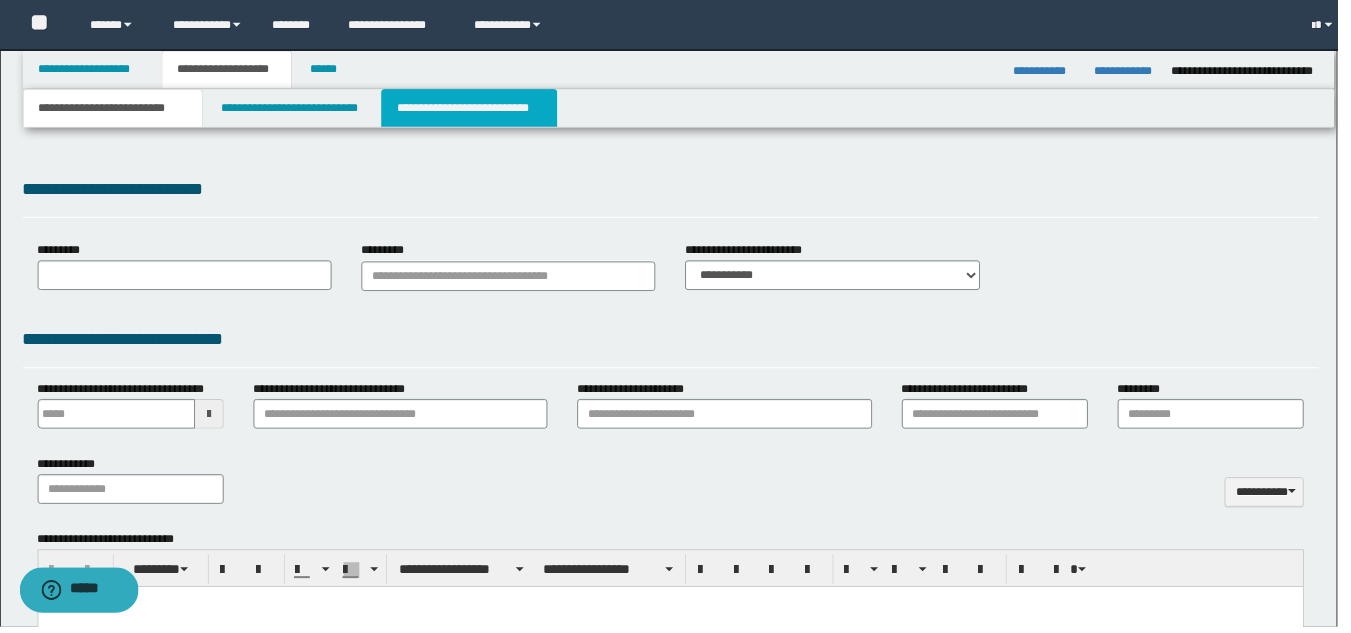 click on "**********" at bounding box center [474, 109] 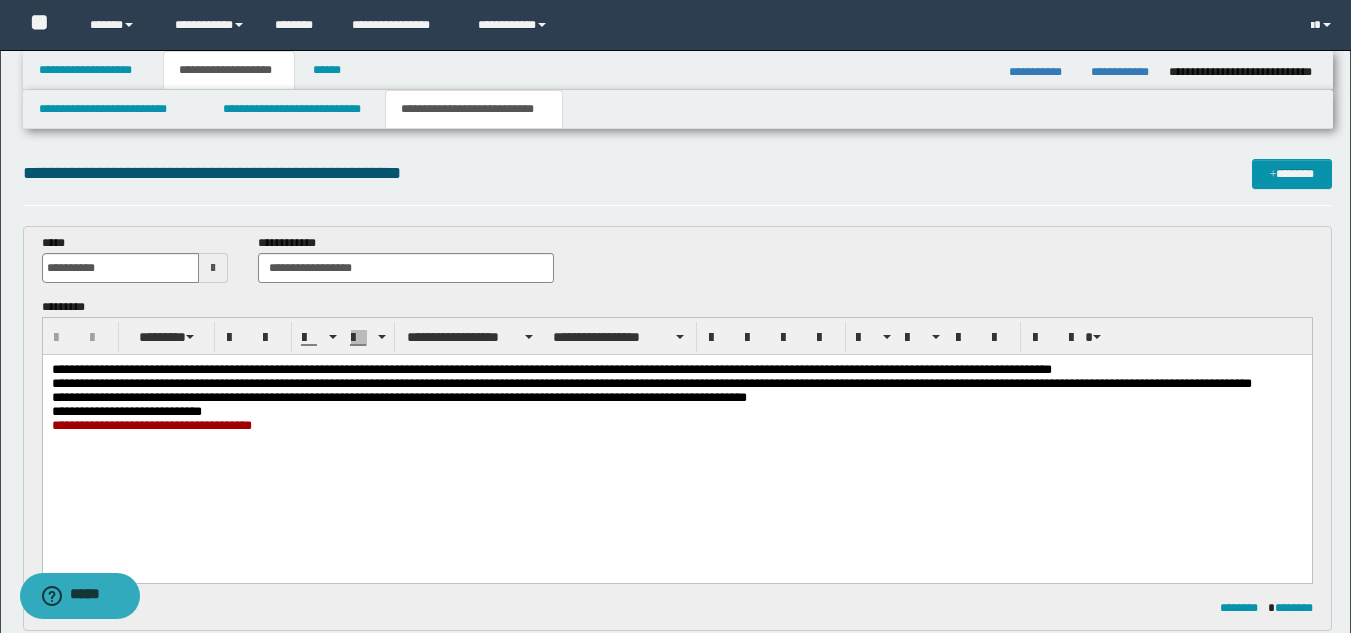 scroll, scrollTop: 0, scrollLeft: 0, axis: both 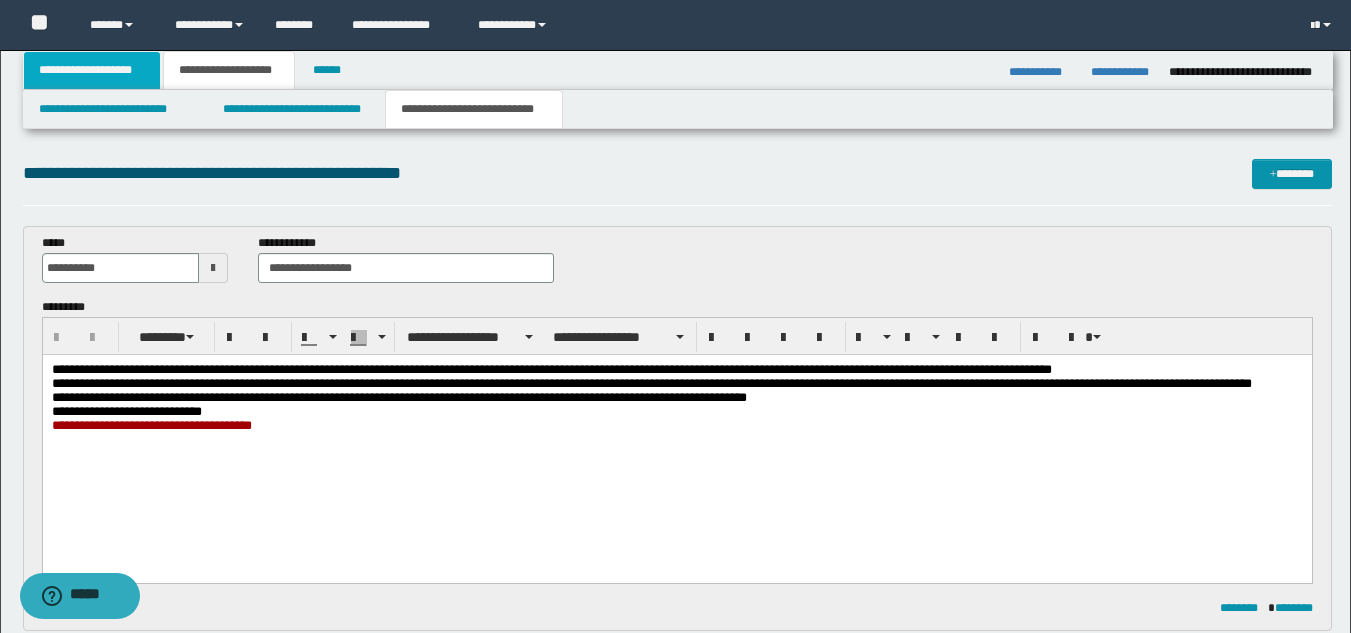 drag, startPoint x: 116, startPoint y: 73, endPoint x: 145, endPoint y: 85, distance: 31.38471 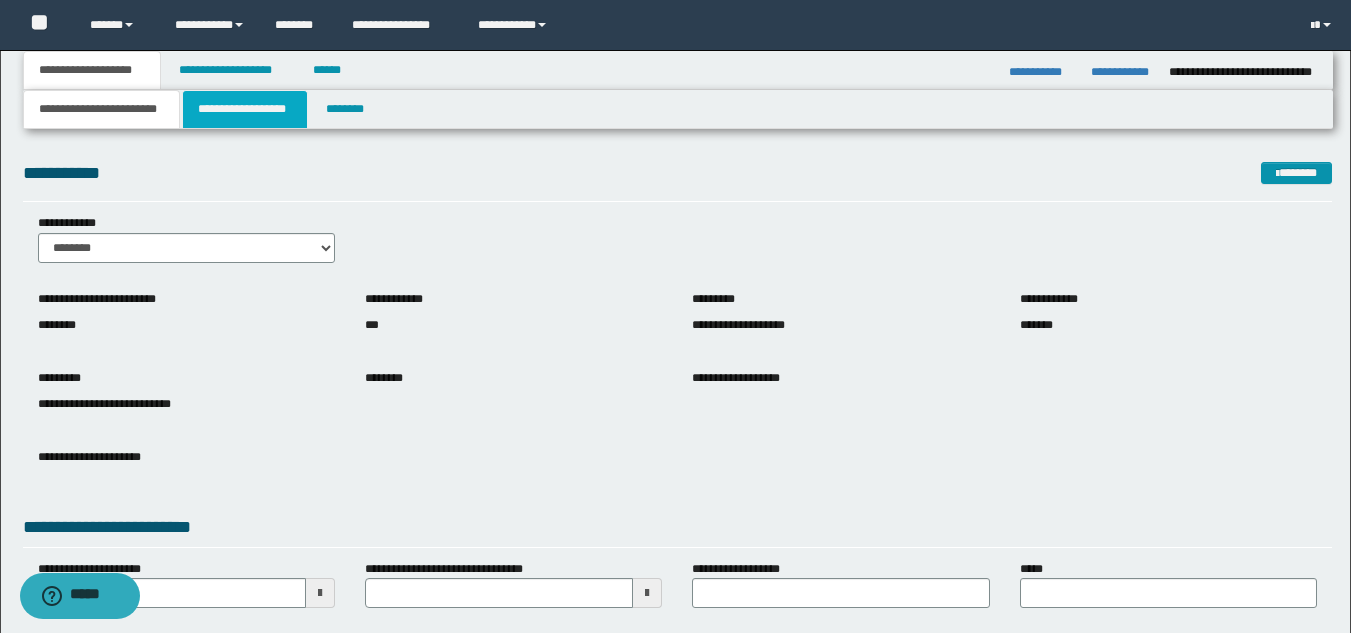click on "**********" at bounding box center (245, 109) 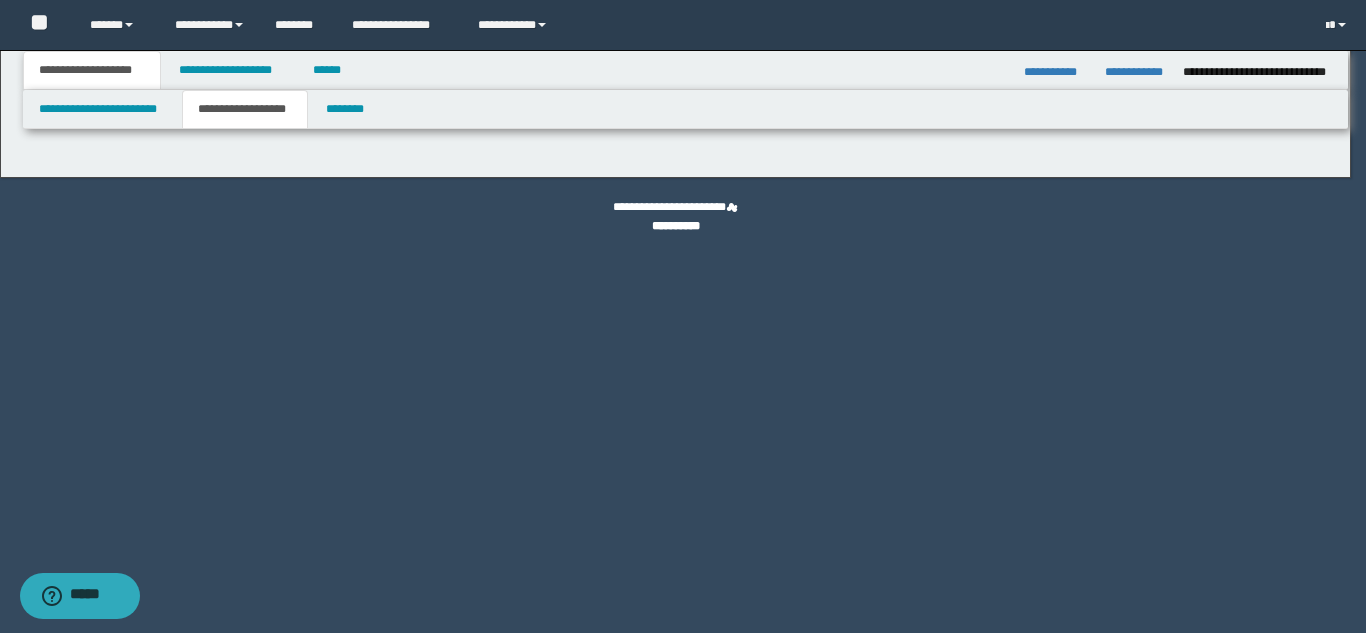 select on "*" 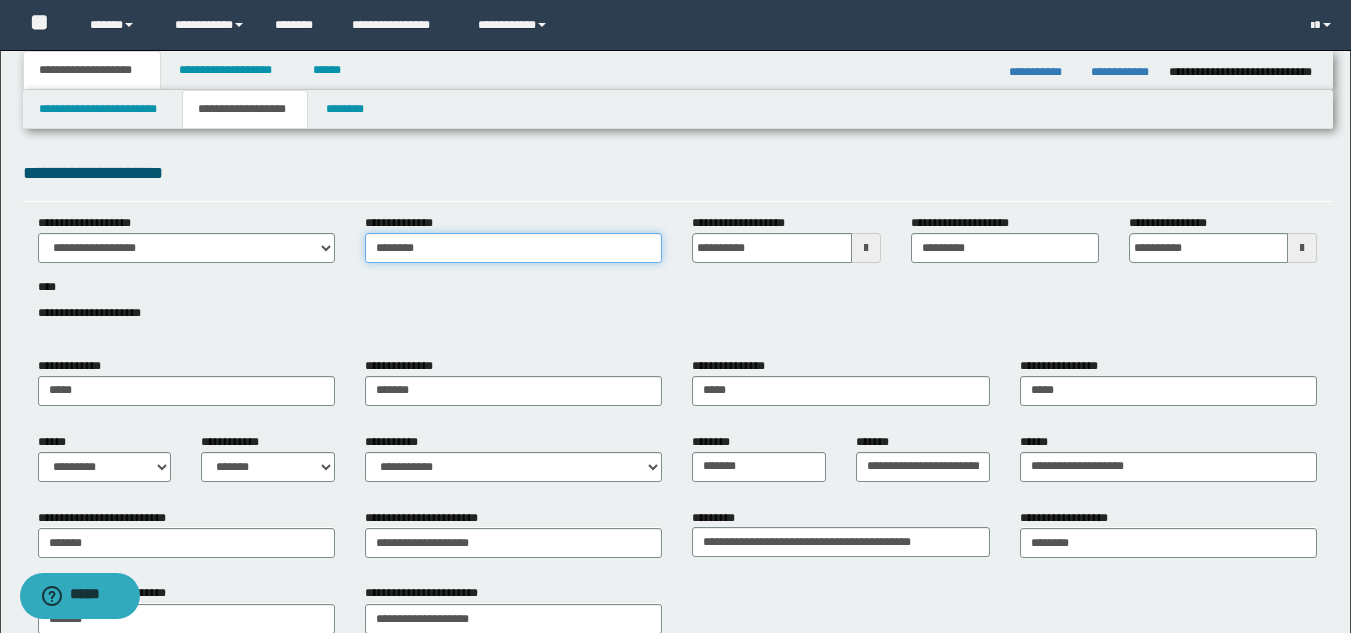drag, startPoint x: 442, startPoint y: 244, endPoint x: 158, endPoint y: 238, distance: 284.0634 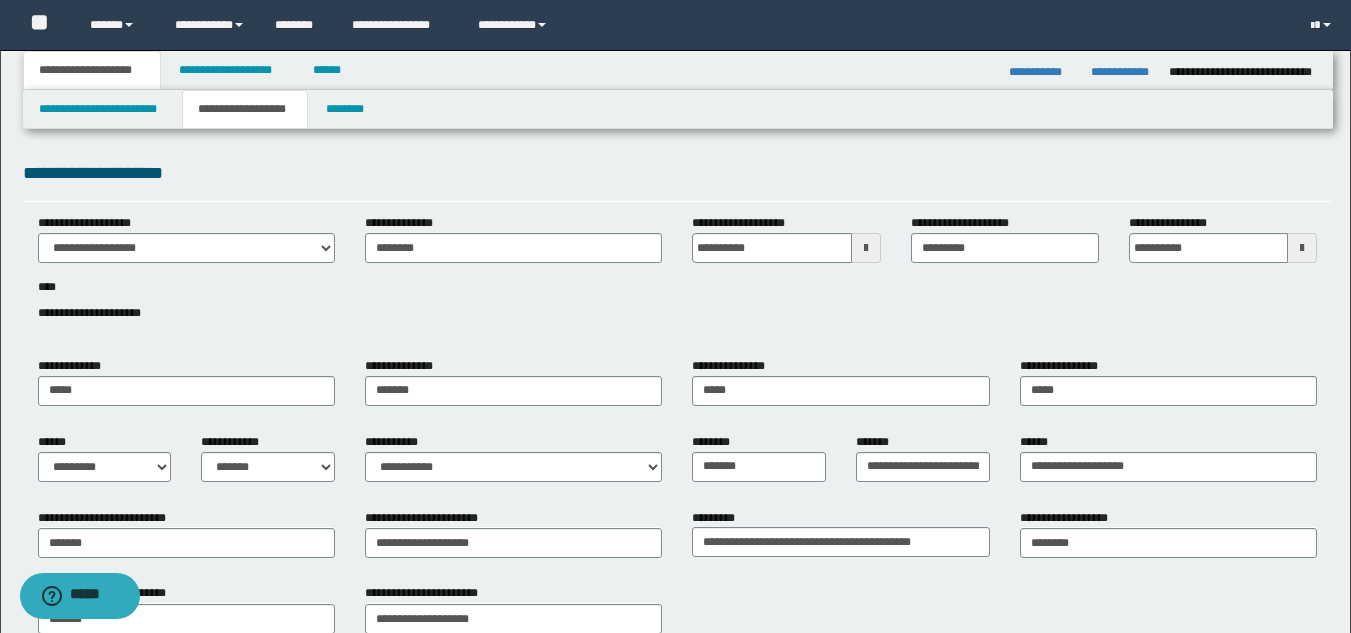 click on "**********" at bounding box center [677, 173] 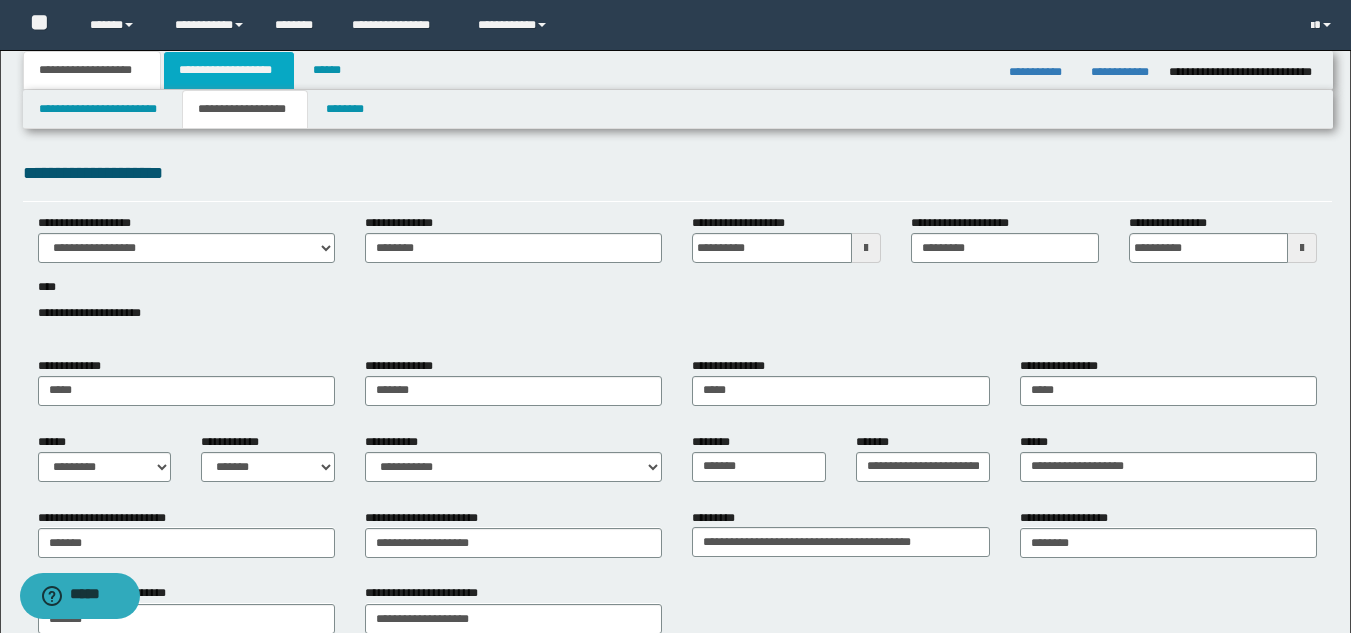 click on "**********" at bounding box center [229, 70] 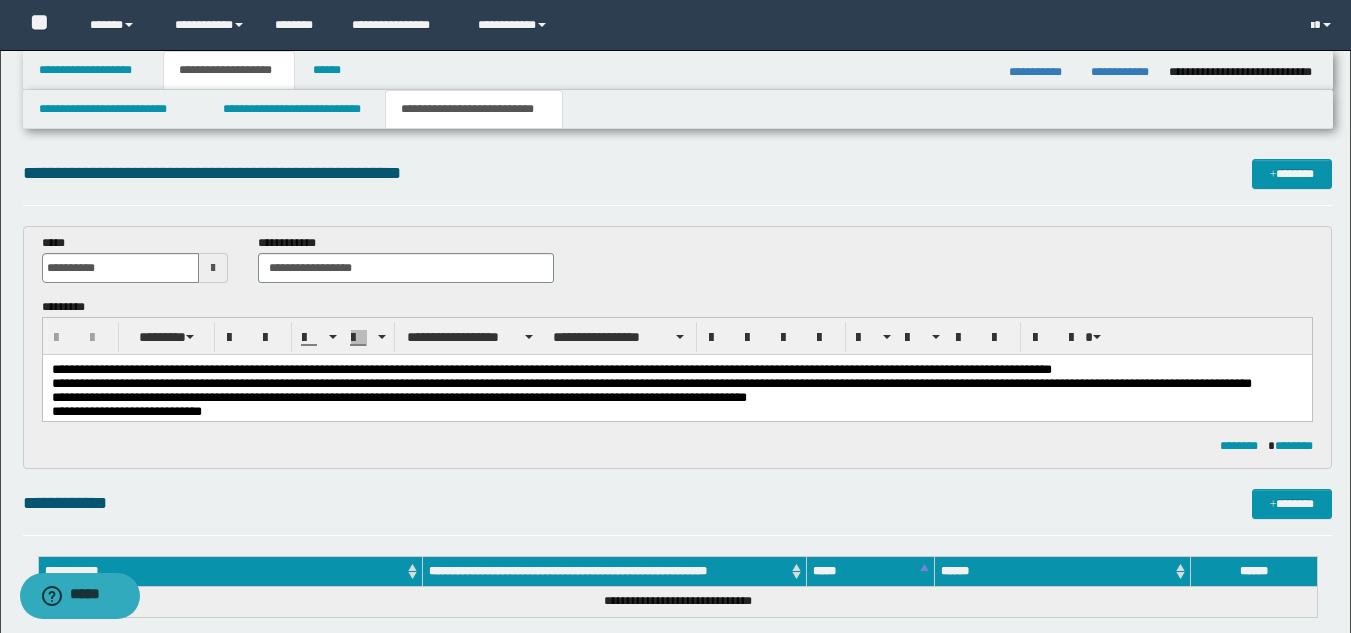 click on "**********" at bounding box center (651, 383) 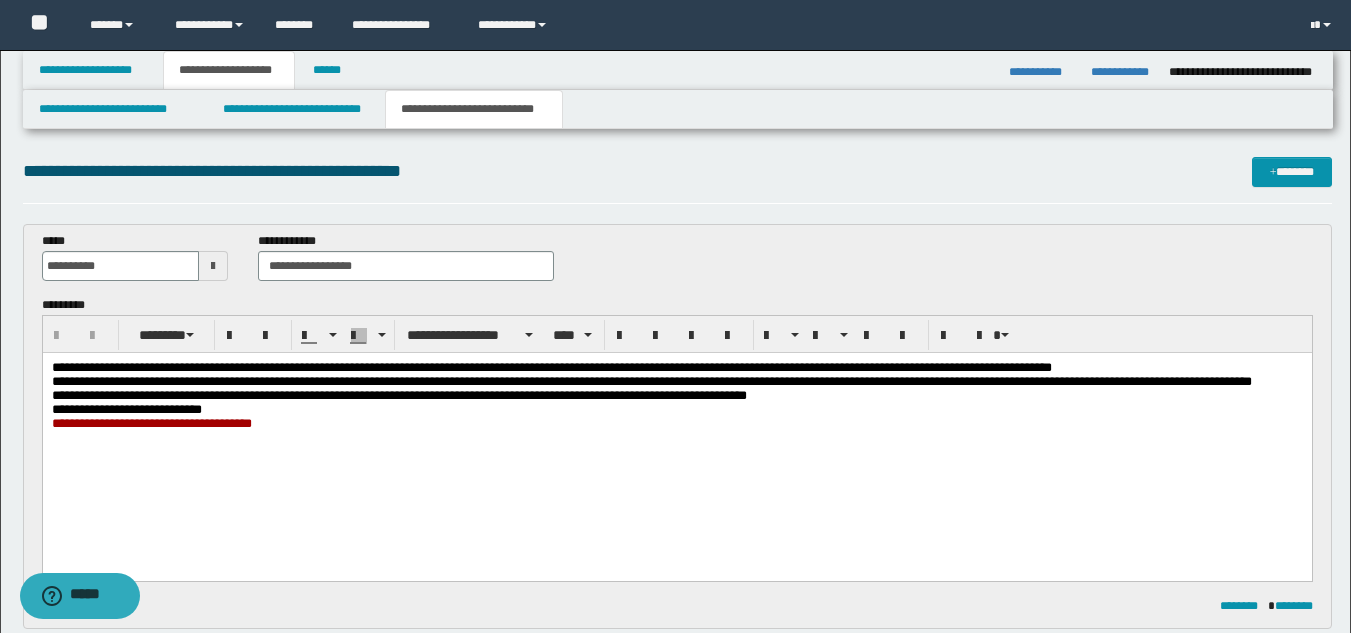 scroll, scrollTop: 0, scrollLeft: 0, axis: both 